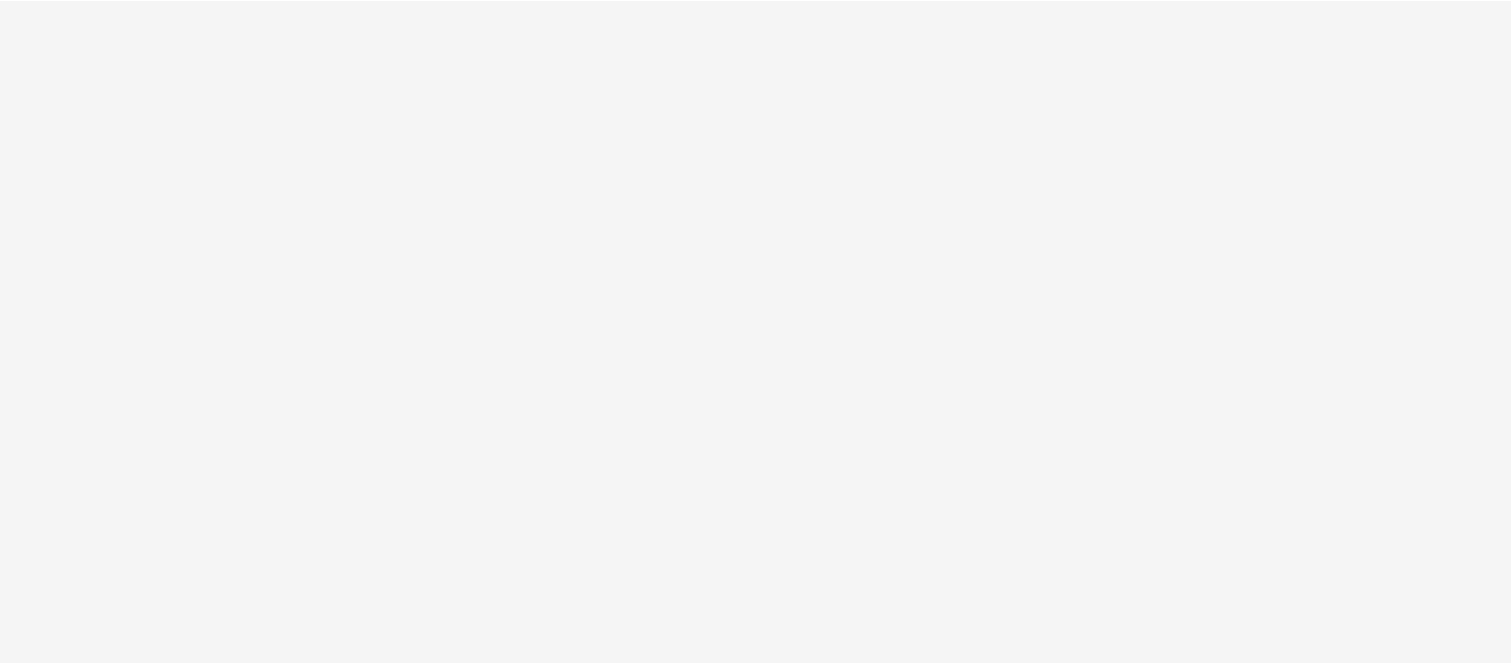 scroll, scrollTop: 0, scrollLeft: 0, axis: both 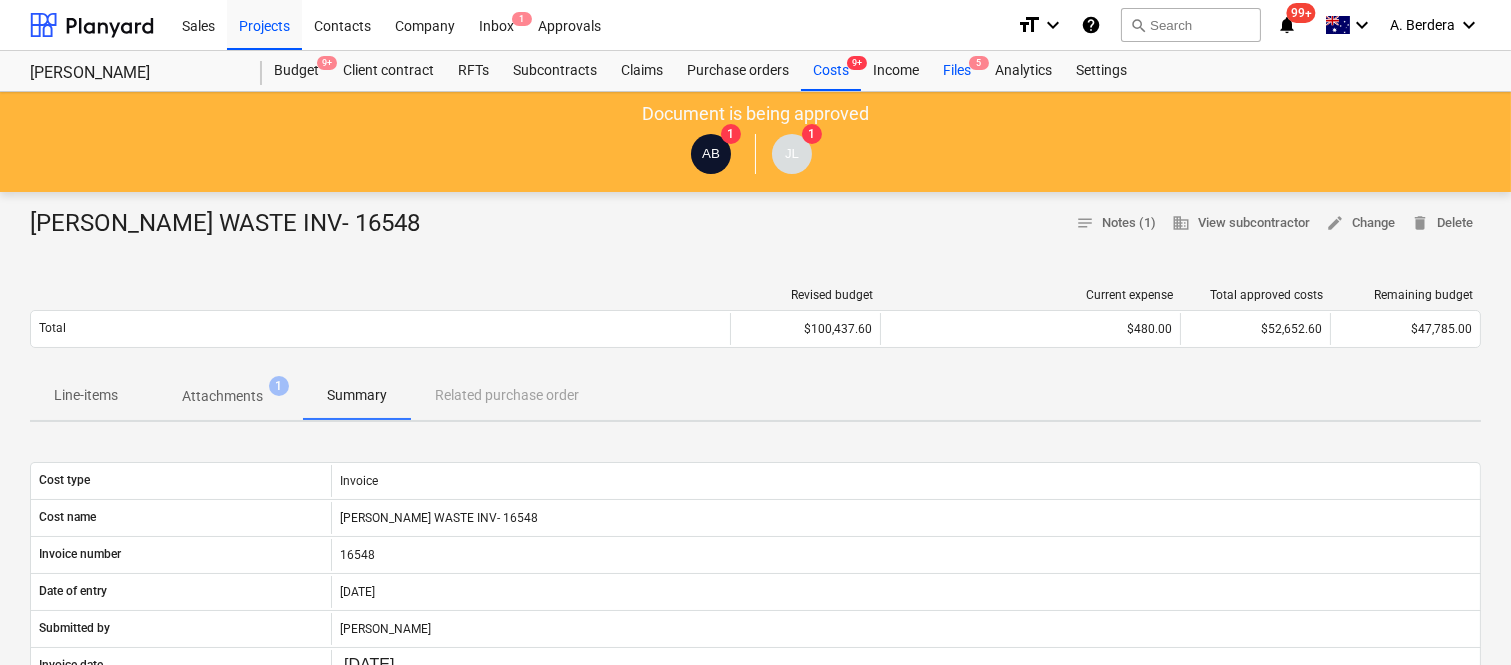 click on "Files 5" at bounding box center [957, 71] 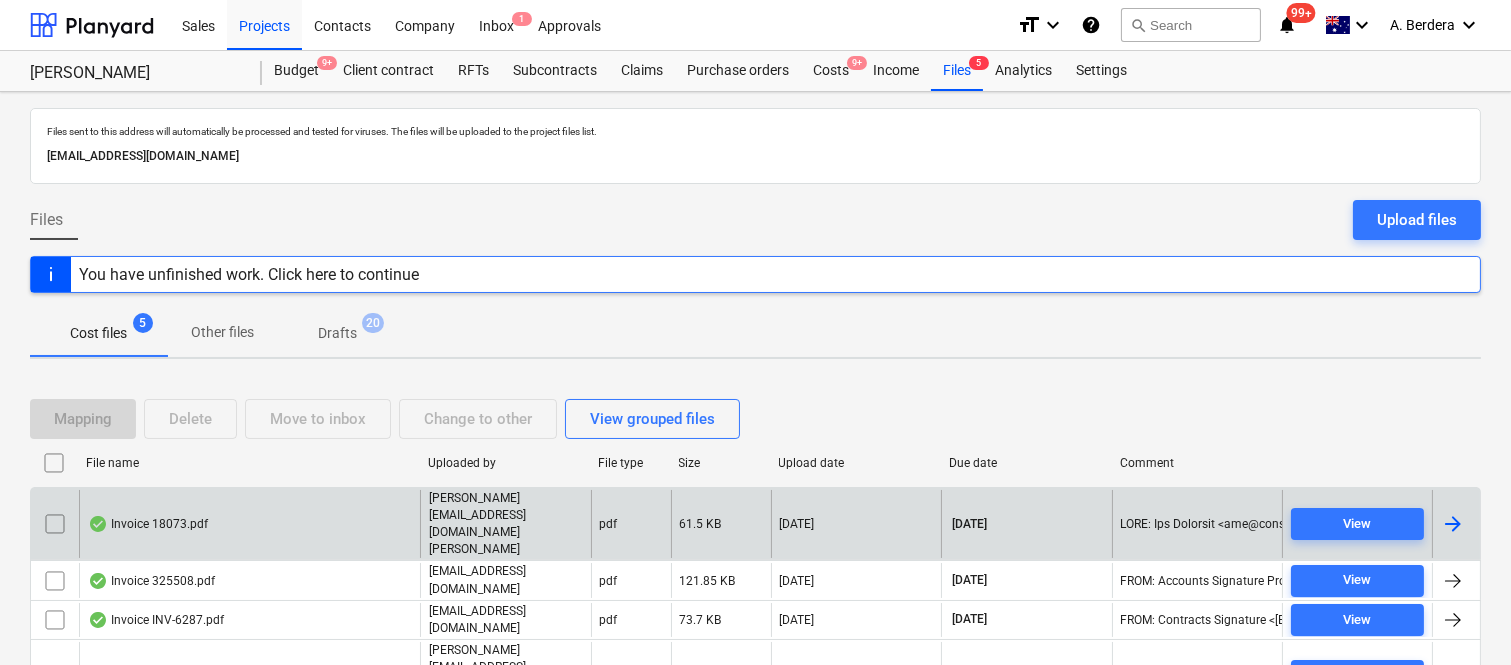 click on "Invoice 18073.pdf" at bounding box center (249, 524) 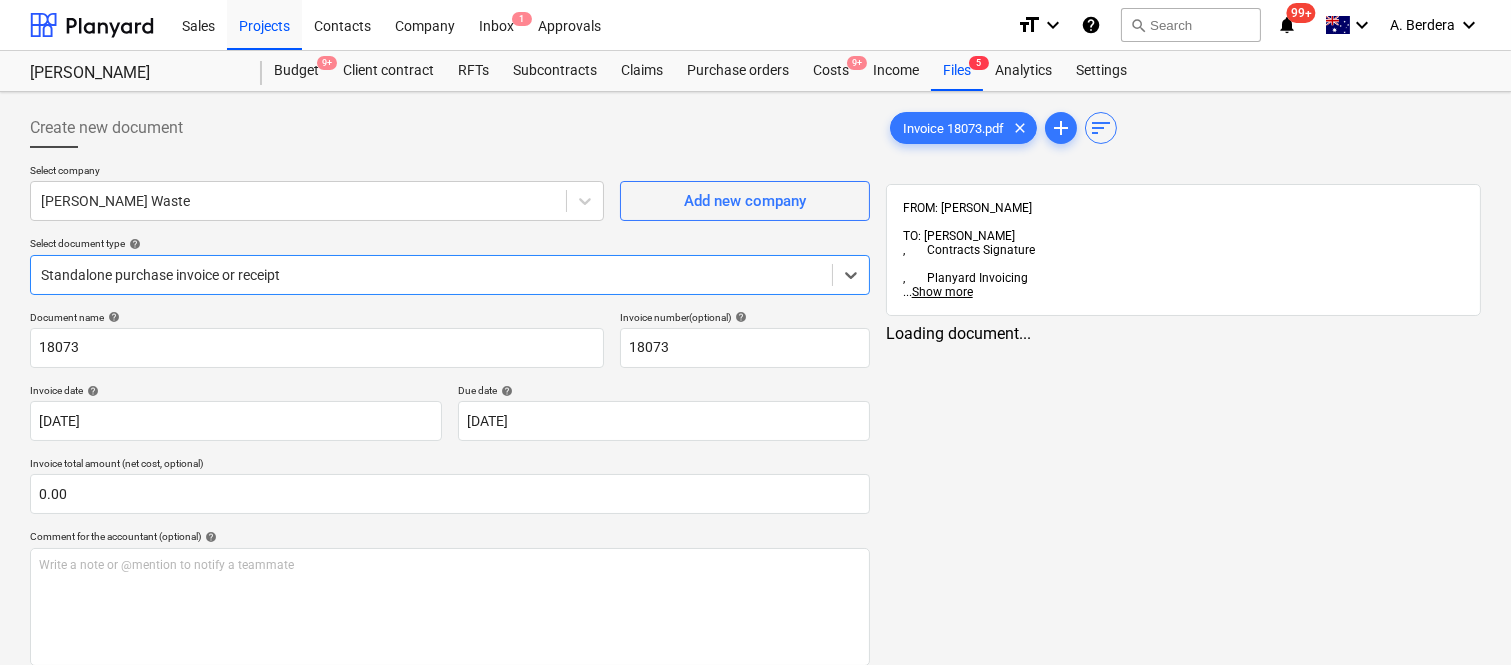 type on "18073" 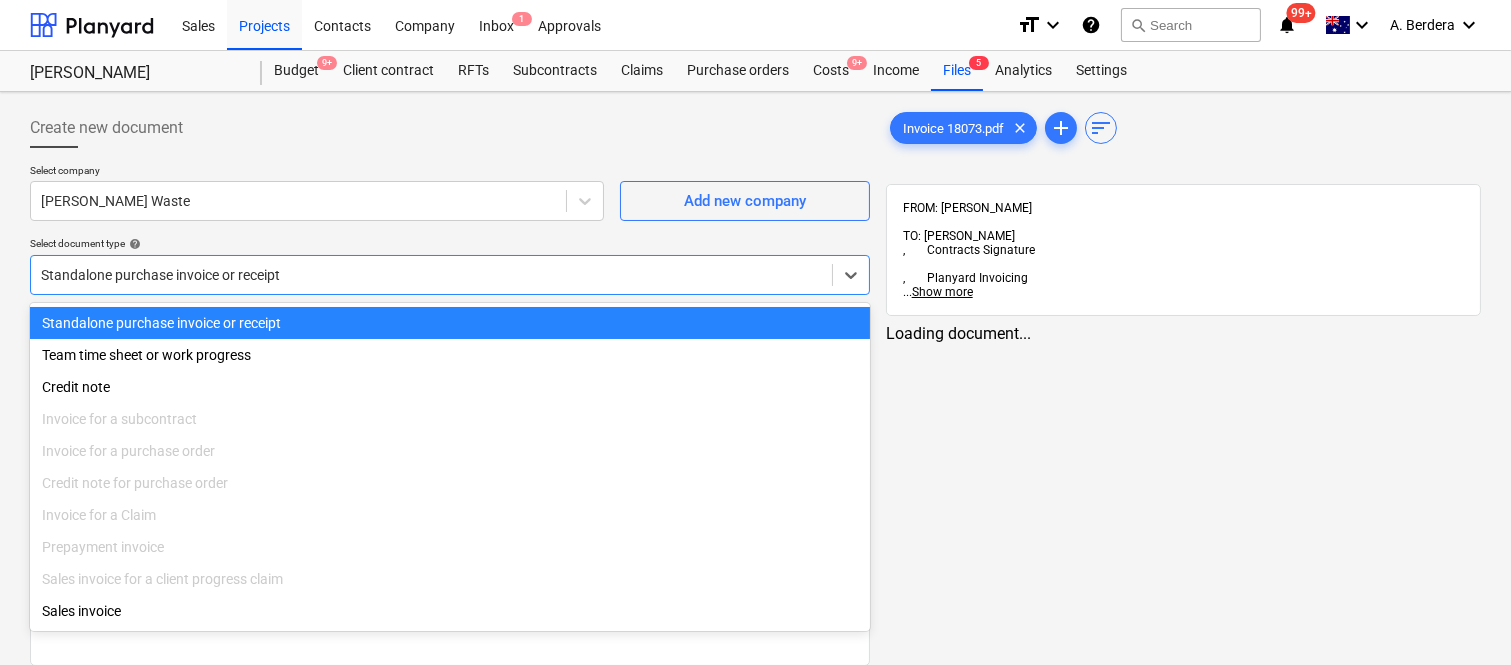 click at bounding box center [431, 275] 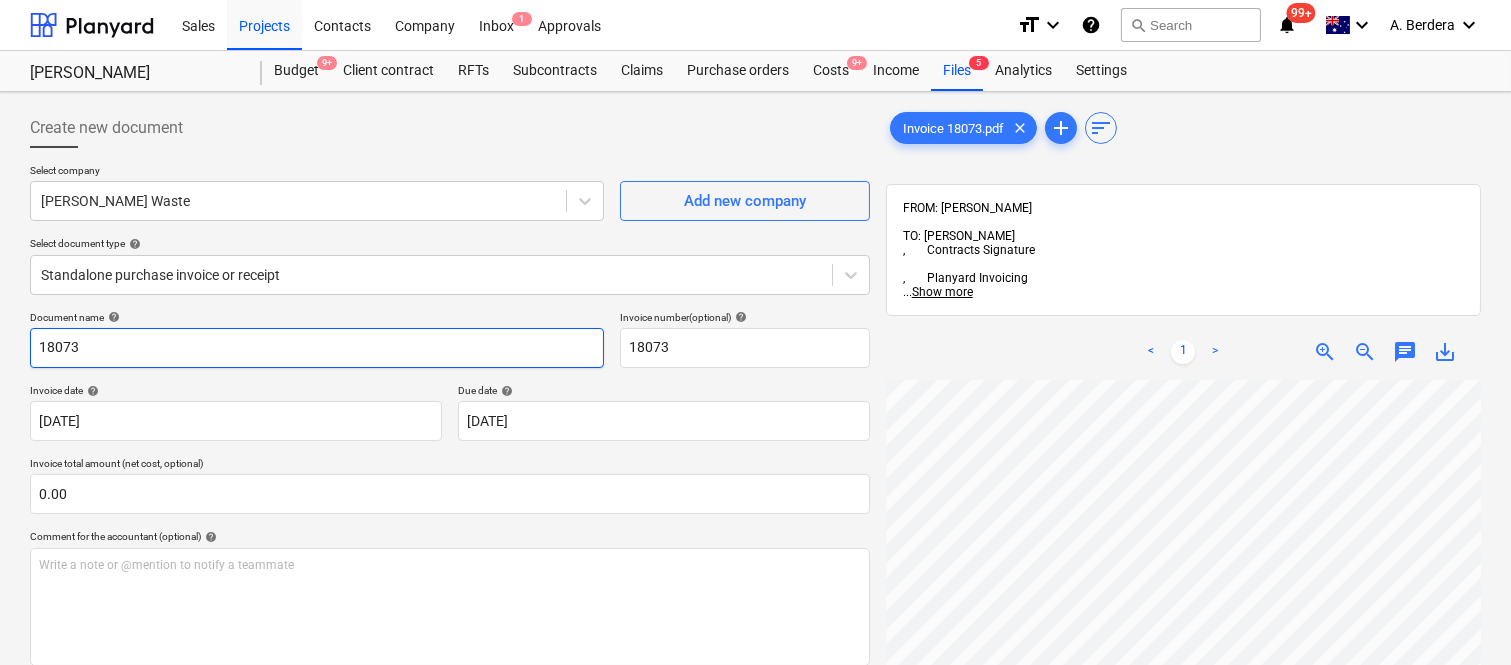 click on "18073" at bounding box center [317, 348] 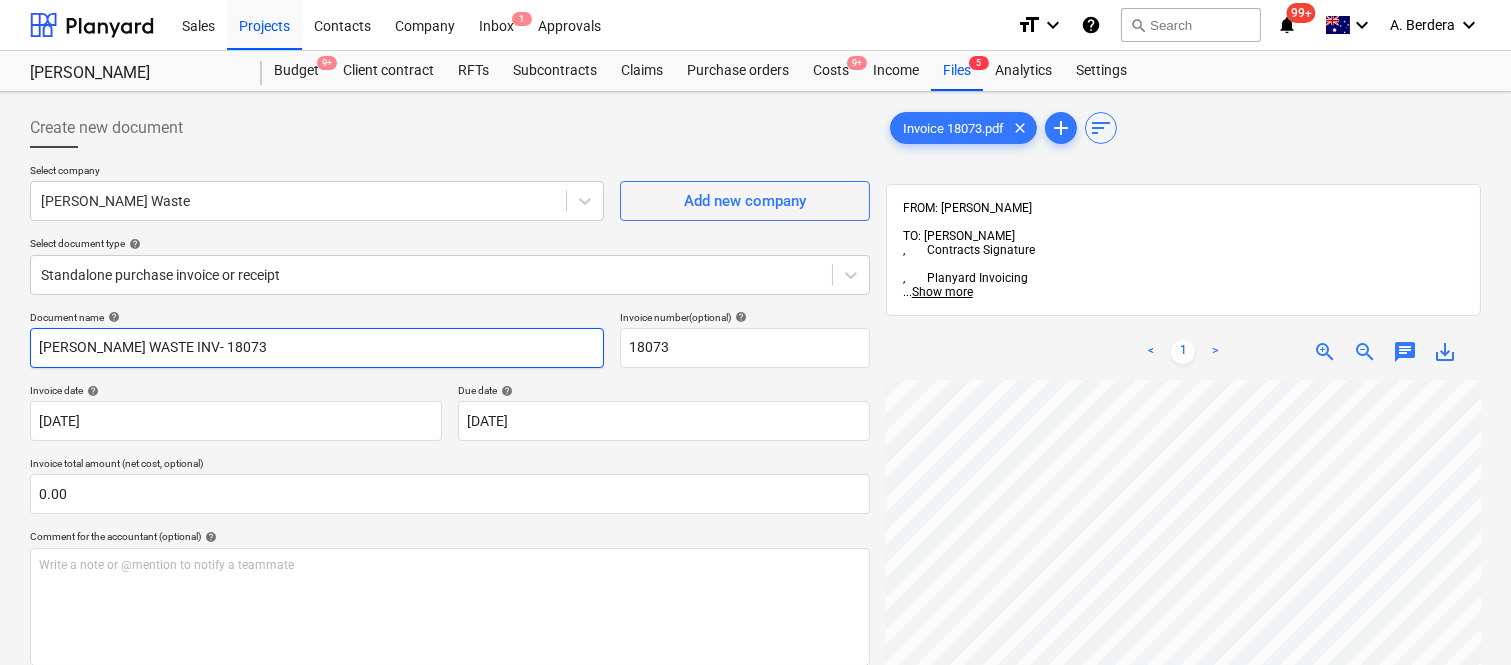 type on "[PERSON_NAME] WASTE INV- 18073" 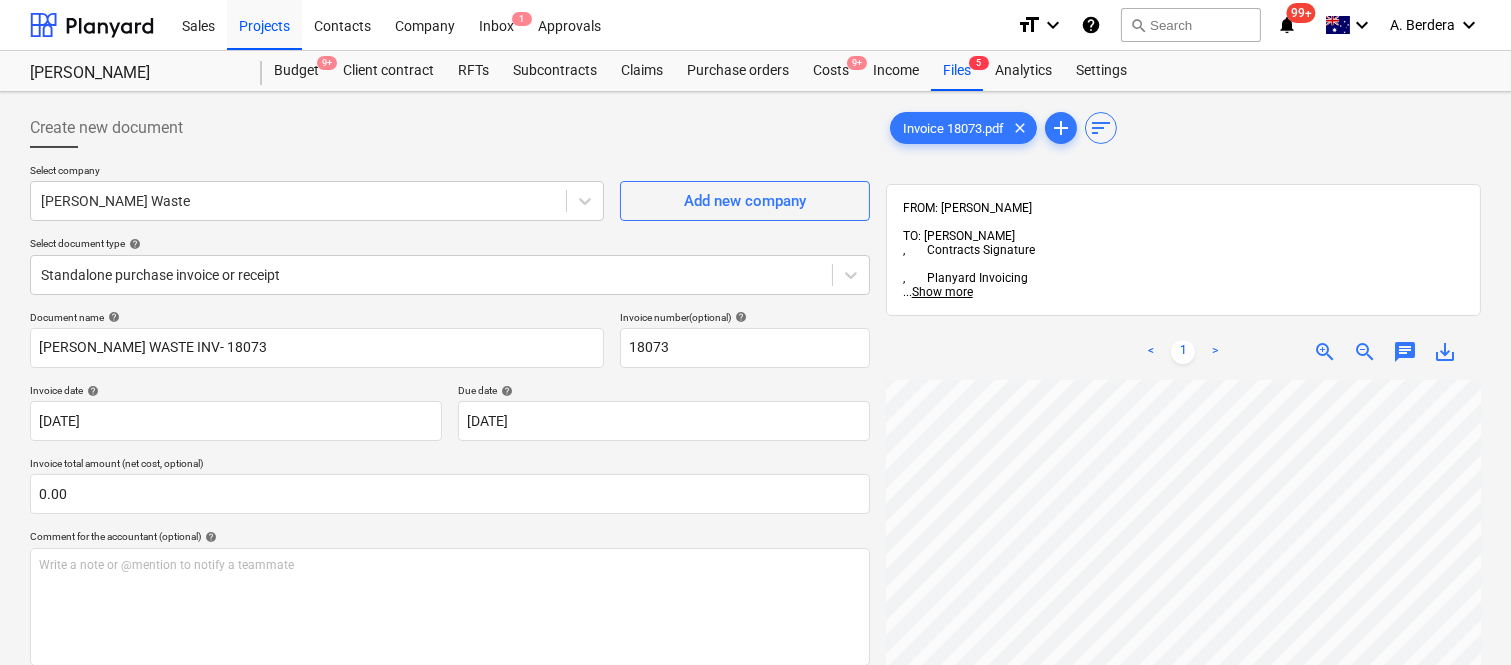 scroll, scrollTop: 644, scrollLeft: 18, axis: both 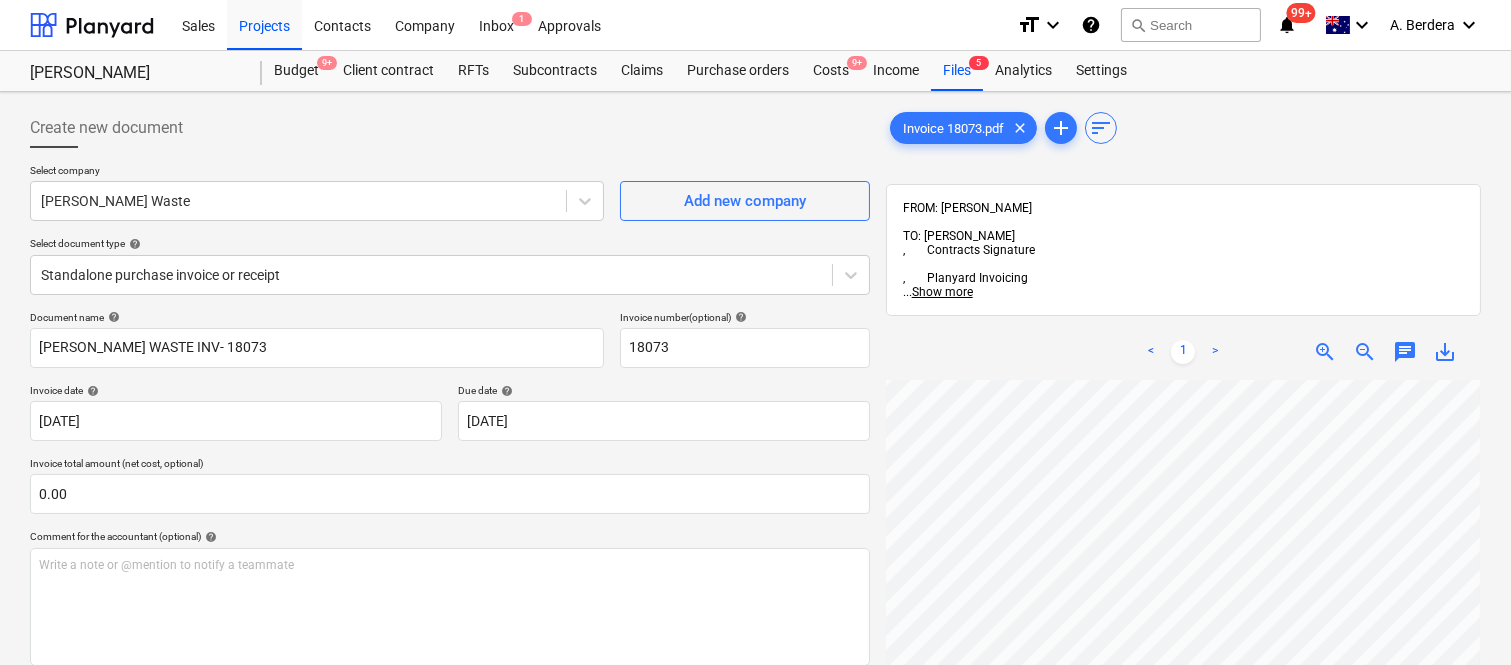 click on "Sales Projects Contacts Company Inbox 1 Approvals format_size keyboard_arrow_down help search Search notifications 99+ keyboard_arrow_down A. Berdera keyboard_arrow_down [PERSON_NAME] Budget 9+ Client contract RFTs Subcontracts Claims Purchase orders Costs 9+ Income Files 5 Analytics Settings Create new document Select company [PERSON_NAME] Waste   Add new company Select document type help Standalone purchase invoice or receipt Document name help [PERSON_NAME] WASTE INV- 18073 Invoice number  (optional) help 18073 Invoice date help [DATE] 17.07.2025 Press the down arrow key to interact with the calendar and
select a date. Press the question mark key to get the keyboard shortcuts for changing dates. Due date help [DATE] [DATE] Press the down arrow key to interact with the calendar and
select a date. Press the question mark key to get the keyboard shortcuts for changing dates. Invoice total amount (net cost, optional) 0.00 Comment for the accountant (optional) help ﻿ Clear Save Submit $0.00 <" at bounding box center (755, 332) 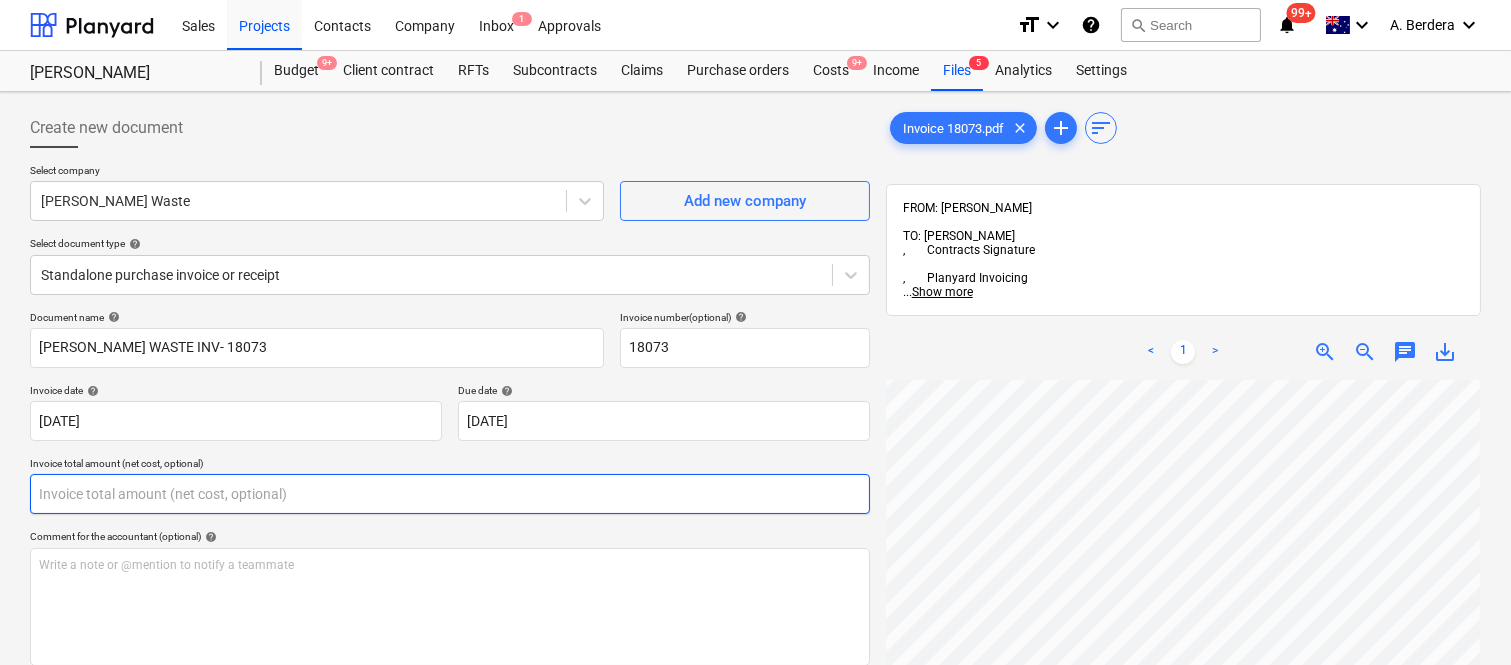 click at bounding box center (450, 494) 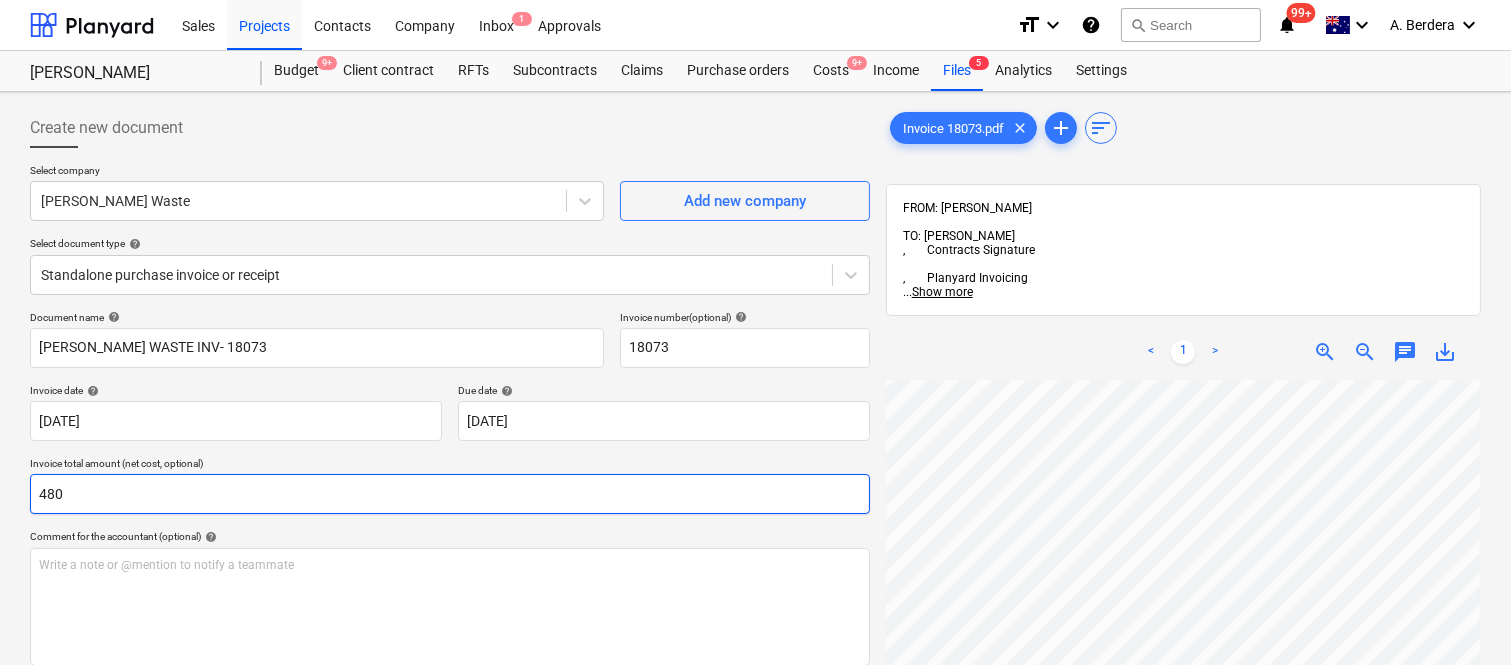 scroll, scrollTop: 285, scrollLeft: 0, axis: vertical 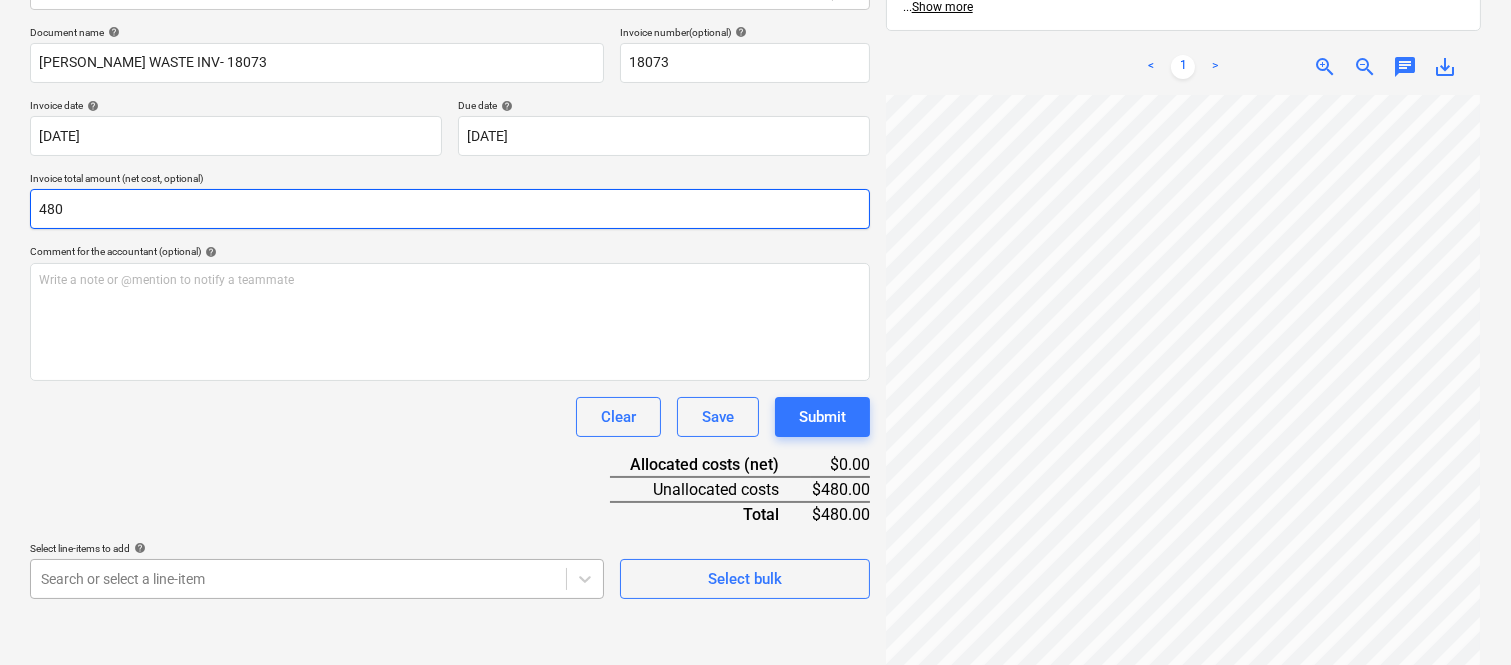 type on "480" 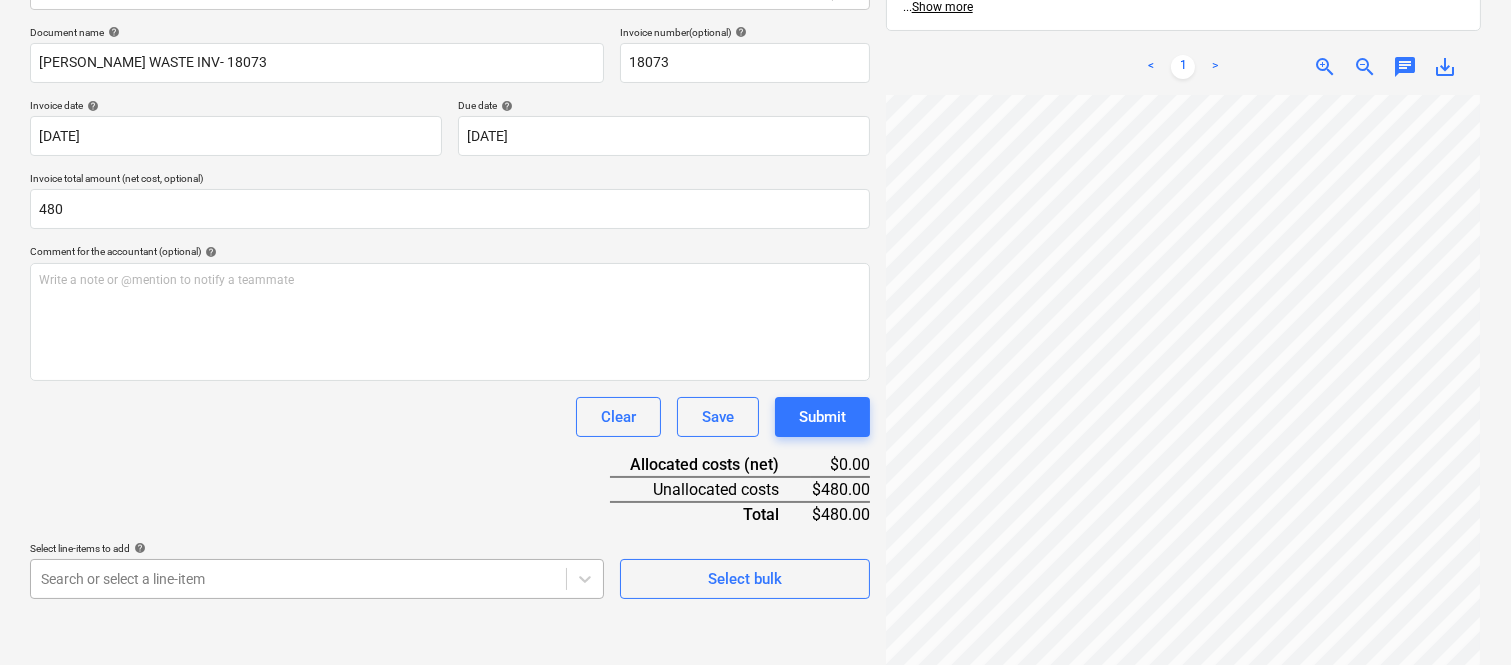 click on "Sales Projects Contacts Company Inbox 1 Approvals format_size keyboard_arrow_down help search Search notifications 99+ keyboard_arrow_down A. Berdera keyboard_arrow_down [PERSON_NAME] Budget 9+ Client contract RFTs Subcontracts Claims Purchase orders Costs 9+ Income Files 5 Analytics Settings Create new document Select company [PERSON_NAME] Waste   Add new company Select document type help Standalone purchase invoice or receipt Document name help [PERSON_NAME] WASTE INV- 18073 Invoice number  (optional) help 18073 Invoice date help [DATE] 17.07.2025 Press the down arrow key to interact with the calendar and
select a date. Press the question mark key to get the keyboard shortcuts for changing dates. Due date help [DATE] [DATE] Press the down arrow key to interact with the calendar and
select a date. Press the question mark key to get the keyboard shortcuts for changing dates. Invoice total amount (net cost, optional) 480 Comment for the accountant (optional) help ﻿ Clear Save Submit $0.00 $480.00" at bounding box center [755, 47] 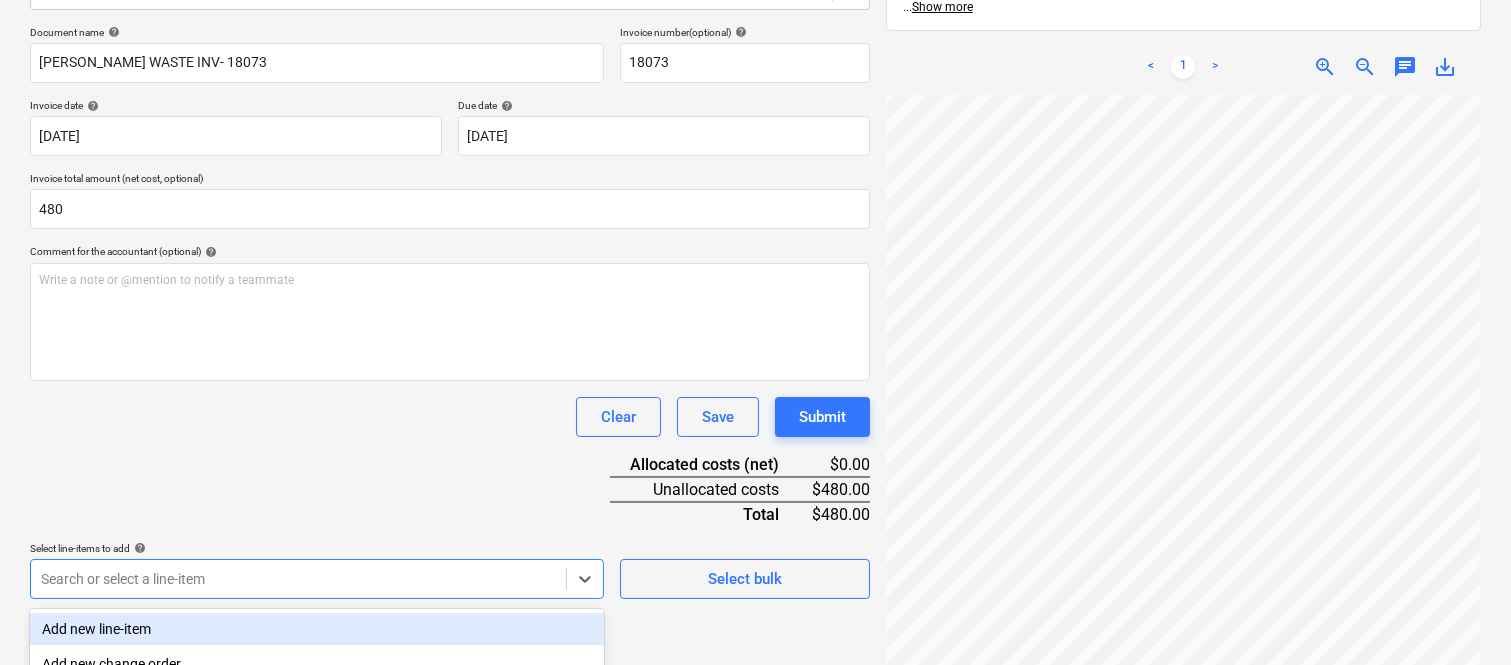 scroll, scrollTop: 532, scrollLeft: 0, axis: vertical 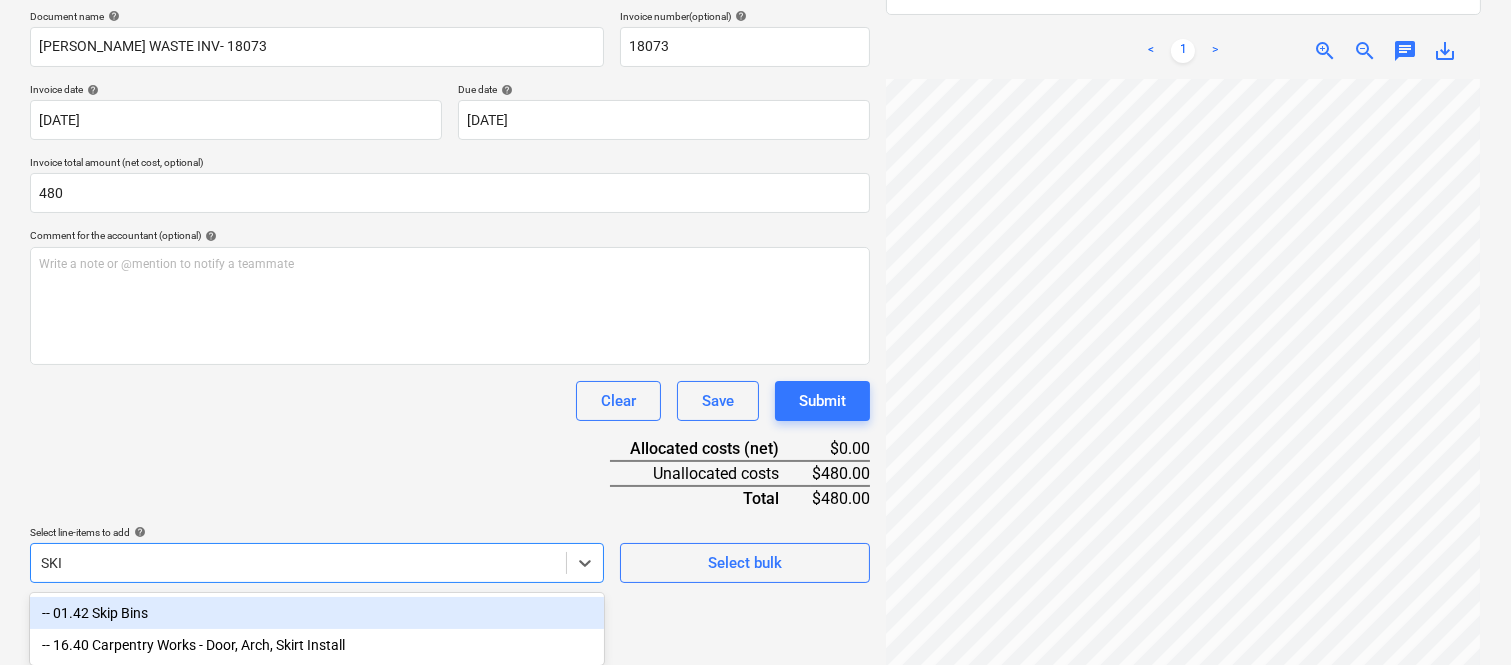 type on "SKIP" 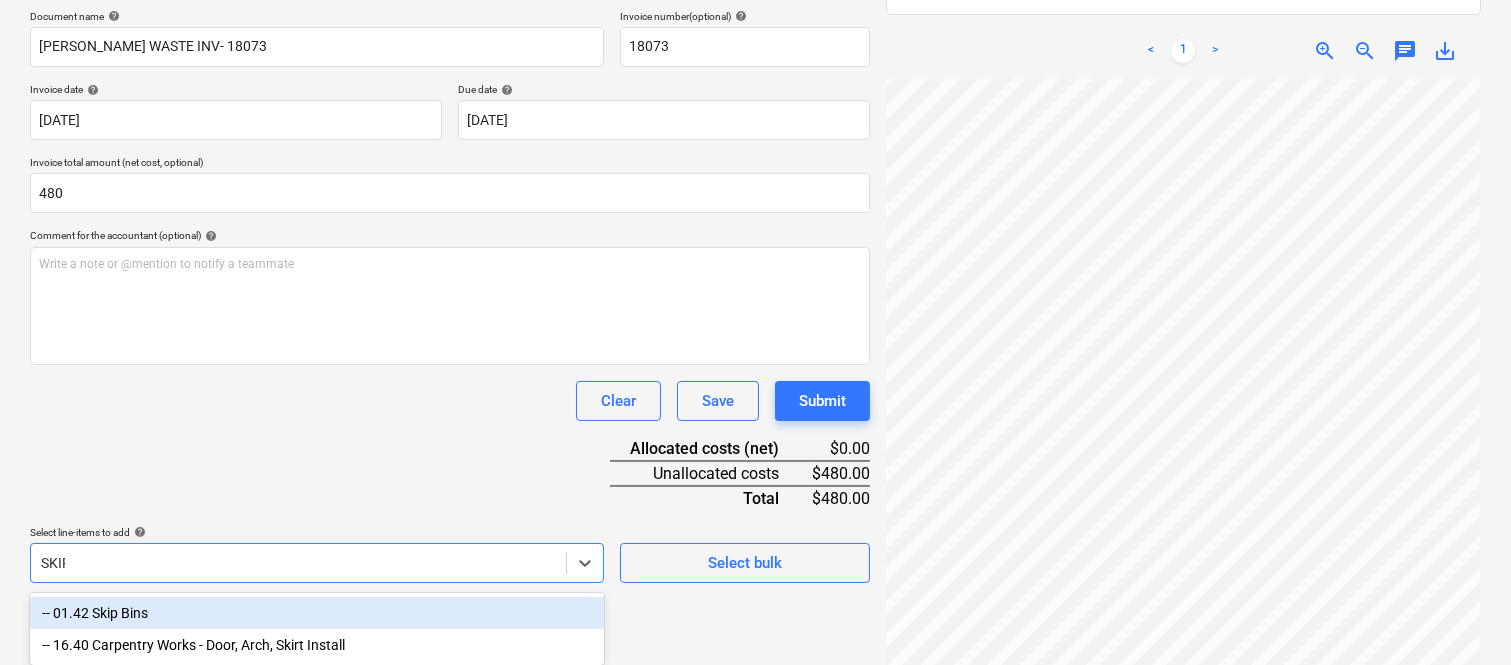 scroll, scrollTop: 285, scrollLeft: 0, axis: vertical 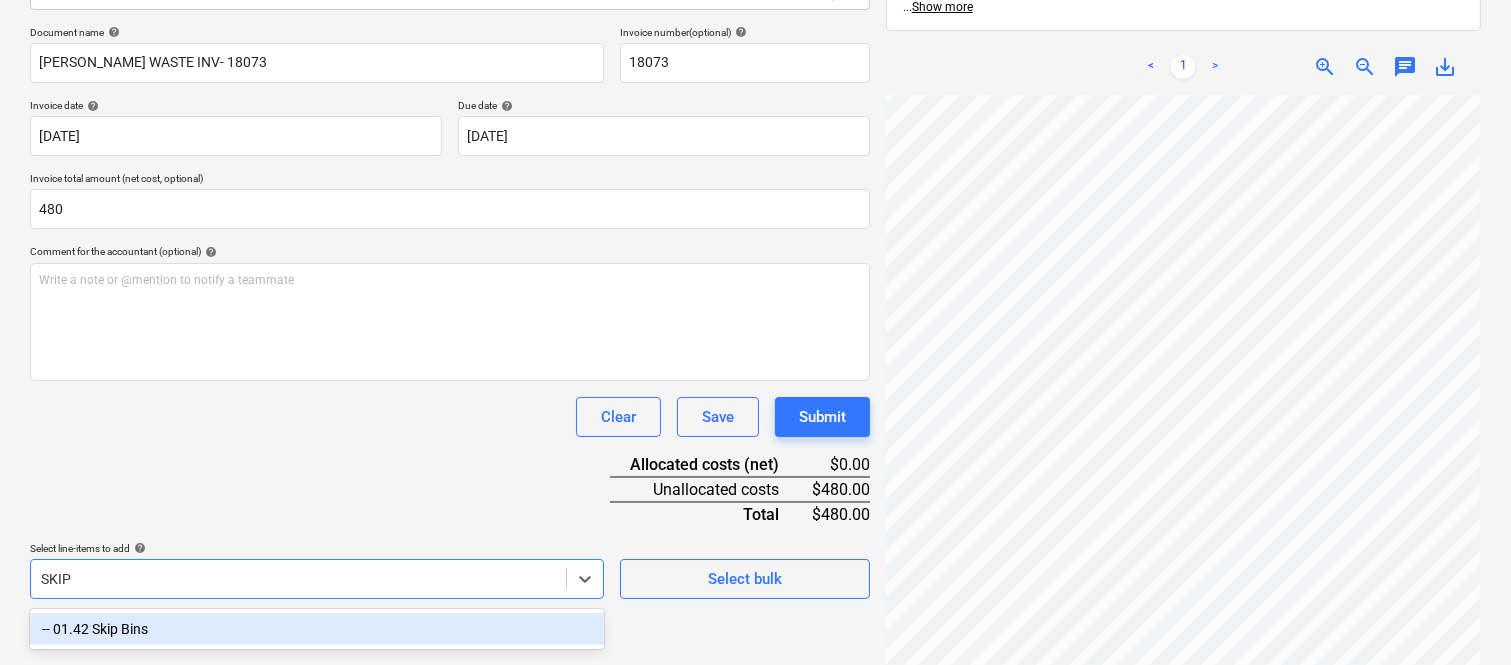 click on "--  01.42 Skip Bins" at bounding box center (317, 629) 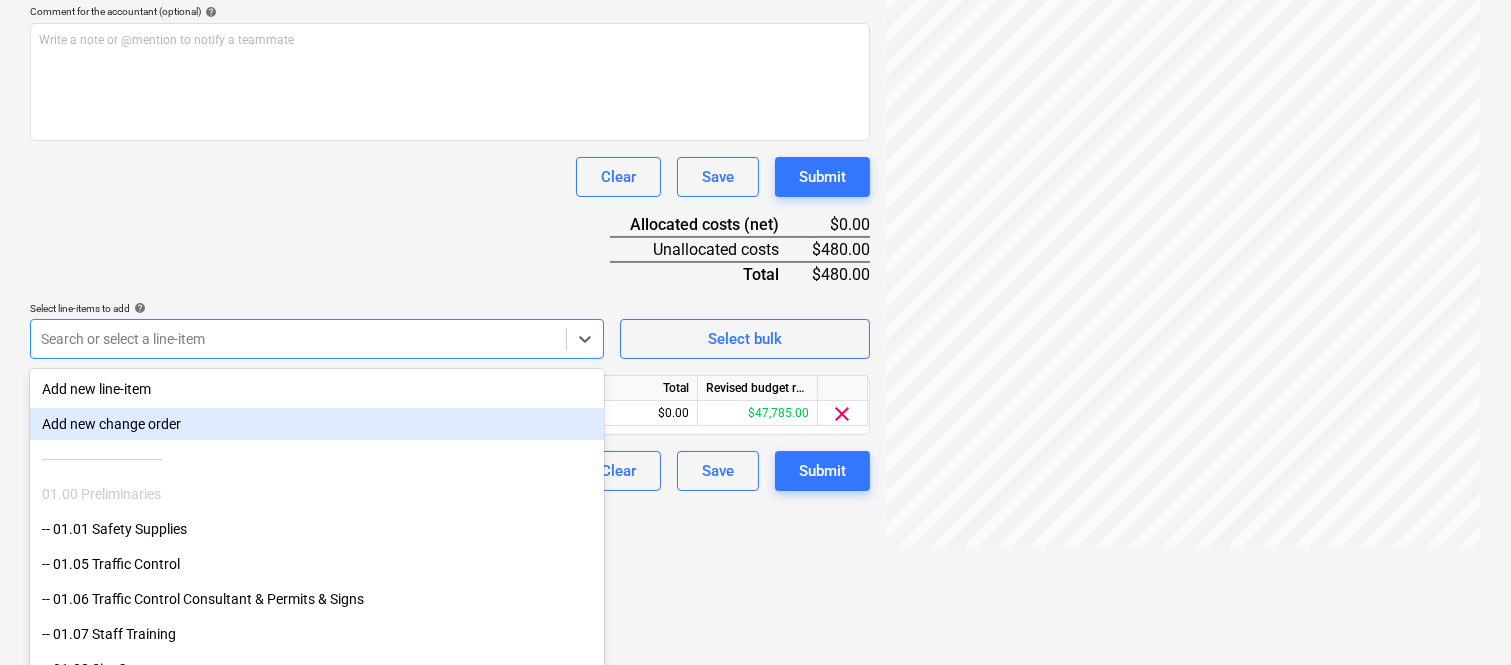 scroll, scrollTop: 532, scrollLeft: 0, axis: vertical 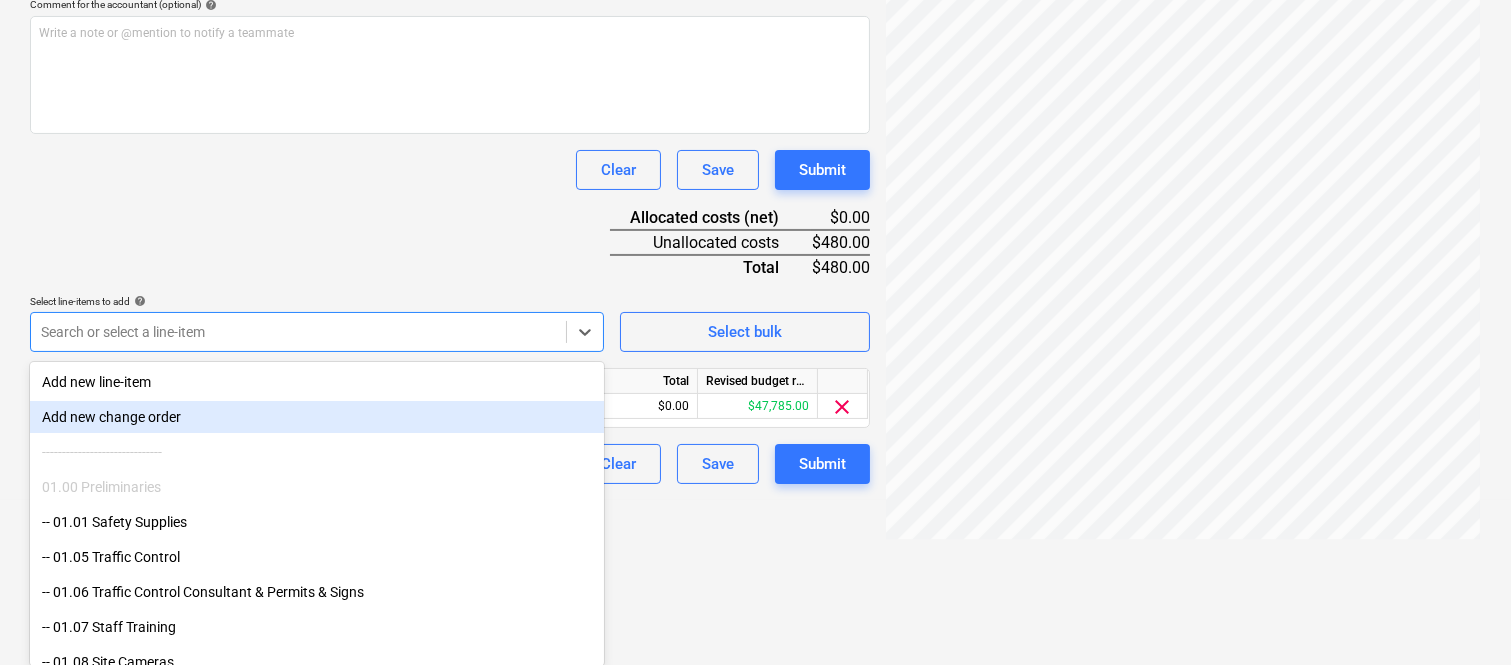 click on "Document name help [PERSON_NAME] WASTE INV- 18073 Invoice number  (optional) help 18073 Invoice date help [DATE] 17.07.2025 Press the down arrow key to interact with the calendar and
select a date. Press the question mark key to get the keyboard shortcuts for changing dates. Due date help [DATE] [DATE] Press the down arrow key to interact with the calendar and
select a date. Press the question mark key to get the keyboard shortcuts for changing dates. Invoice total amount (net cost, optional) 480 Comment for the accountant (optional) help Write a note or @mention to notify a teammate ﻿ Clear Save Submit Allocated costs (net) $0.00 Unallocated costs $480.00 Total $480.00 Select line-items to add help option --  01.42 Skip Bins, selected. option Add new change order focused, 2 of 182. 182 results available. Use Up and Down to choose options, press Enter to select the currently focused option, press Escape to exit the menu, press Tab to select the option and exit the menu. Select bulk Unit Total" at bounding box center [450, 131] 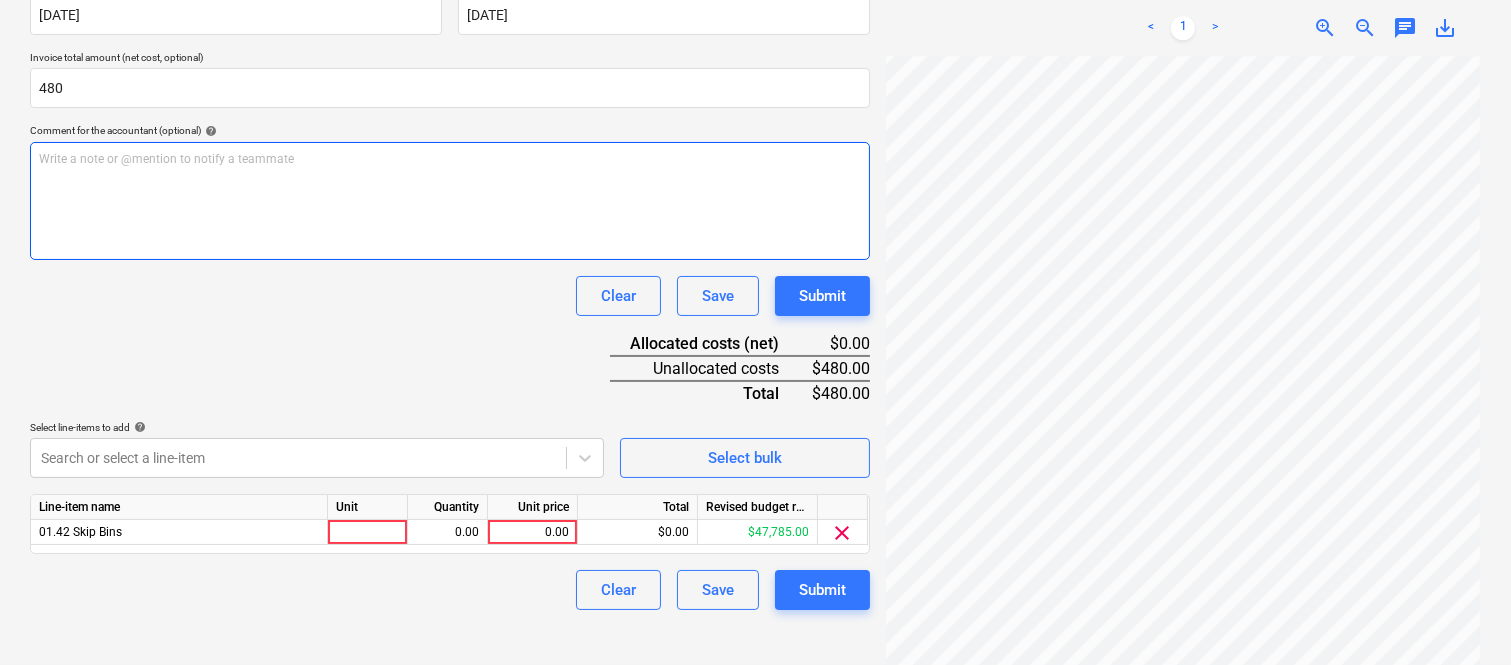 scroll, scrollTop: 367, scrollLeft: 0, axis: vertical 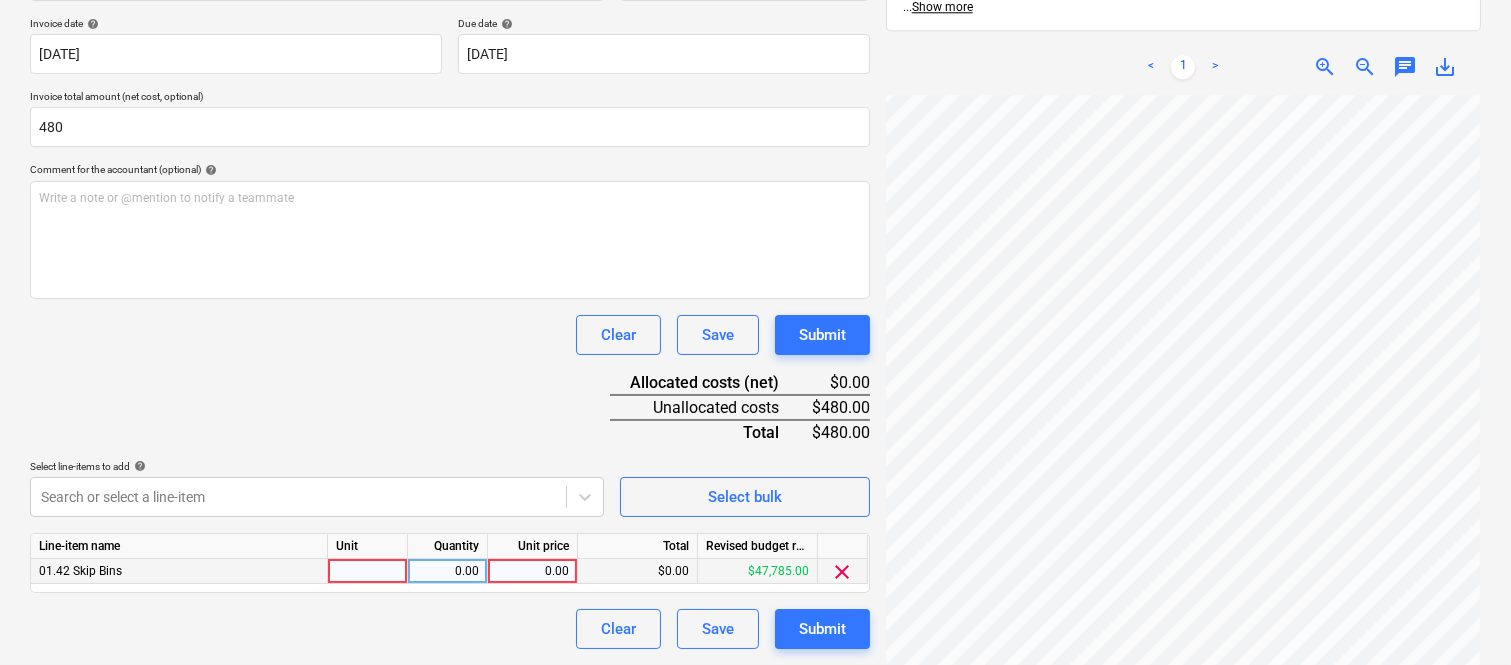 click at bounding box center [368, 571] 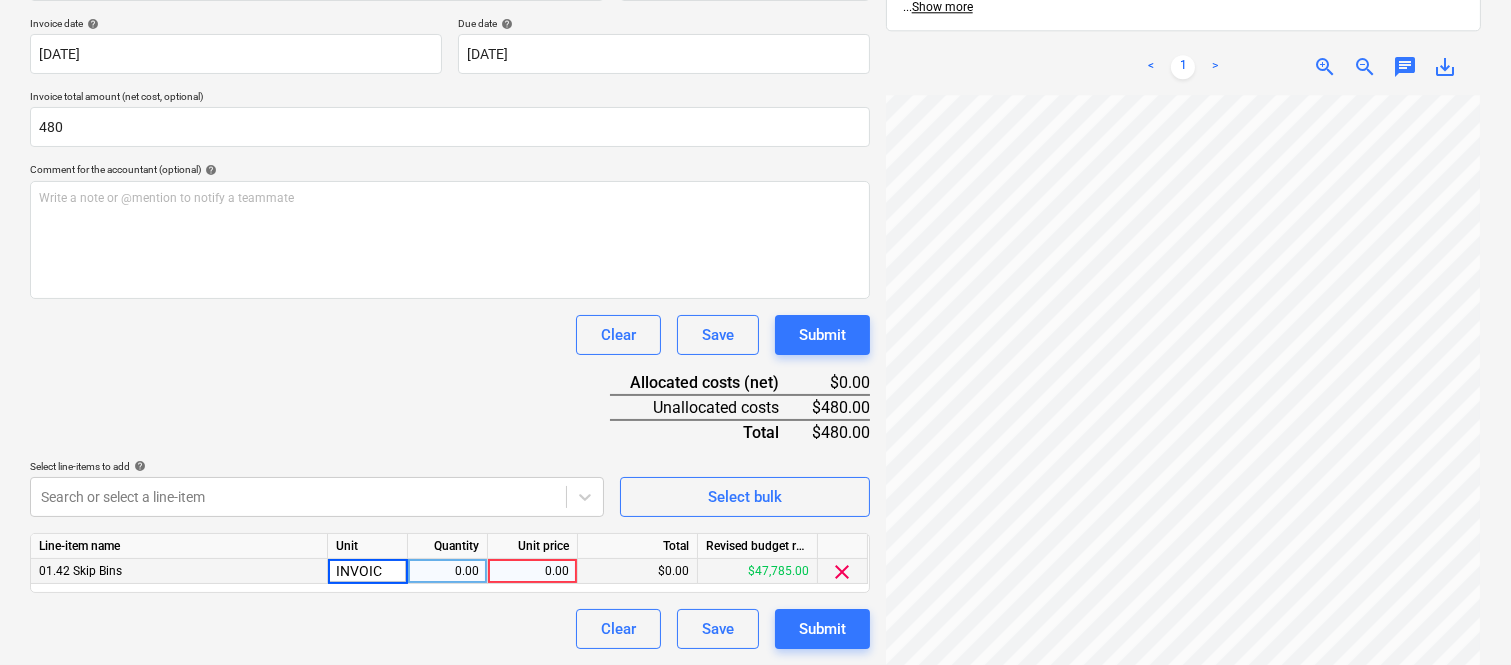 type on "INVOICE" 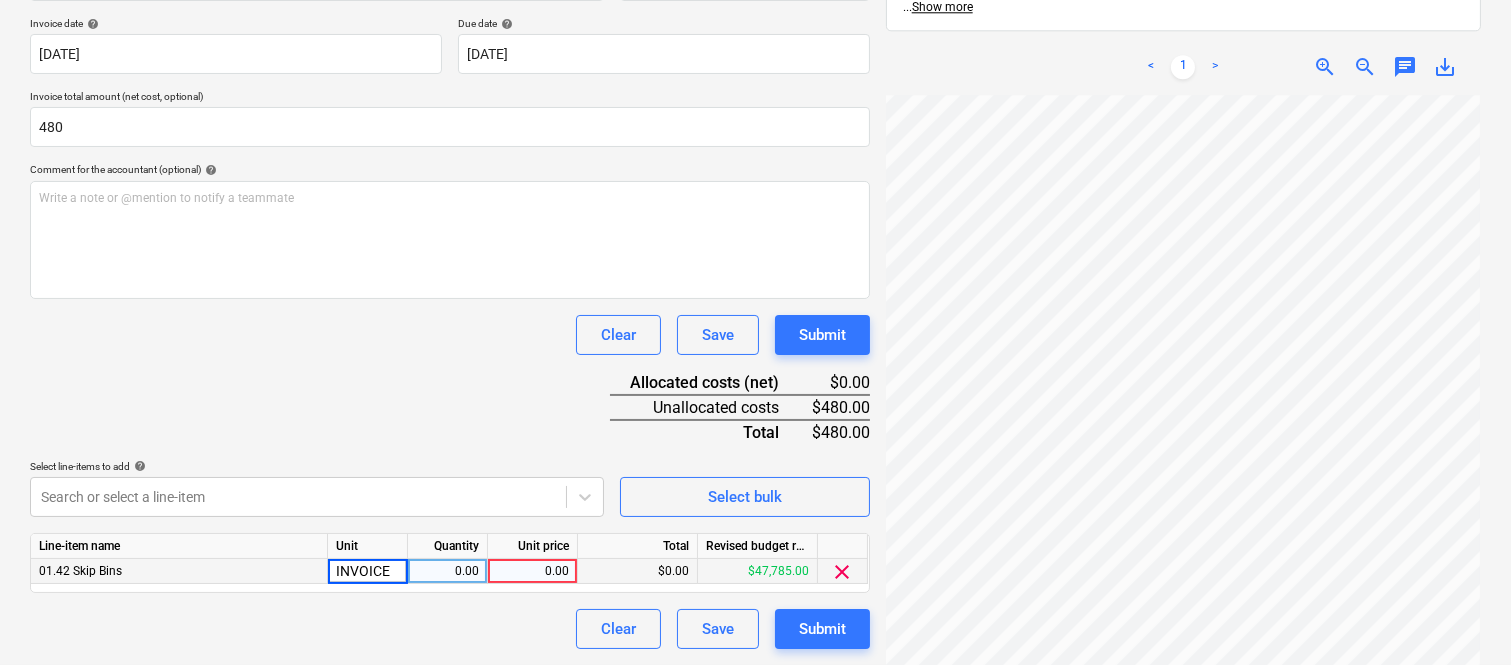 click on "0.00" at bounding box center [447, 571] 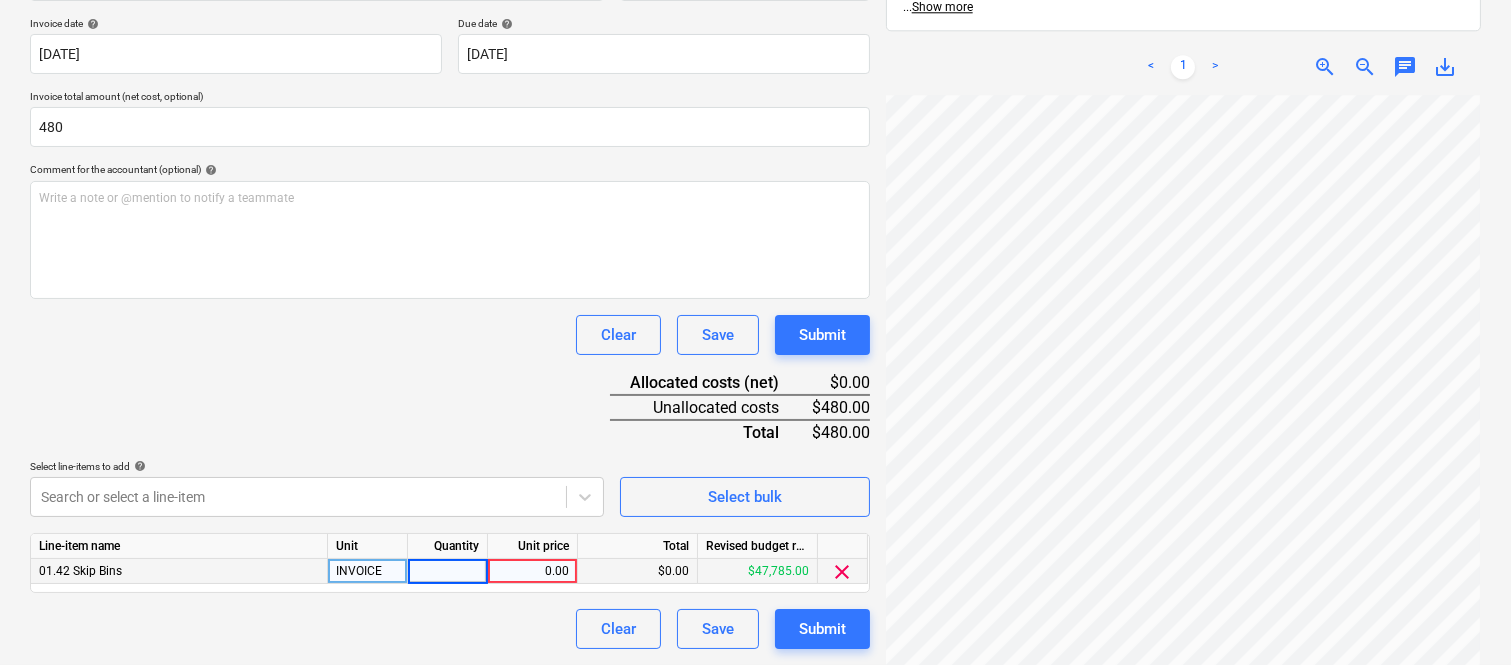 type on "1" 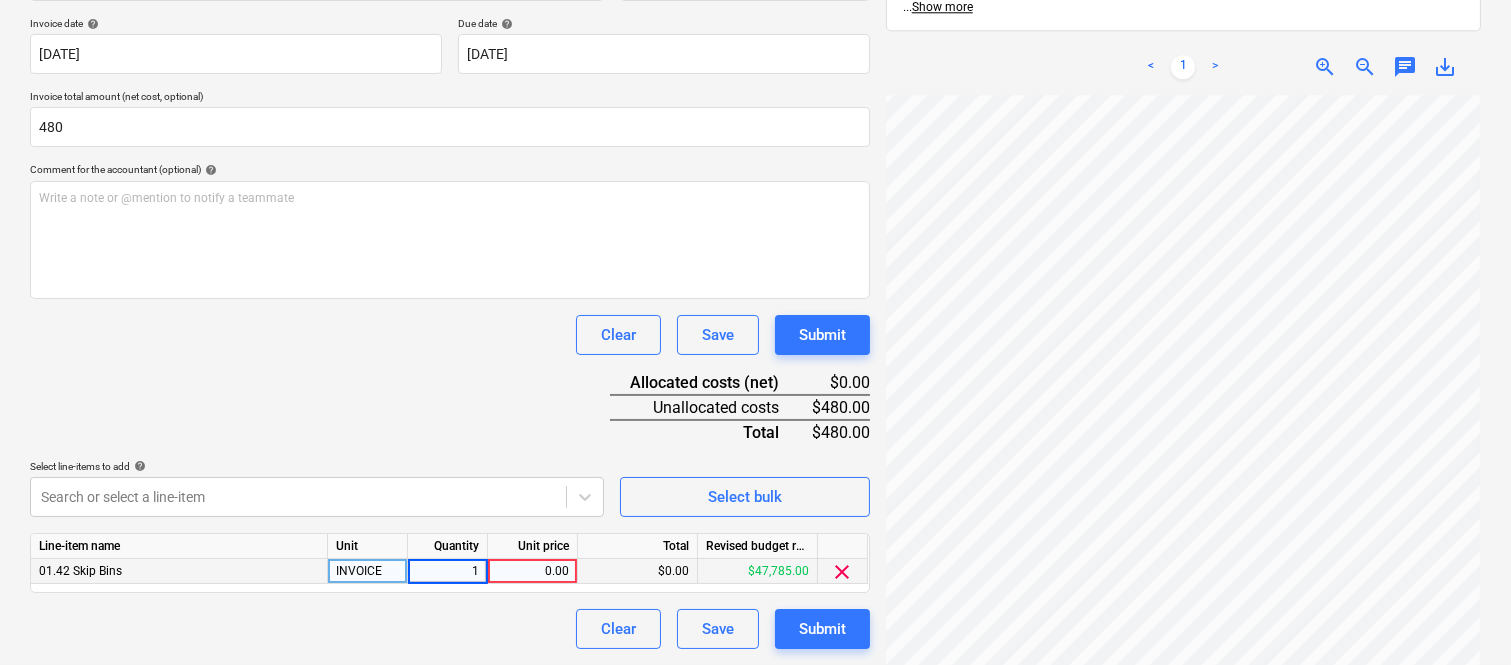 click on "0.00" at bounding box center [532, 571] 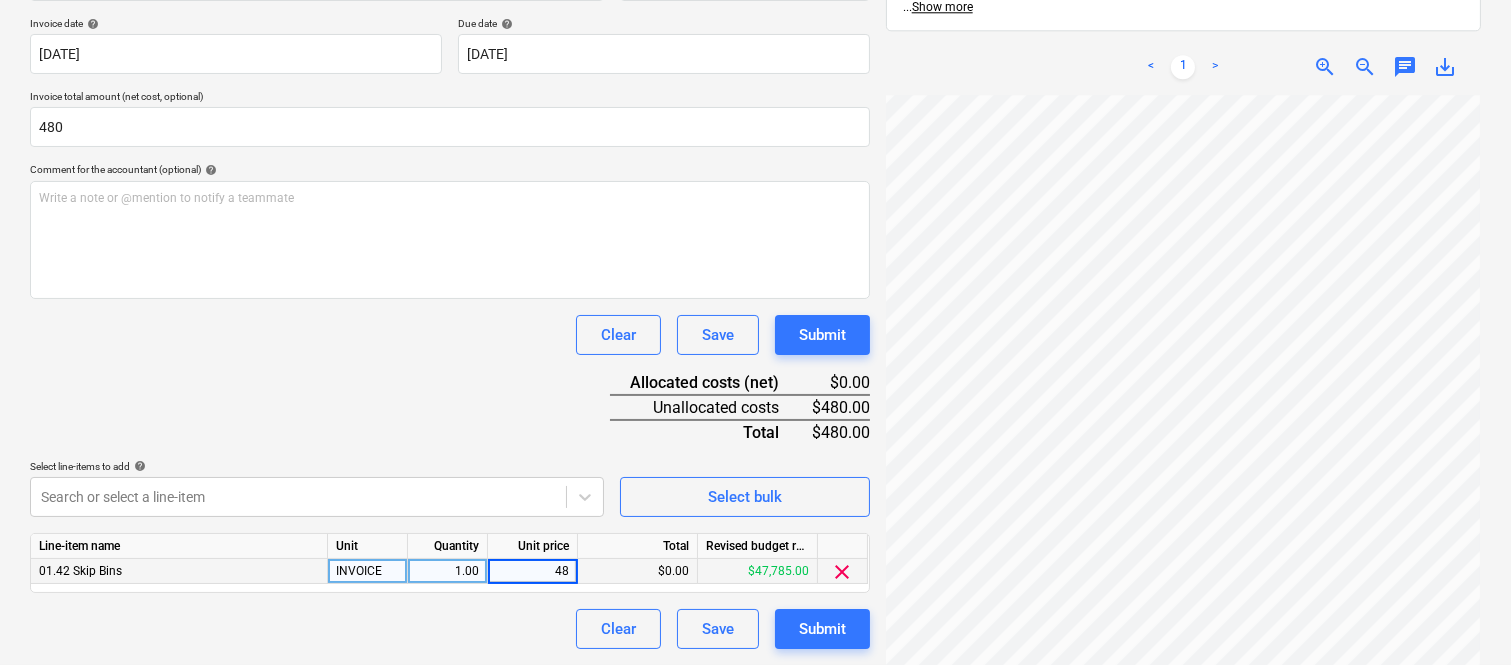 type on "480" 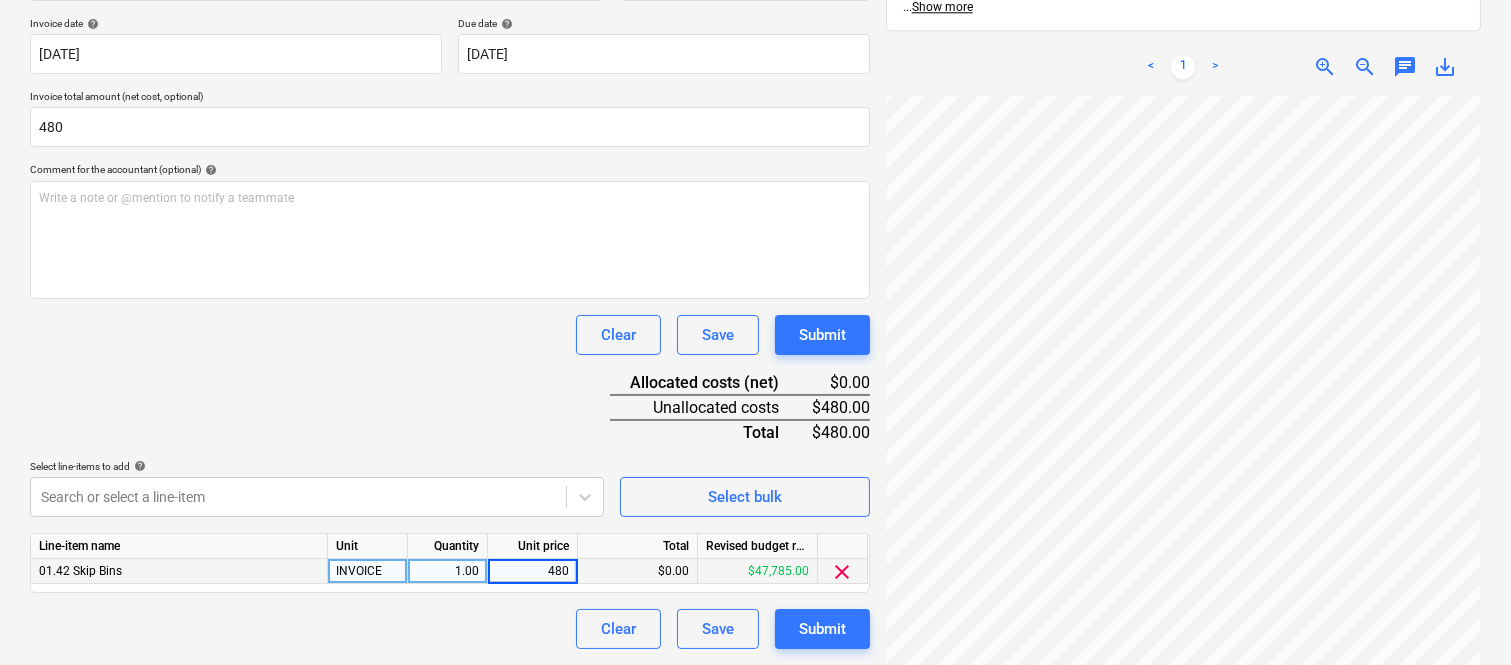 click on "Clear Save Submit" at bounding box center (450, 629) 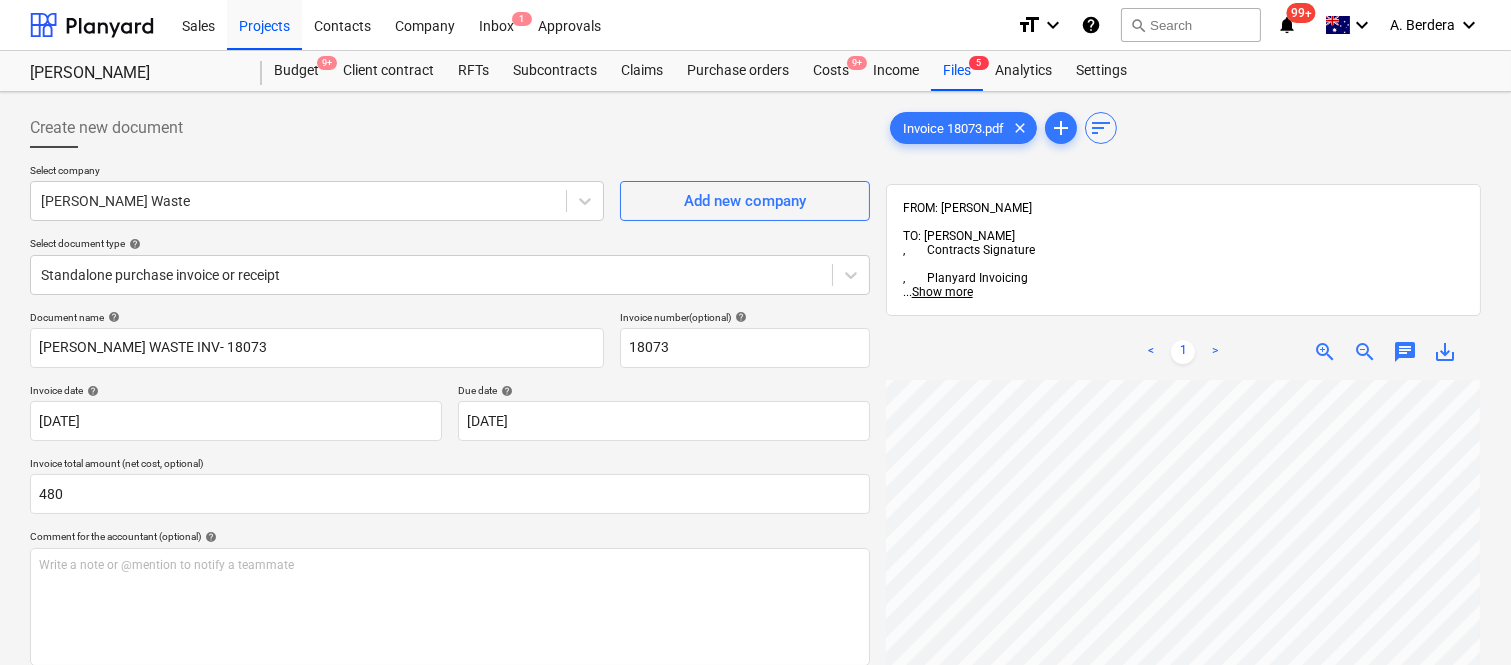 scroll, scrollTop: 367, scrollLeft: 0, axis: vertical 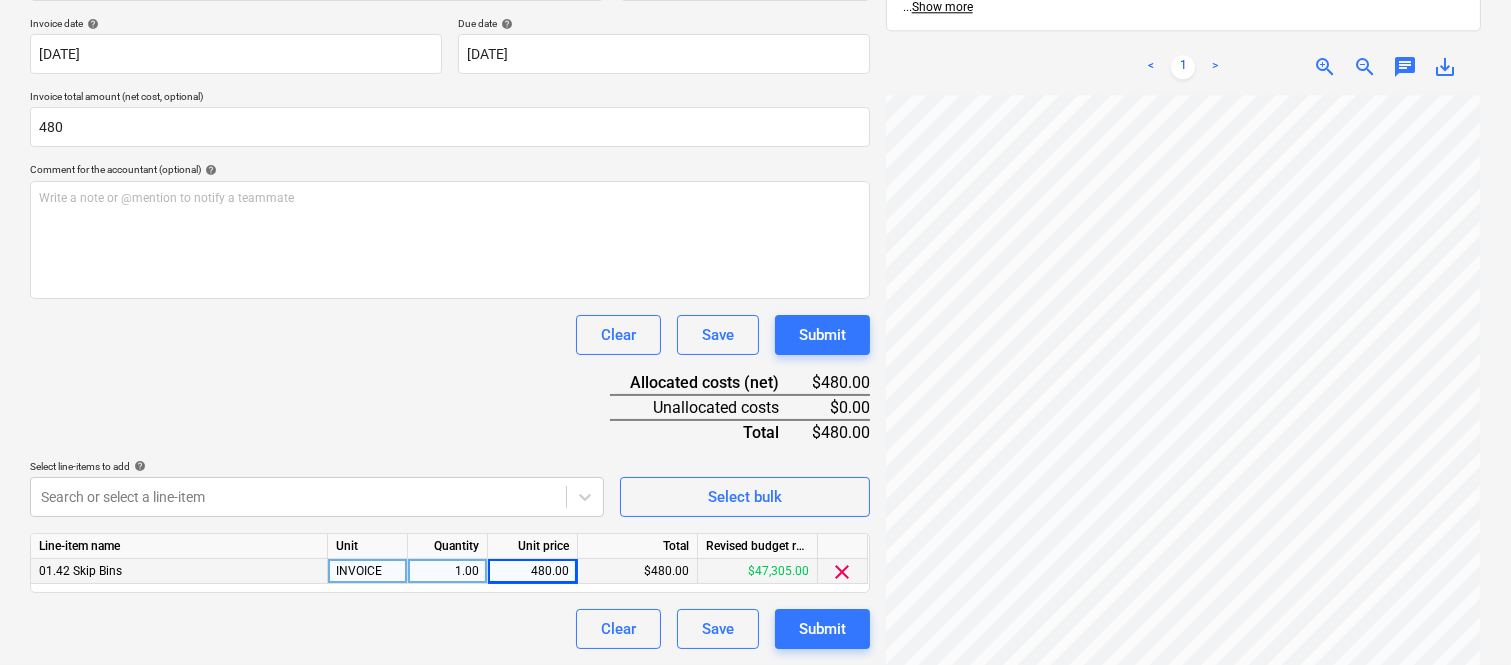 click on "Create new document Select company [PERSON_NAME] Waste   Add new company Select document type help Standalone purchase invoice or receipt Document name help [PERSON_NAME] WASTE INV- 18073 Invoice number  (optional) help 18073 Invoice date help [DATE] 17.07.2025 Press the down arrow key to interact with the calendar and
select a date. Press the question mark key to get the keyboard shortcuts for changing dates. Due date help [DATE] [DATE] Press the down arrow key to interact with the calendar and
select a date. Press the question mark key to get the keyboard shortcuts for changing dates. Invoice total amount (net cost, optional) 480 Comment for the accountant (optional) help Write a note or @mention to notify a teammate ﻿ Clear Save Submit Allocated costs (net) $480.00 Unallocated costs $0.00 Total $480.00 Select line-items to add help Search or select a line-item Select bulk Line-item name Unit Quantity Unit price Total Revised budget remaining 01.42 Skip Bins INVOICE 1.00 480.00 $480.00 $47,305.00" at bounding box center [755, 195] 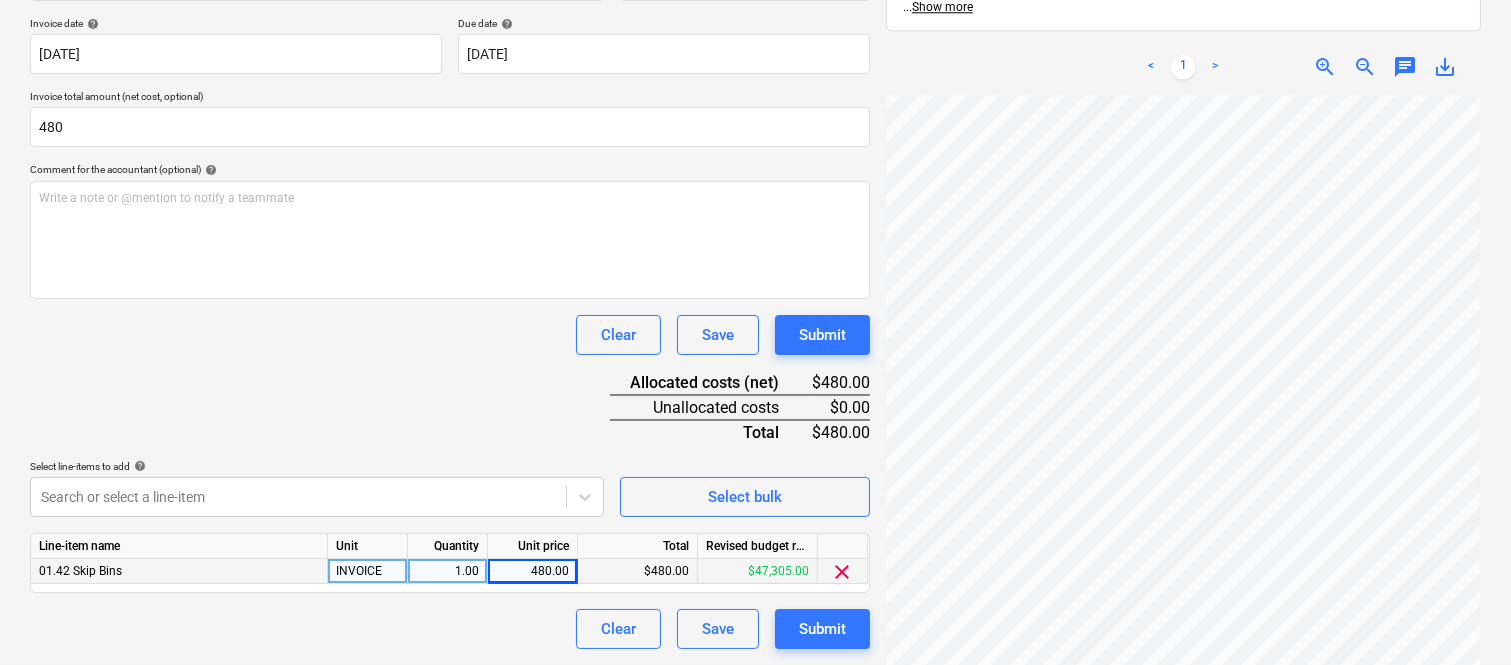 scroll, scrollTop: 7, scrollLeft: 0, axis: vertical 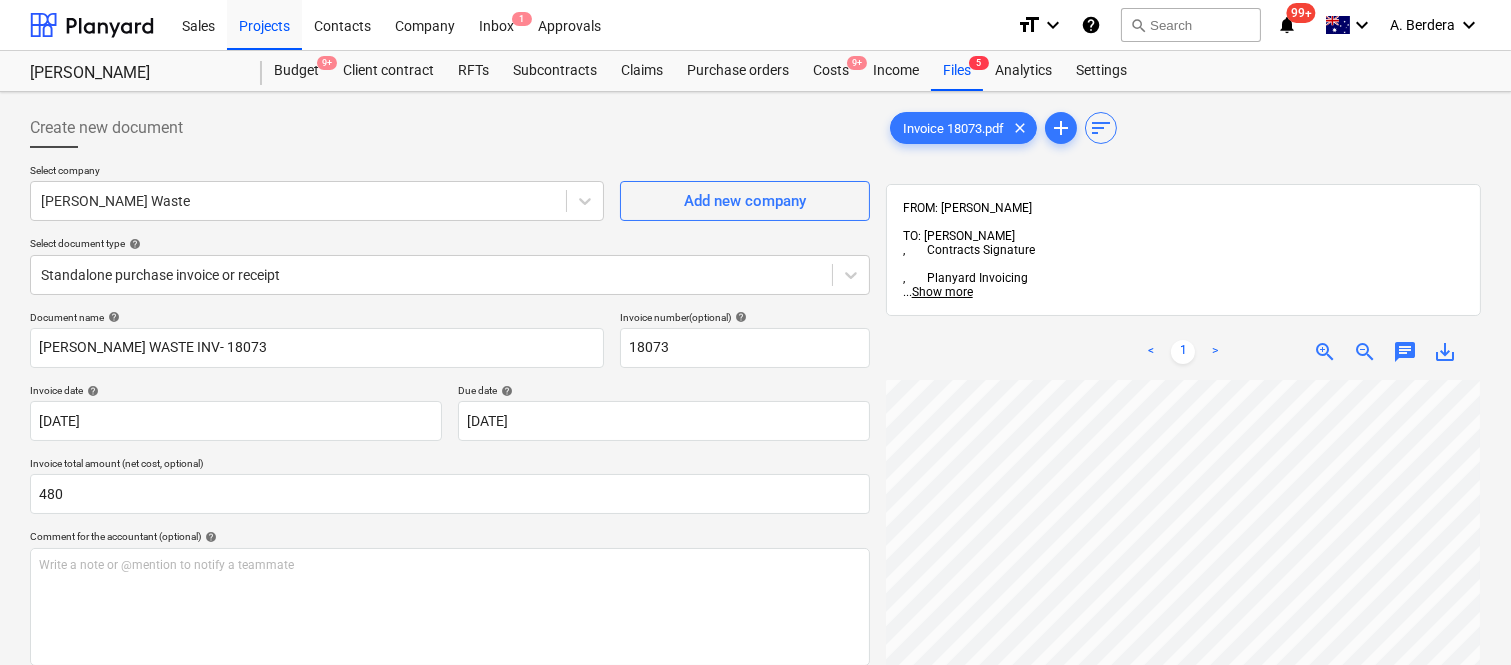 click on "Create new document Select company [PERSON_NAME] Waste   Add new company Select document type help Standalone purchase invoice or receipt Document name help [PERSON_NAME] WASTE INV- 18073 Invoice number  (optional) help 18073 Invoice date help [DATE] 17.07.2025 Press the down arrow key to interact with the calendar and
select a date. Press the question mark key to get the keyboard shortcuts for changing dates. Due date help [DATE] [DATE] Press the down arrow key to interact with the calendar and
select a date. Press the question mark key to get the keyboard shortcuts for changing dates. Invoice total amount (net cost, optional) 480 Comment for the accountant (optional) help Write a note or @mention to notify a teammate ﻿ Clear Save Submit Allocated costs (net) $480.00 Unallocated costs $0.00 Total $480.00 Select line-items to add help Search or select a line-item Select bulk Line-item name Unit Quantity Unit price Total Revised budget remaining 01.42 Skip Bins INVOICE 1.00 480.00 $480.00 $47,305.00" at bounding box center (755, 562) 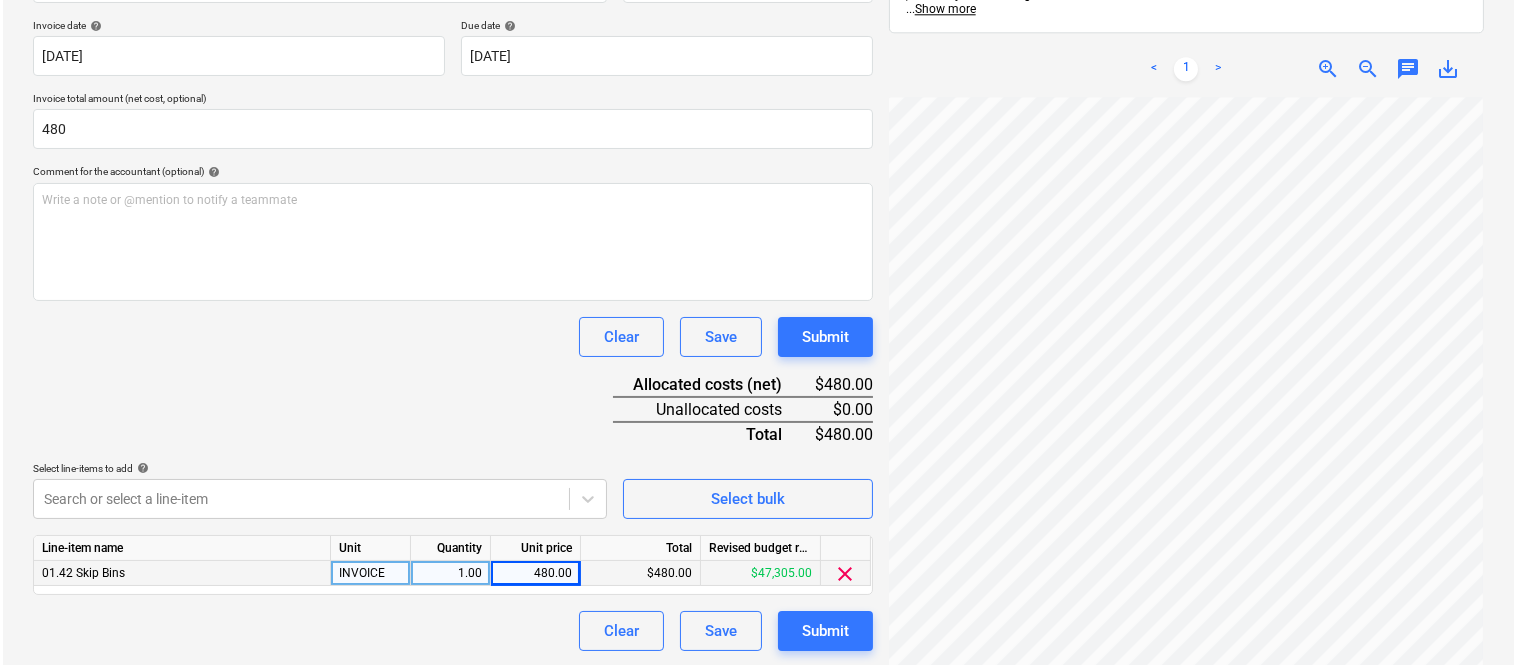 scroll, scrollTop: 367, scrollLeft: 0, axis: vertical 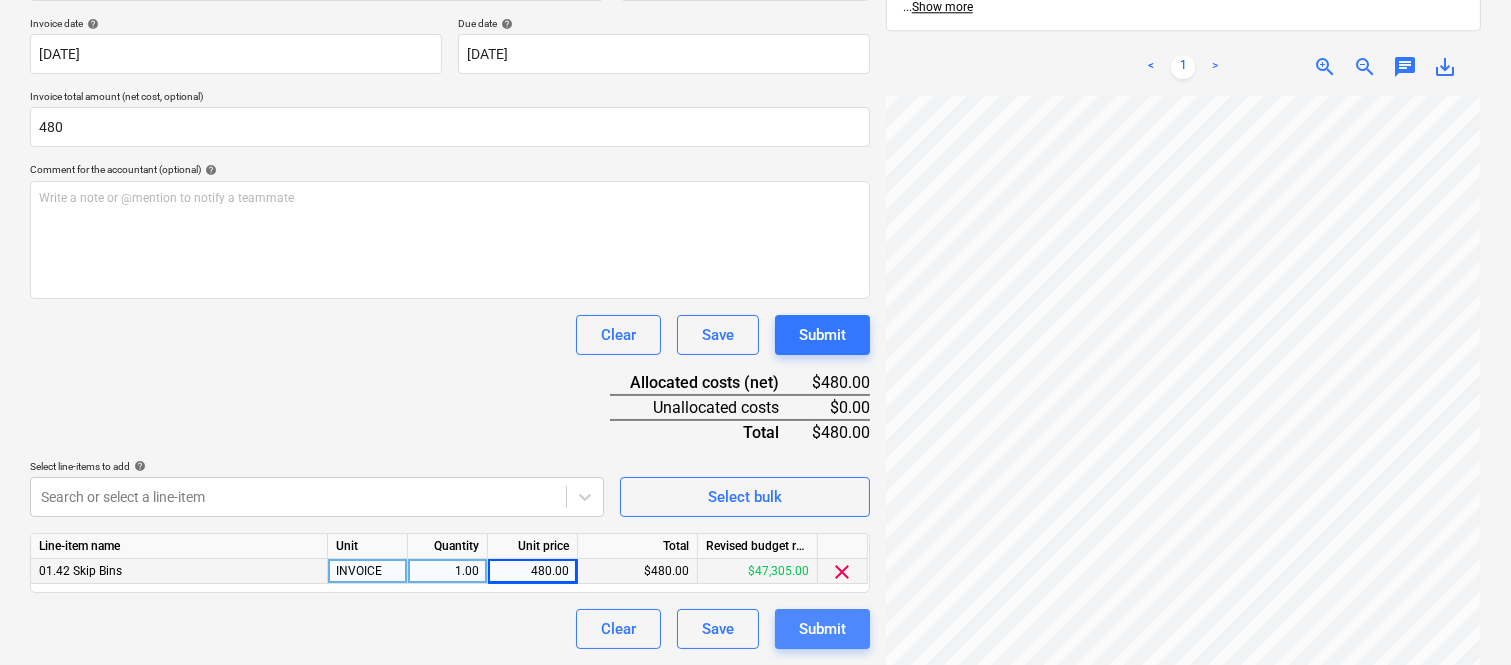 click on "Submit" at bounding box center [822, 629] 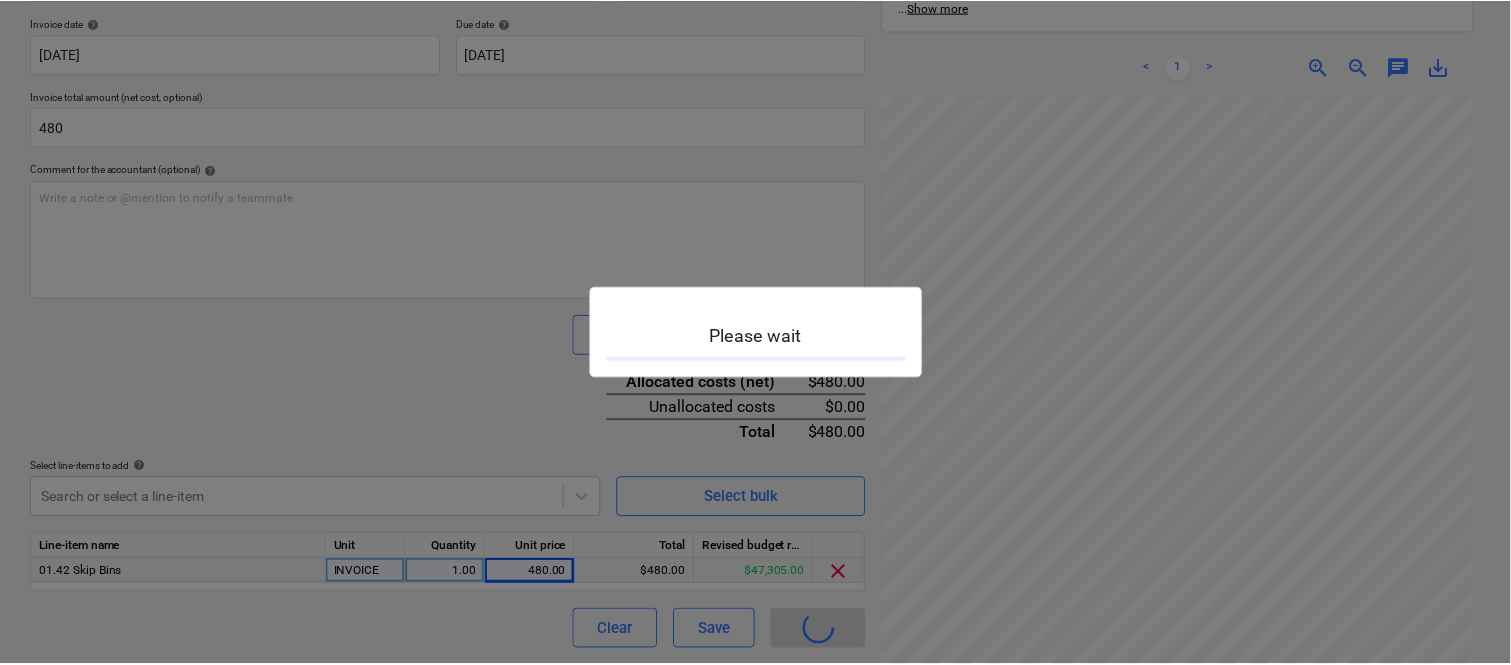 scroll, scrollTop: 0, scrollLeft: 0, axis: both 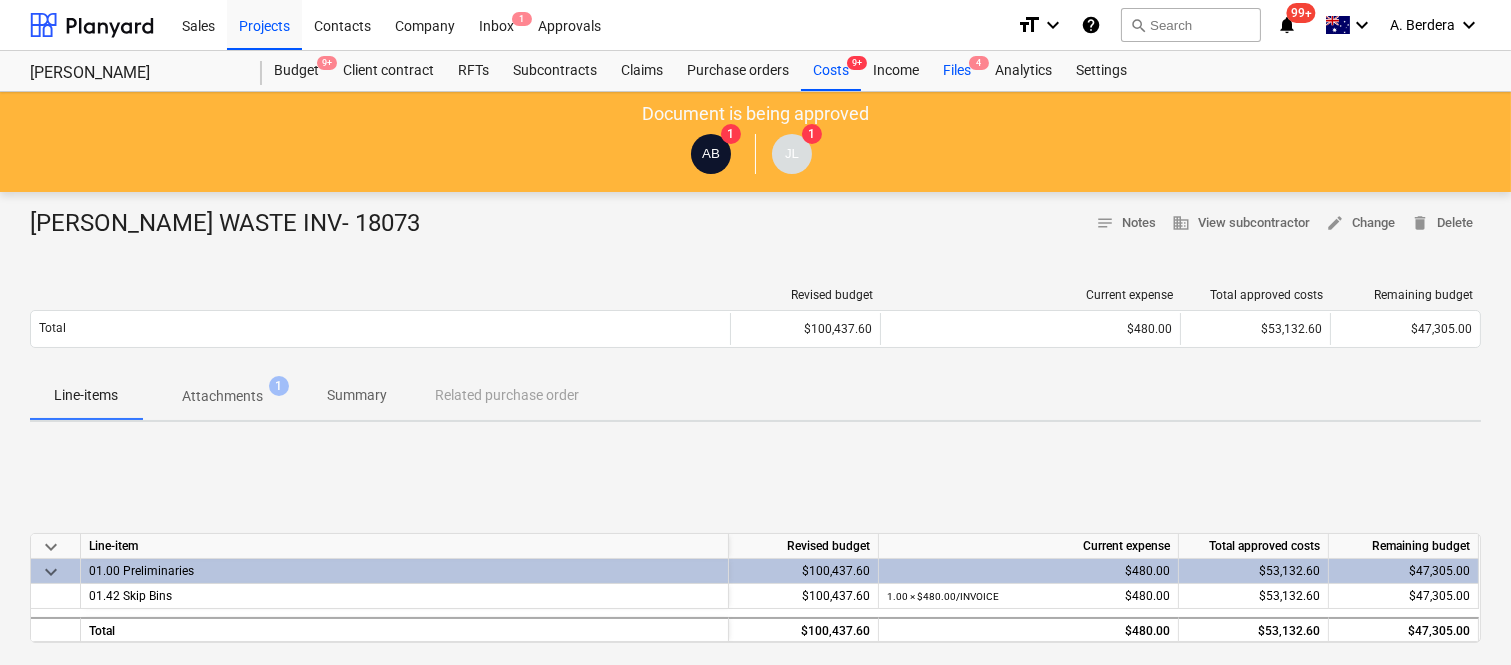 click on "Files 4" at bounding box center [957, 71] 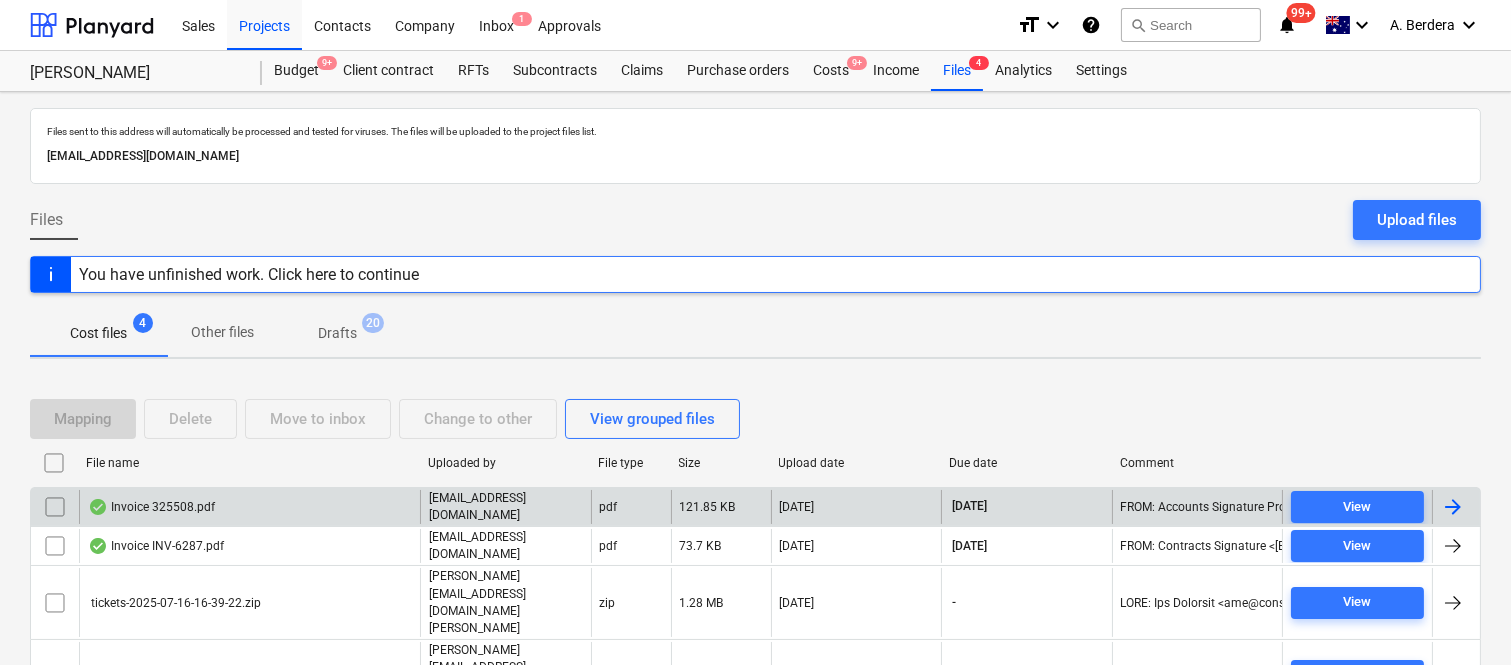 click on "Invoice 325508.pdf" at bounding box center (249, 507) 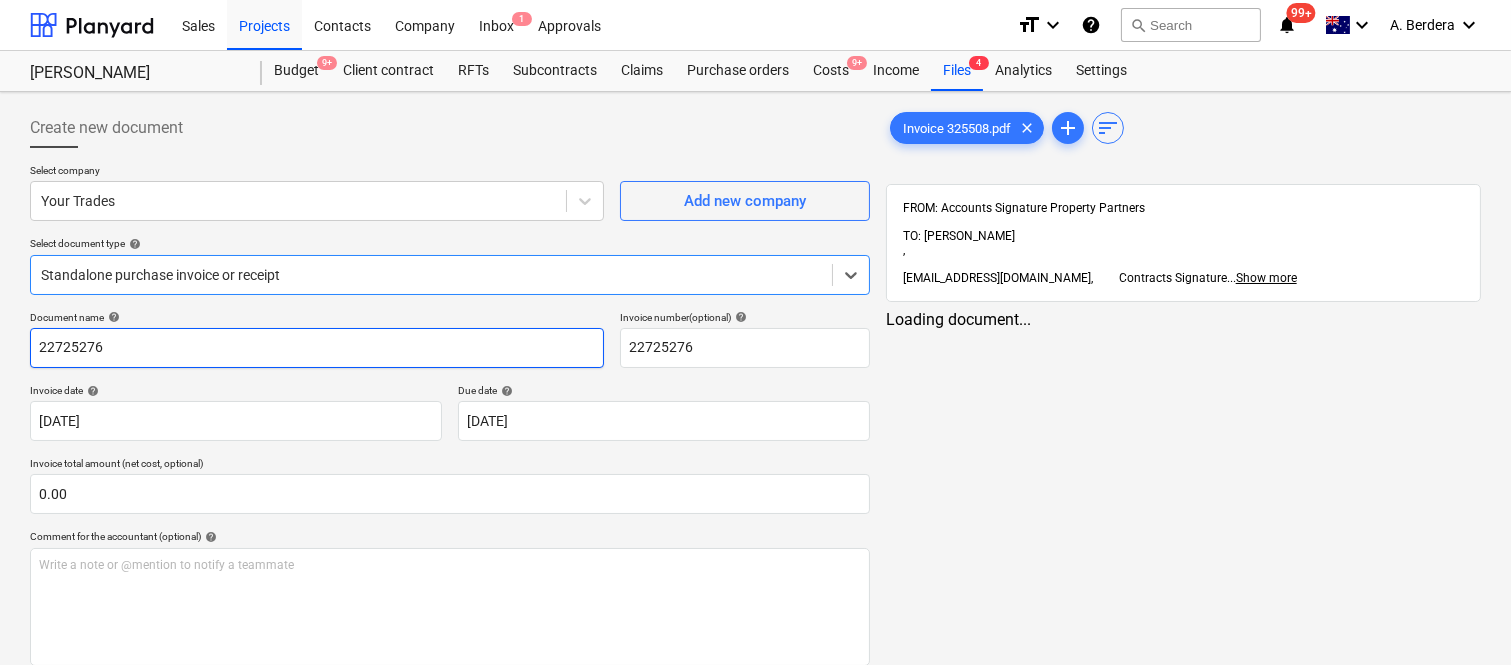 type on "22725276" 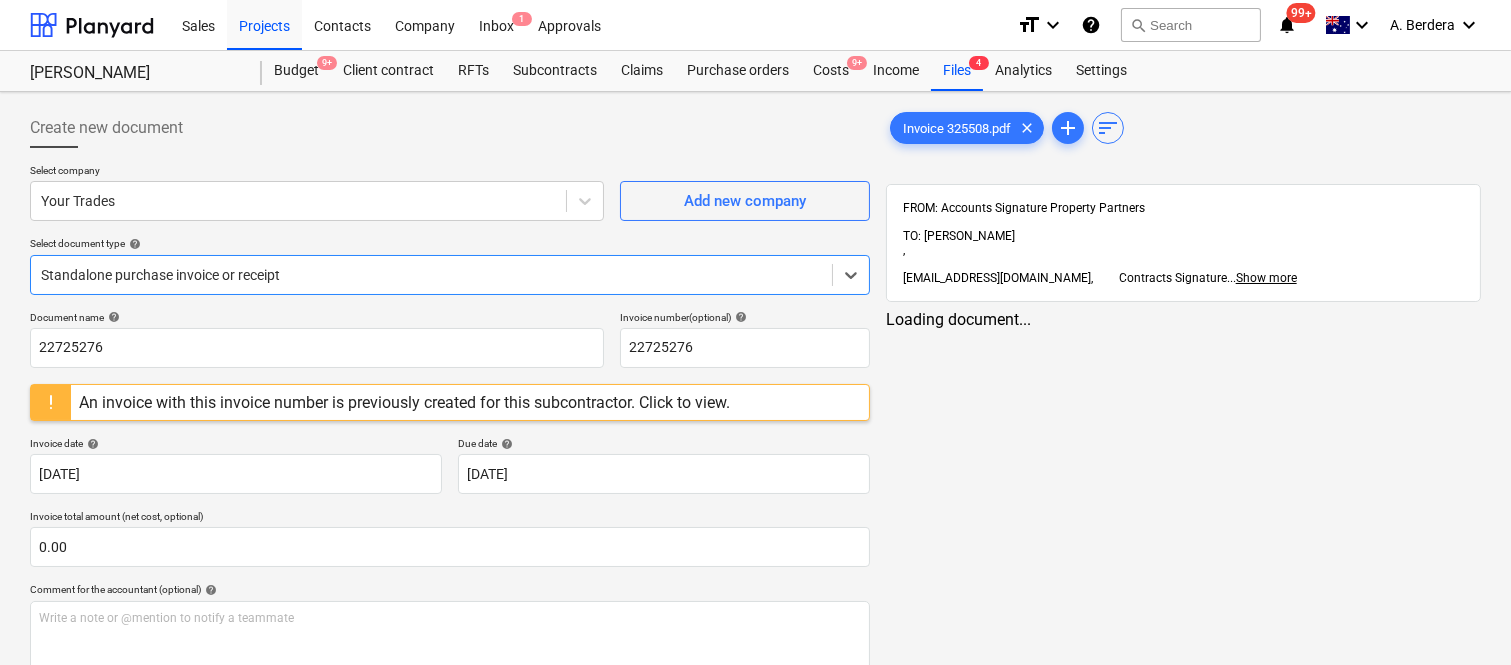 click on "Standalone purchase invoice or receipt" at bounding box center (450, 275) 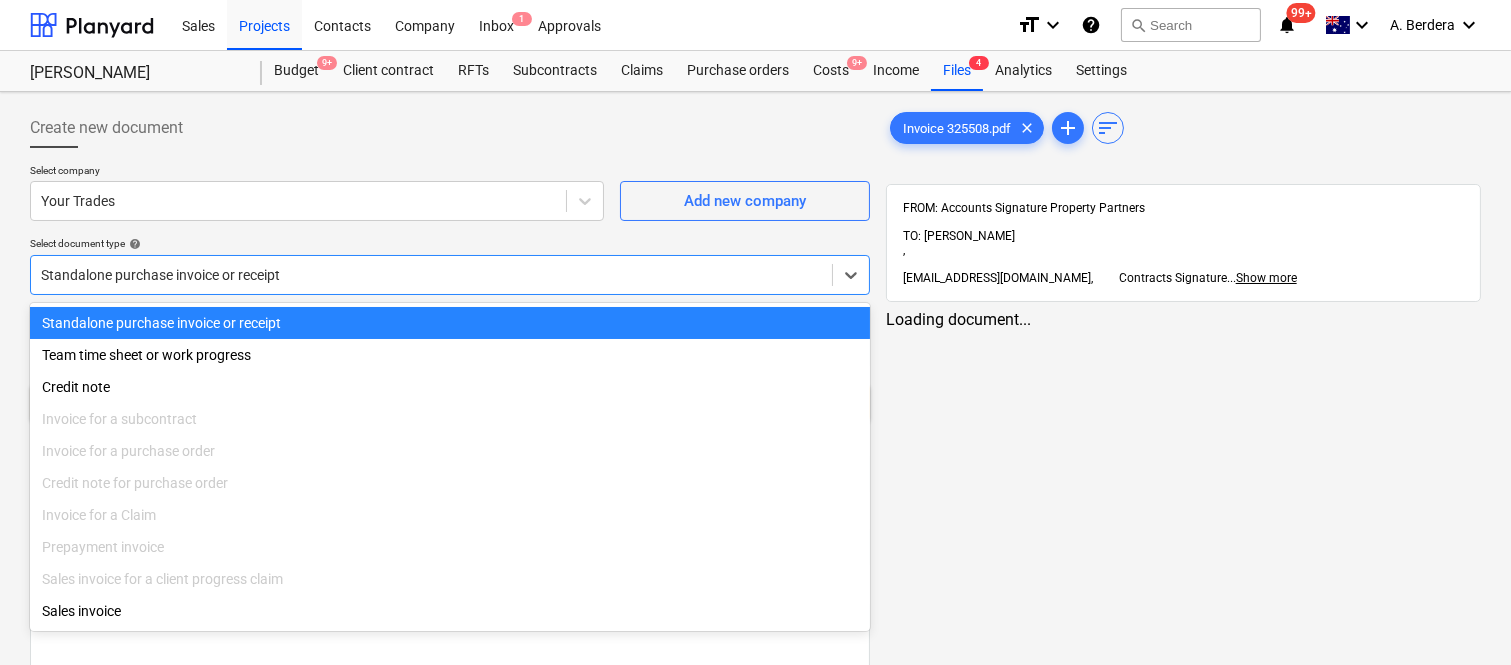 click on "Standalone purchase invoice or receipt Team time sheet or work progress Credit note Invoice for a subcontract Invoice for a purchase order Credit note for purchase order Invoice for a Claim Prepayment invoice Sales invoice for a client progress claim Sales invoice" at bounding box center (450, 467) 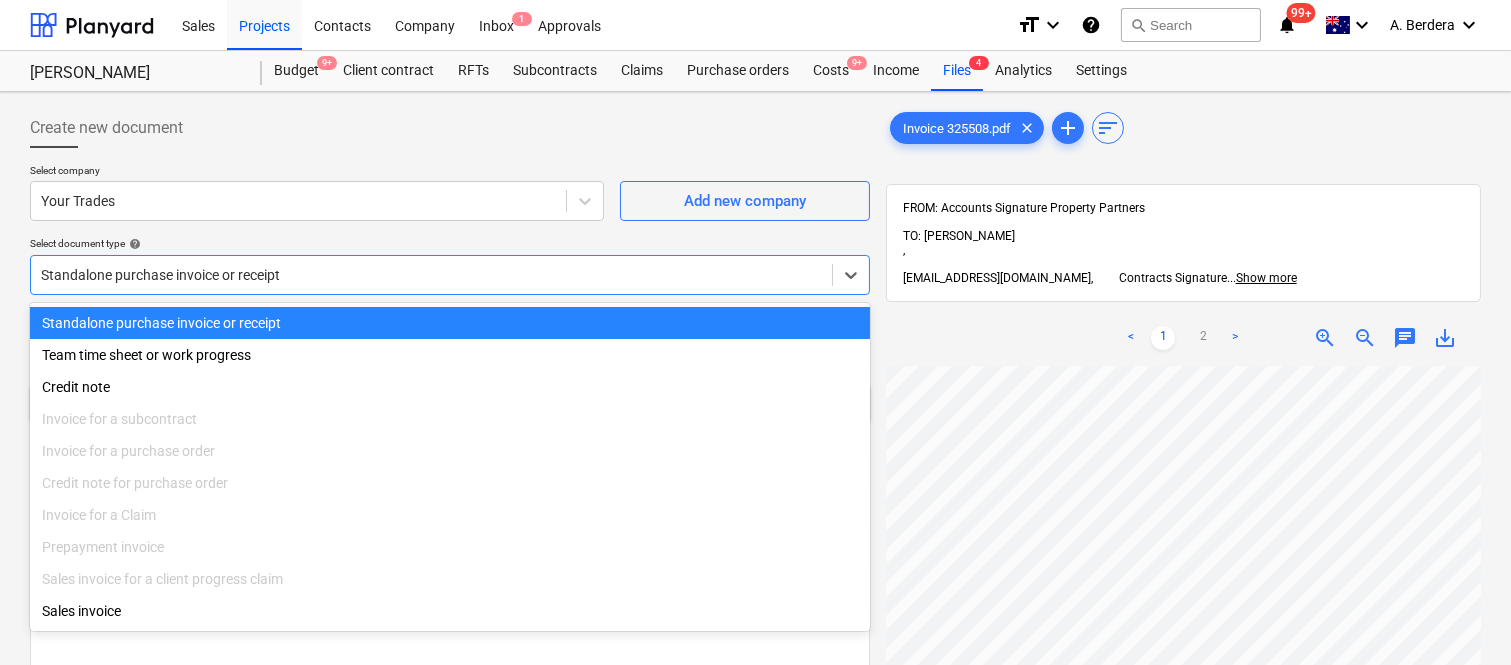 click on "Standalone purchase invoice or receipt" at bounding box center [450, 323] 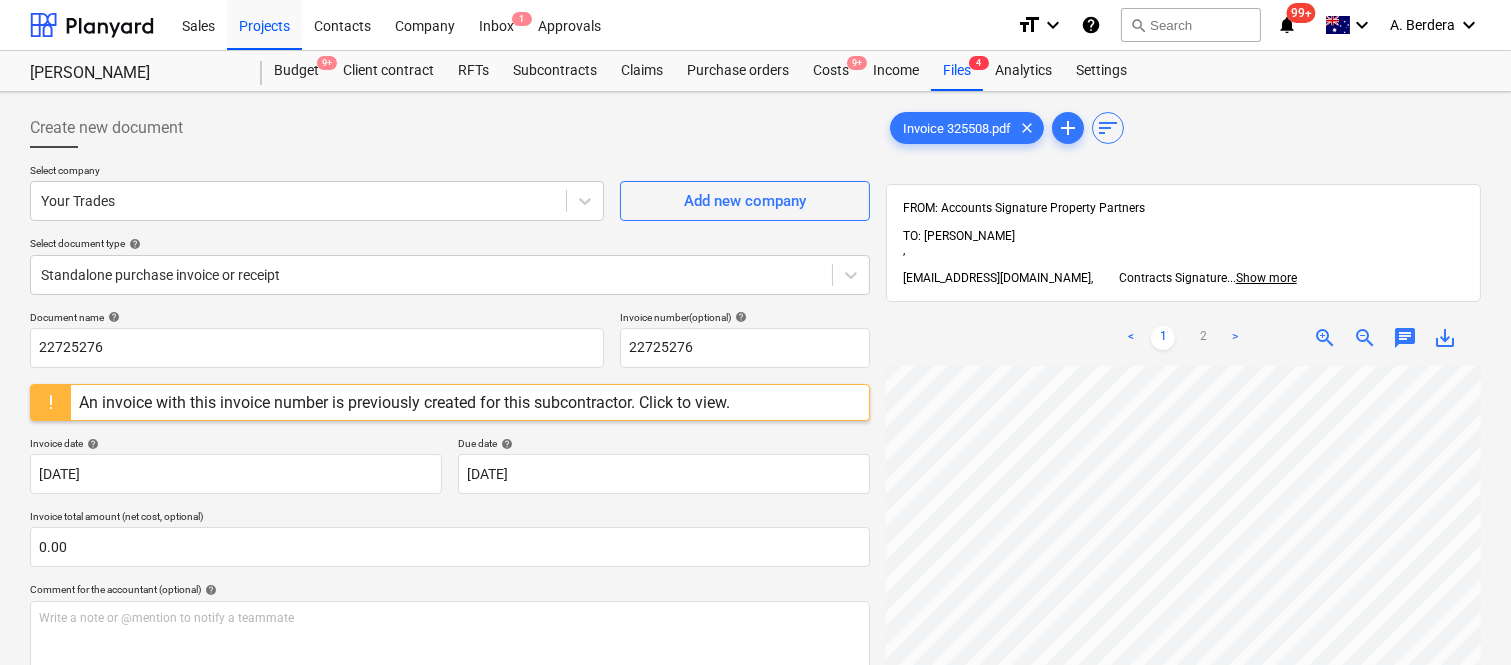 scroll, scrollTop: 62, scrollLeft: 485, axis: both 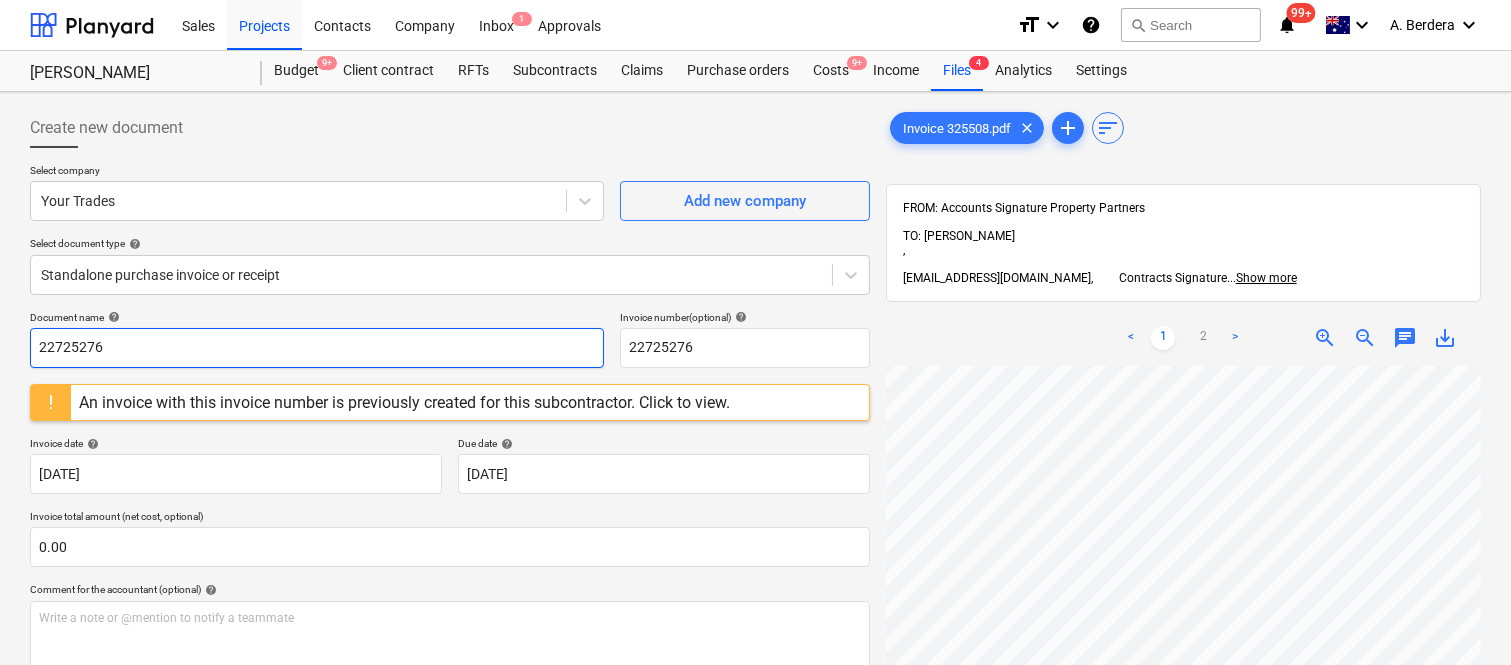 click on "22725276" at bounding box center [317, 348] 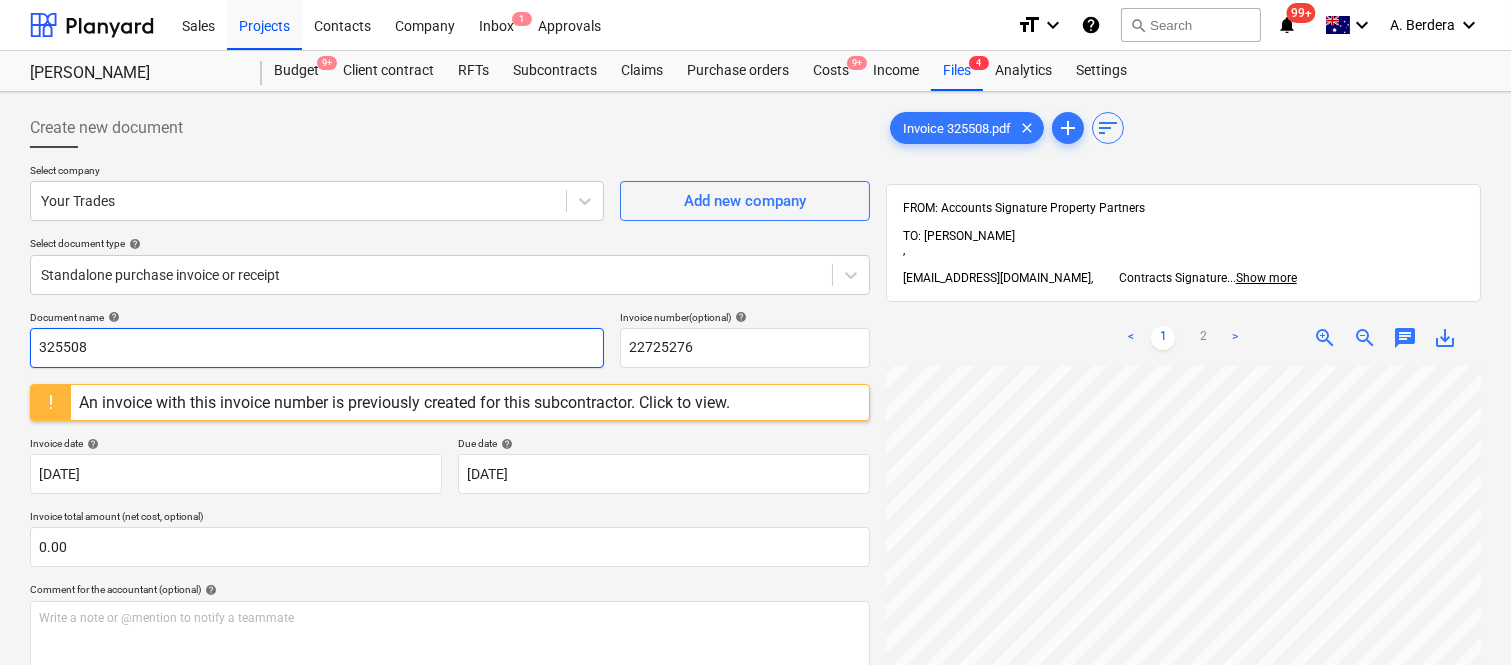 click on "325508" at bounding box center [317, 348] 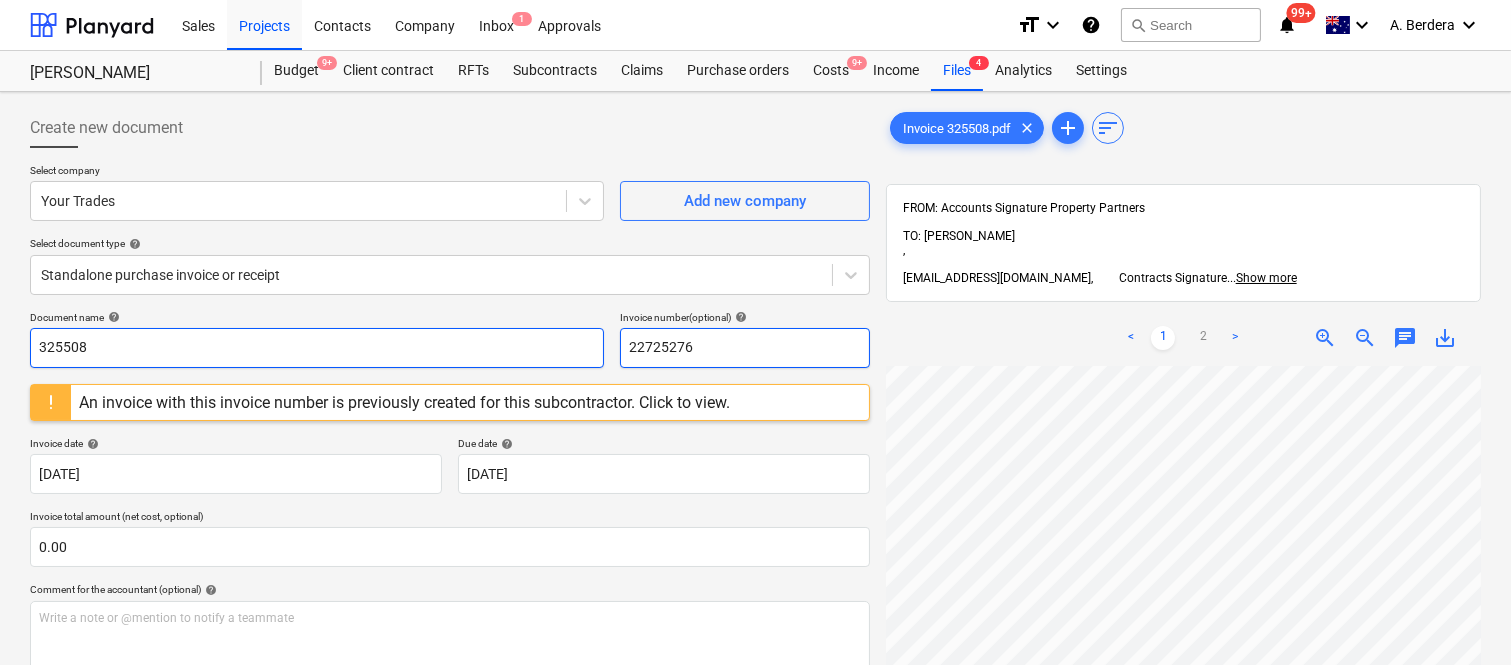 type on "325508" 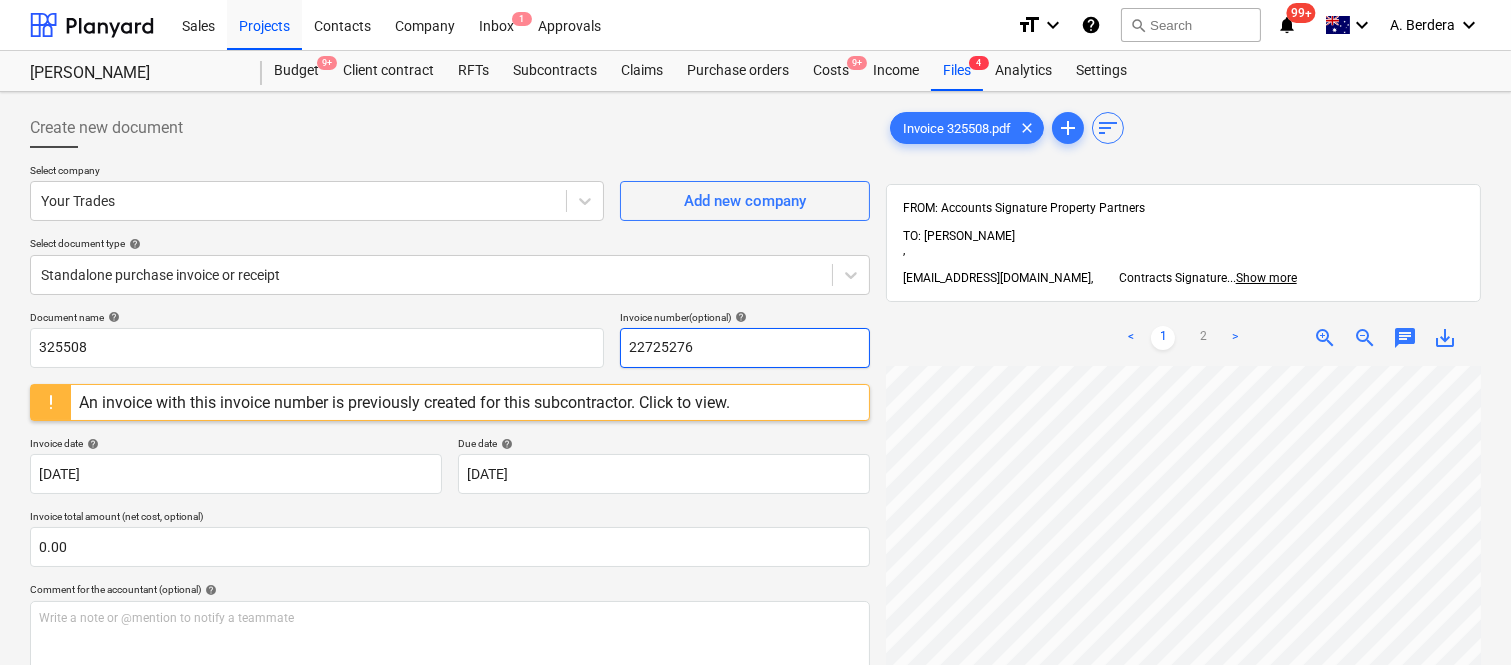 click on "22725276" at bounding box center (745, 348) 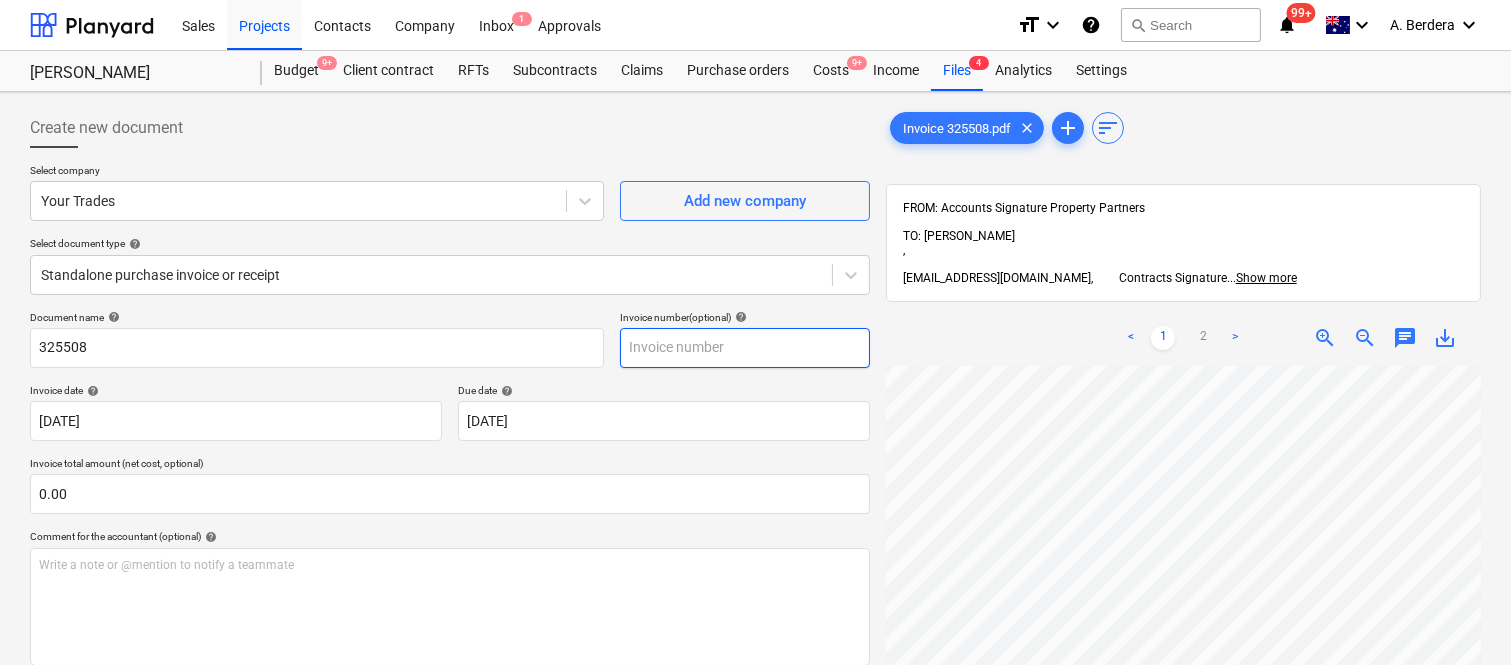 paste on "325508" 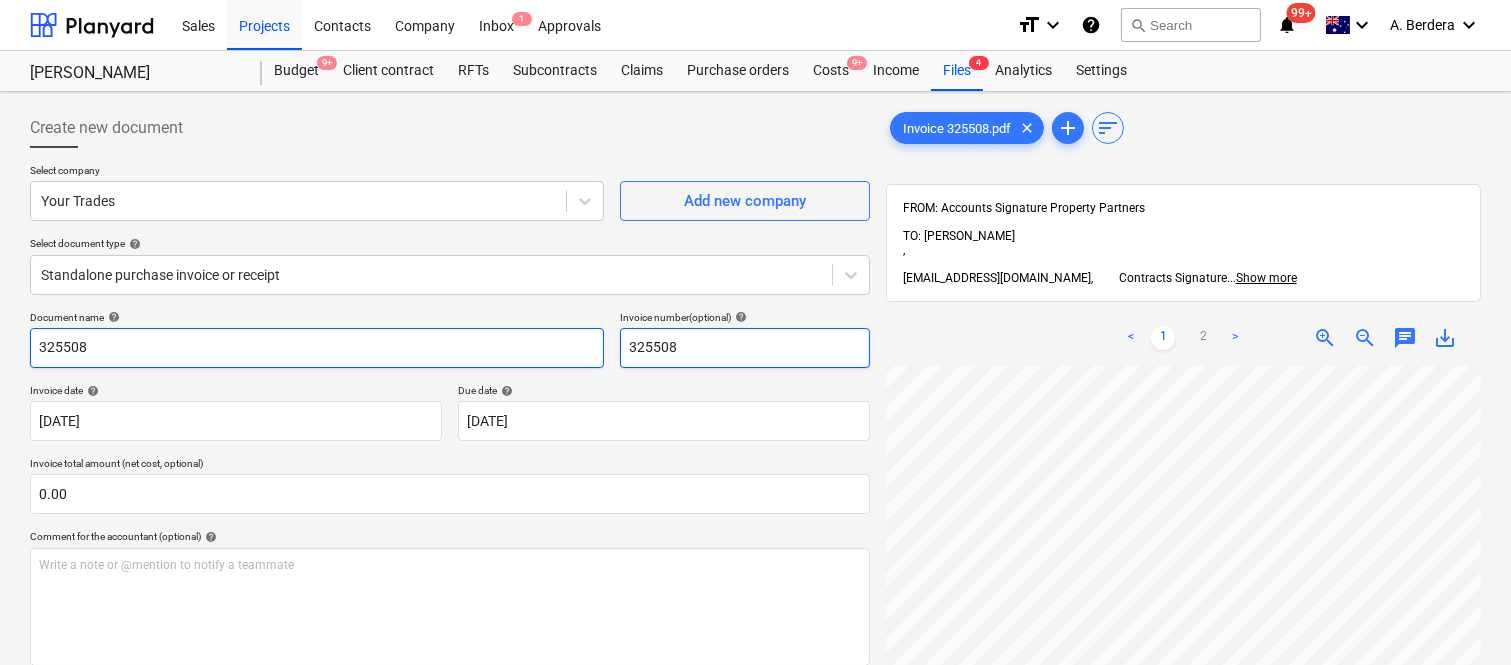 type on "325508" 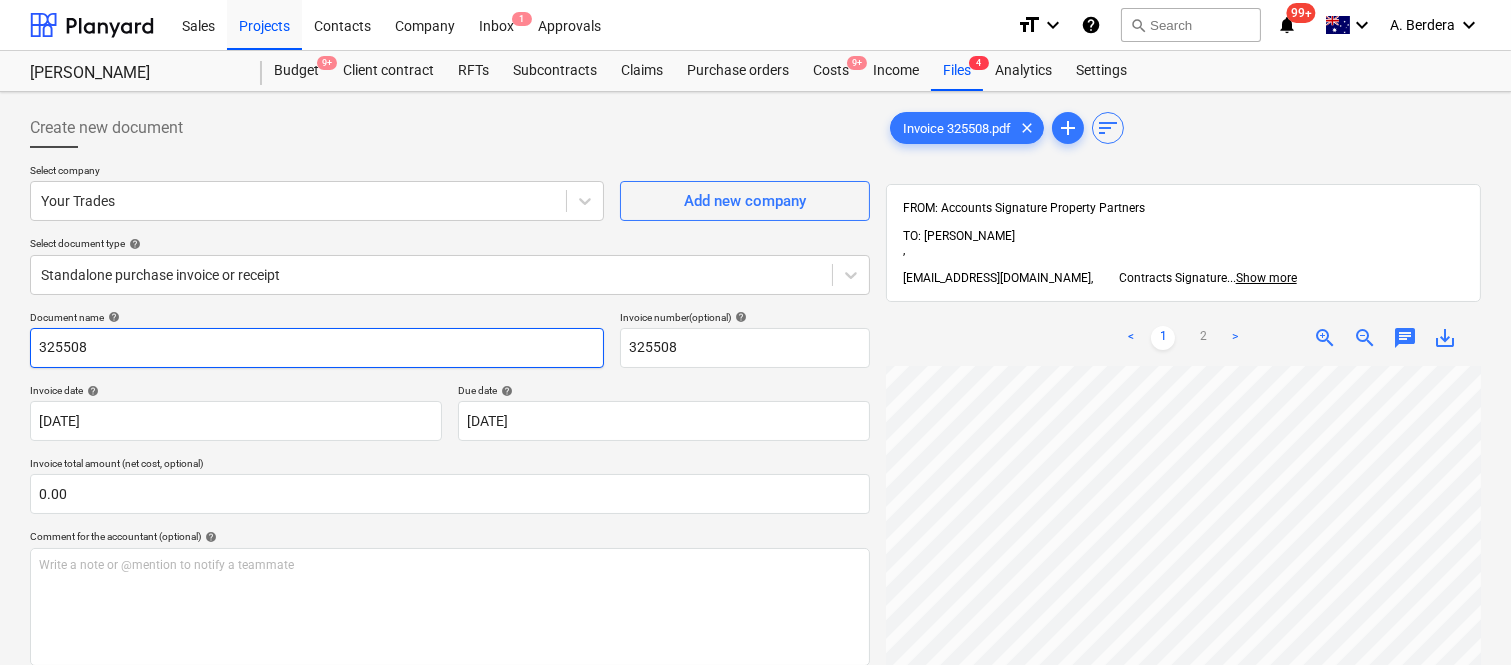 click on "325508" at bounding box center (317, 348) 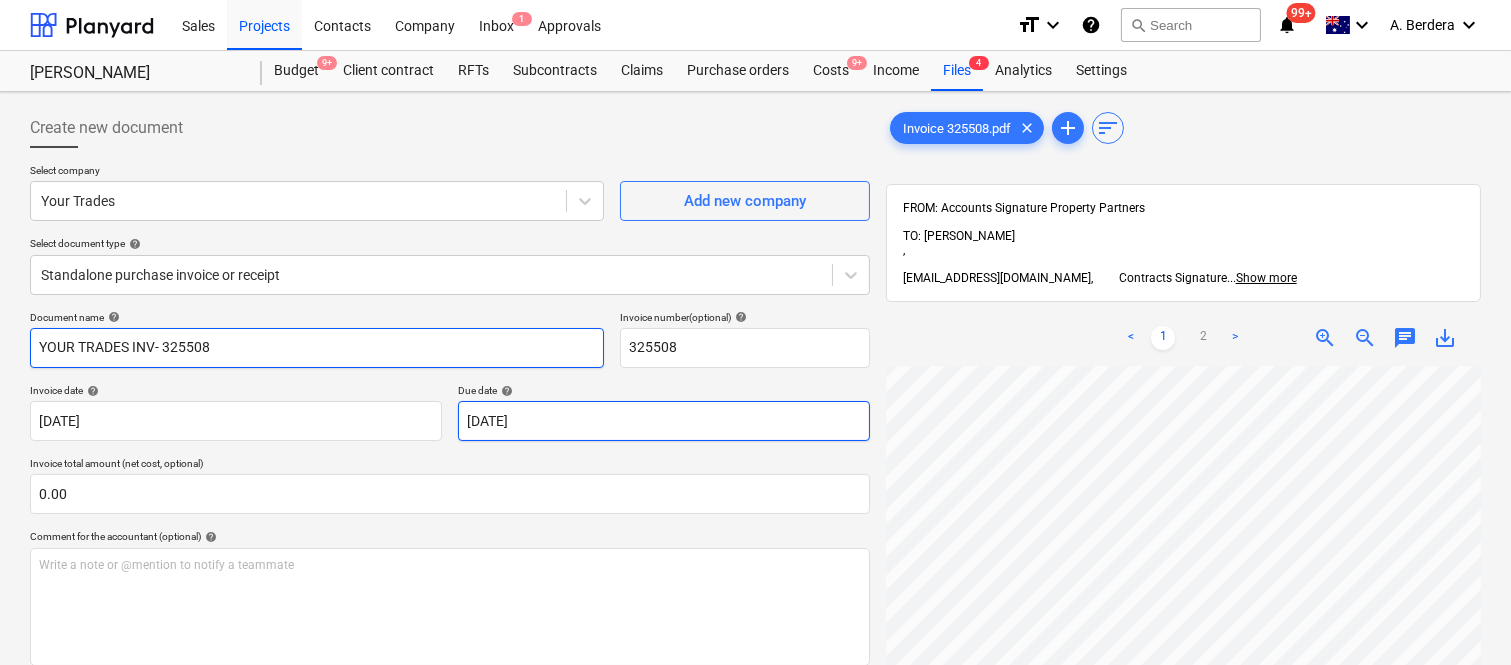 scroll, scrollTop: 62, scrollLeft: 485, axis: both 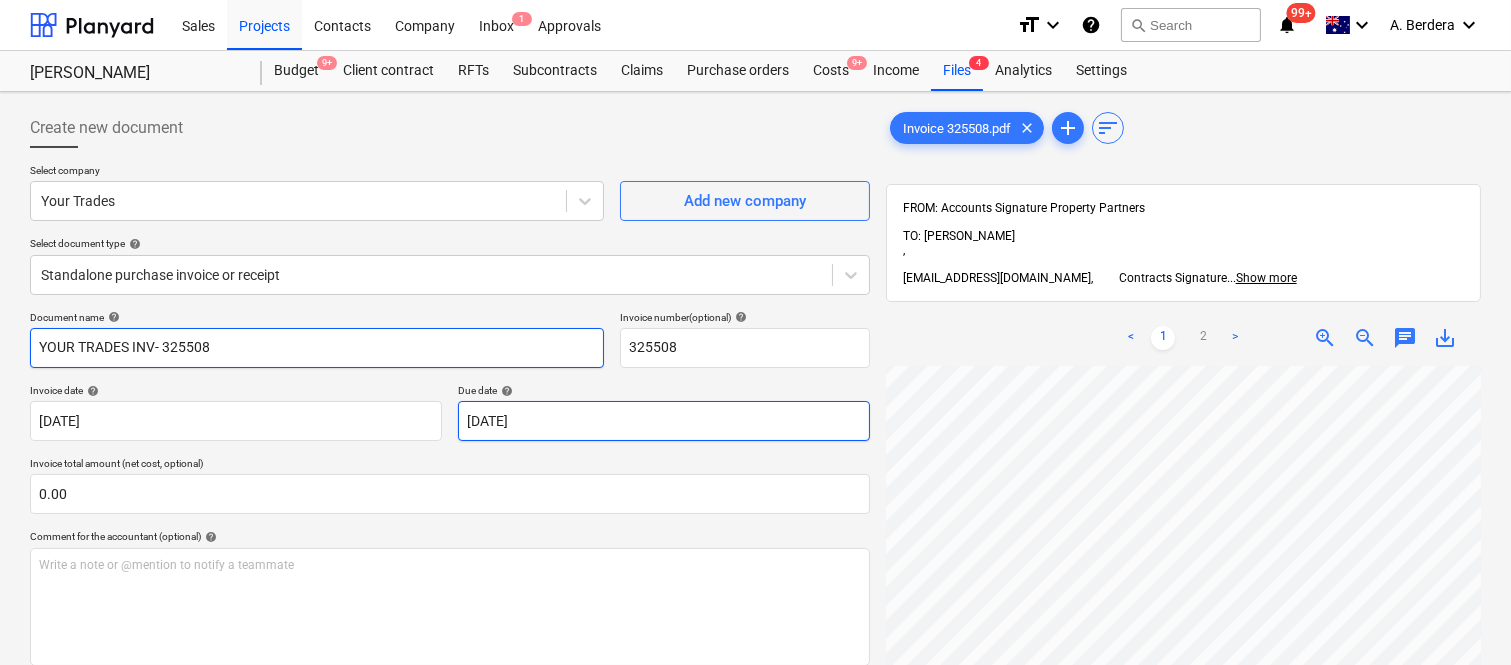 type on "YOUR TRADES INV- 325508" 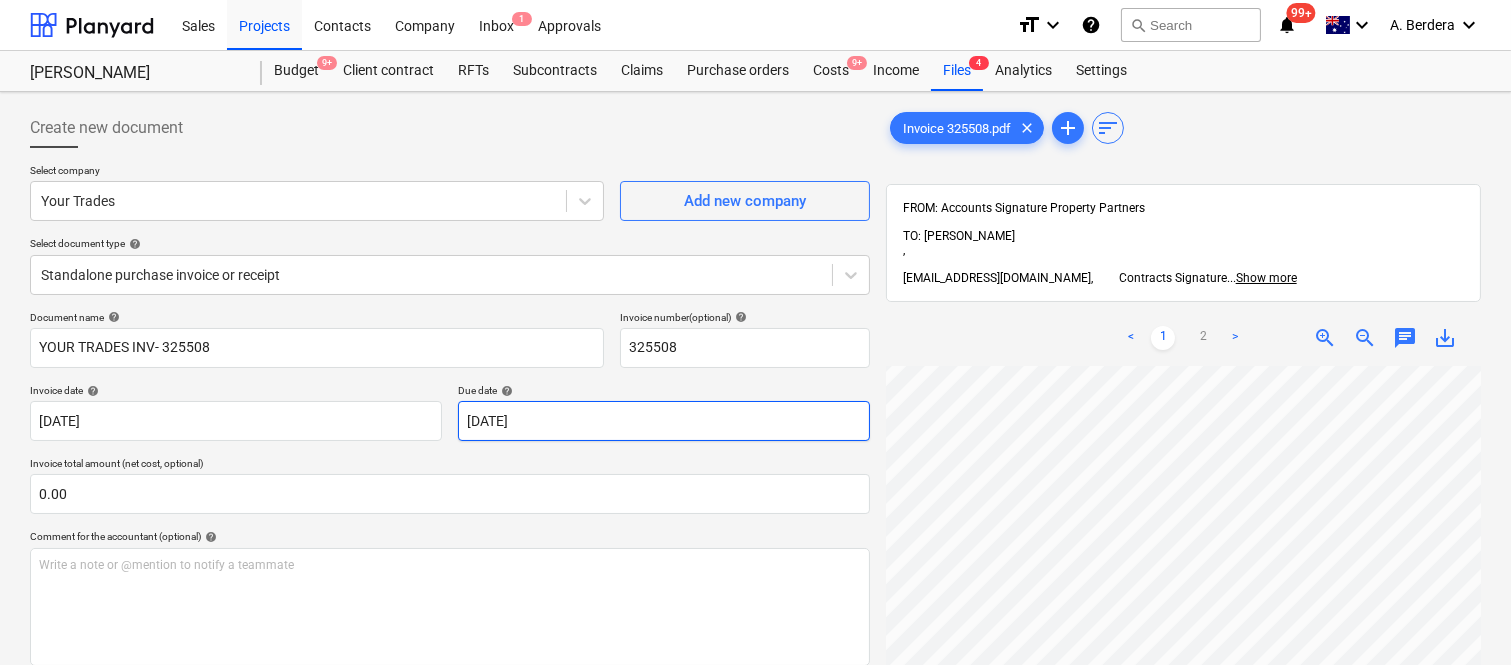 scroll, scrollTop: 275, scrollLeft: 426, axis: both 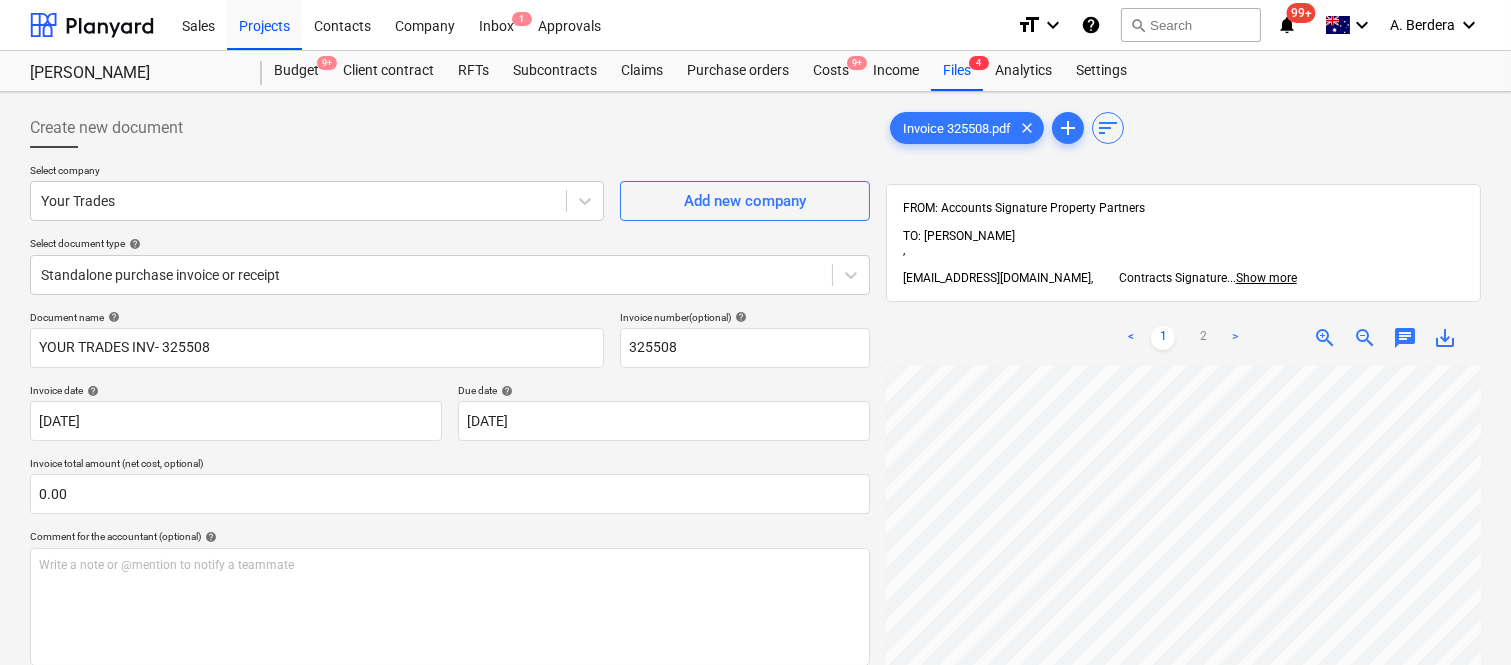 click on "< 1 2 > zoom_in zoom_out chat 0 save_alt" at bounding box center [1183, 642] 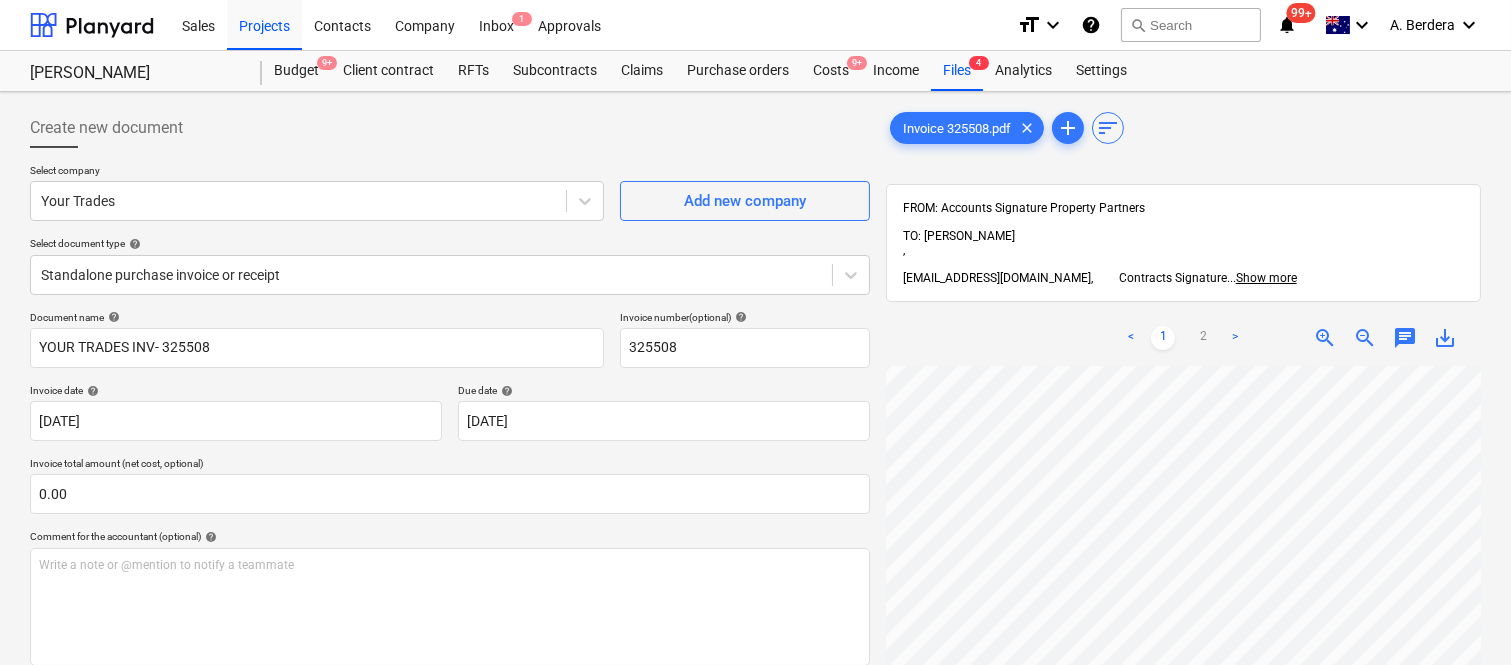 click on "Create new document Select company Your Trades   Add new company Select document type help Standalone purchase invoice or receipt Document name help YOUR TRADES INV- 325508 Invoice number  (optional) help 325508 Invoice date help [DATE] 17.07.2025 Press the down arrow key to interact with the calendar and
select a date. Press the question mark key to get the keyboard shortcuts for changing dates. Due date help [DATE] [DATE] Press the down arrow key to interact with the calendar and
select a date. Press the question mark key to get the keyboard shortcuts for changing dates. Invoice total amount (net cost, optional) 0.00 Comment for the accountant (optional) help Write a note or @mention to notify a teammate ﻿ Clear Save Submit Allocated costs (net) $0.00 Select line-items to add help Search or select a line-item Select bulk Invoice 325508.pdf clear add sort FROM: Accounts Signature Property Partners  TO: [PERSON_NAME]  , ...  Show more ...  Show more < 1 2 > zoom_in zoom_out chat 0" at bounding box center (755, 541) 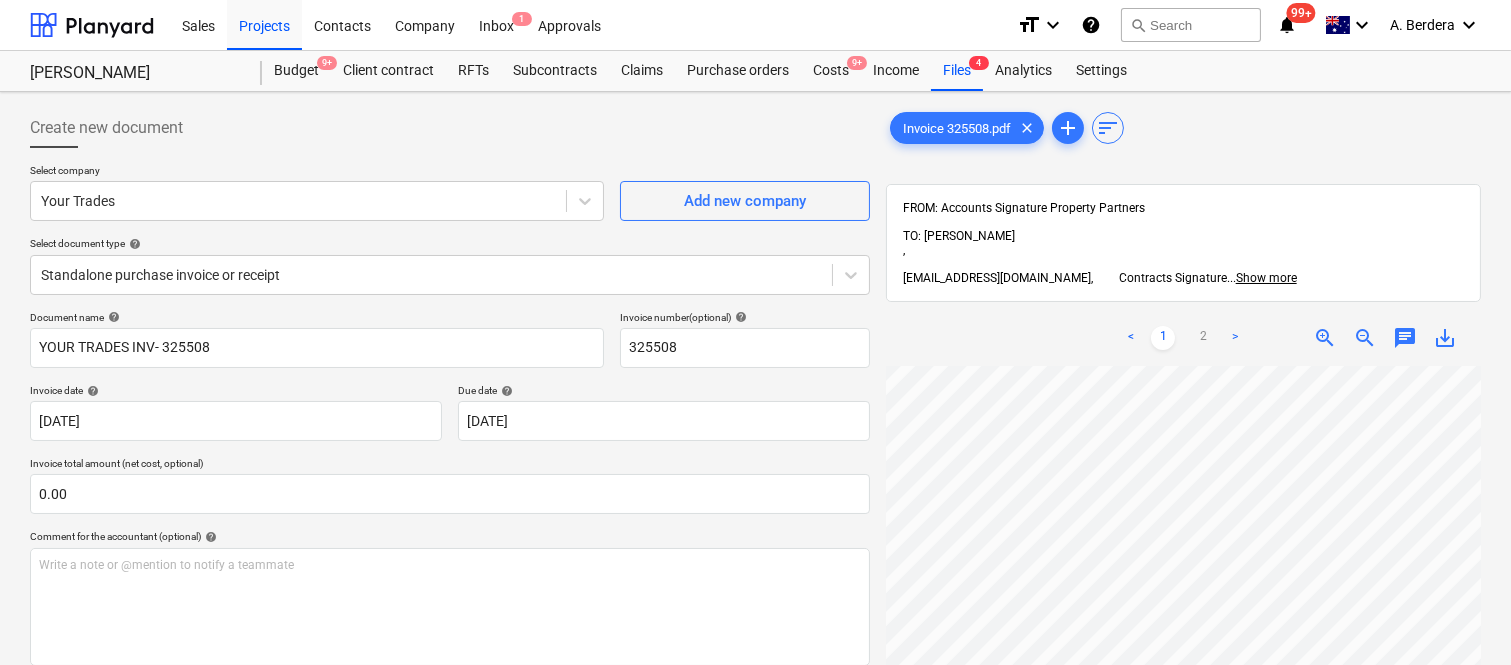 scroll, scrollTop: 790, scrollLeft: 454, axis: both 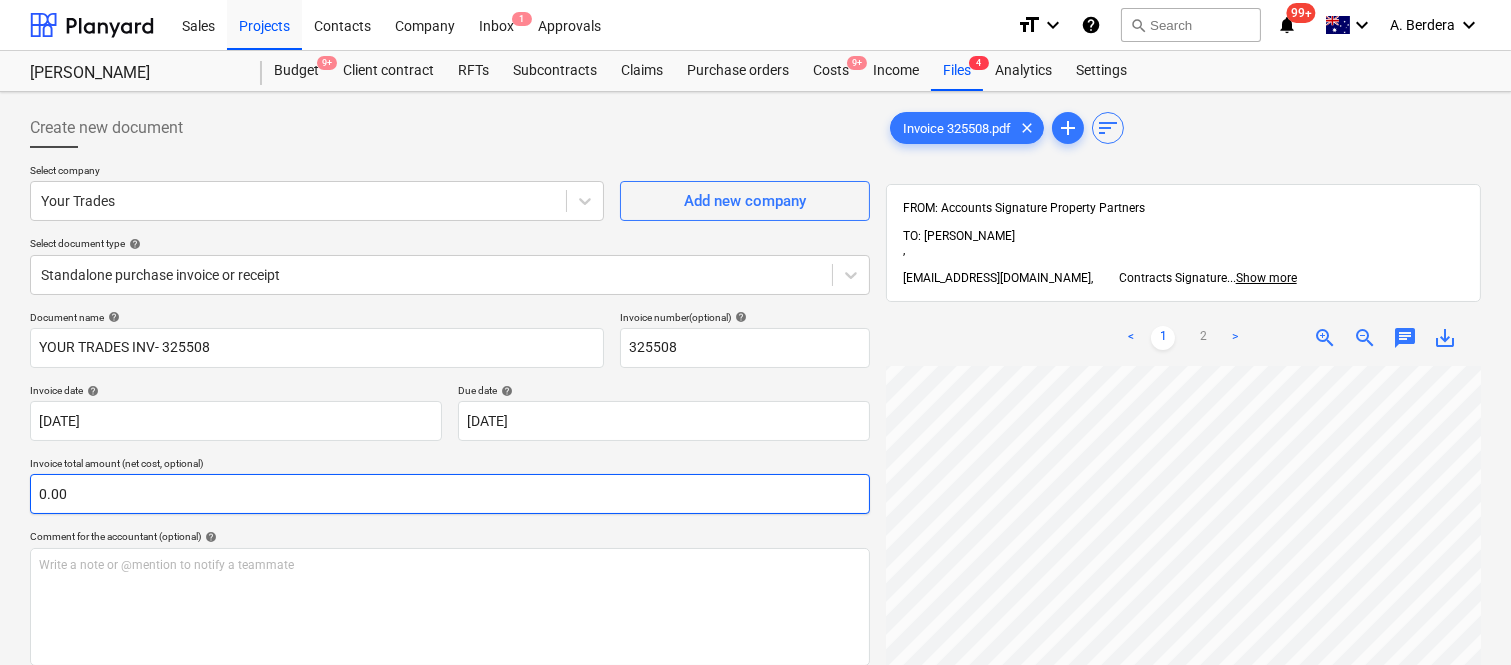 click on "Create new document Select company Your Trades   Add new company Select document type help Standalone purchase invoice or receipt Document name help YOUR TRADES INV- 325508 Invoice number  (optional) help 325508 Invoice date help [DATE] 17.07.2025 Press the down arrow key to interact with the calendar and
select a date. Press the question mark key to get the keyboard shortcuts for changing dates. Due date help [DATE] [DATE] Press the down arrow key to interact with the calendar and
select a date. Press the question mark key to get the keyboard shortcuts for changing dates. Invoice total amount (net cost, optional) 0.00 Comment for the accountant (optional) help Write a note or @mention to notify a teammate ﻿ Clear Save Submit Allocated costs (net) $0.00 Select line-items to add help Search or select a line-item Select bulk Invoice 325508.pdf clear add sort FROM: Accounts Signature Property Partners  TO: [PERSON_NAME]  , ...  Show more ...  Show more < 1 2 > zoom_in zoom_out chat 0" at bounding box center [755, 541] 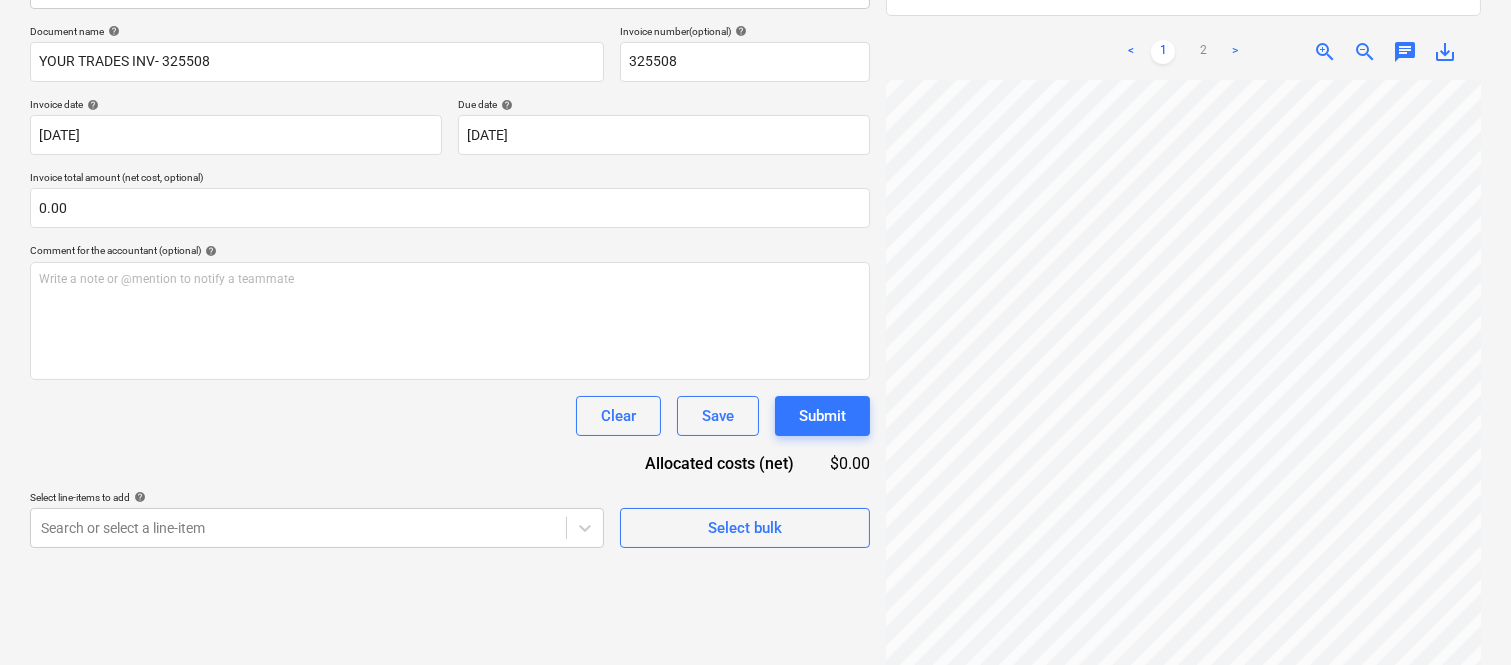 scroll, scrollTop: 300, scrollLeft: 0, axis: vertical 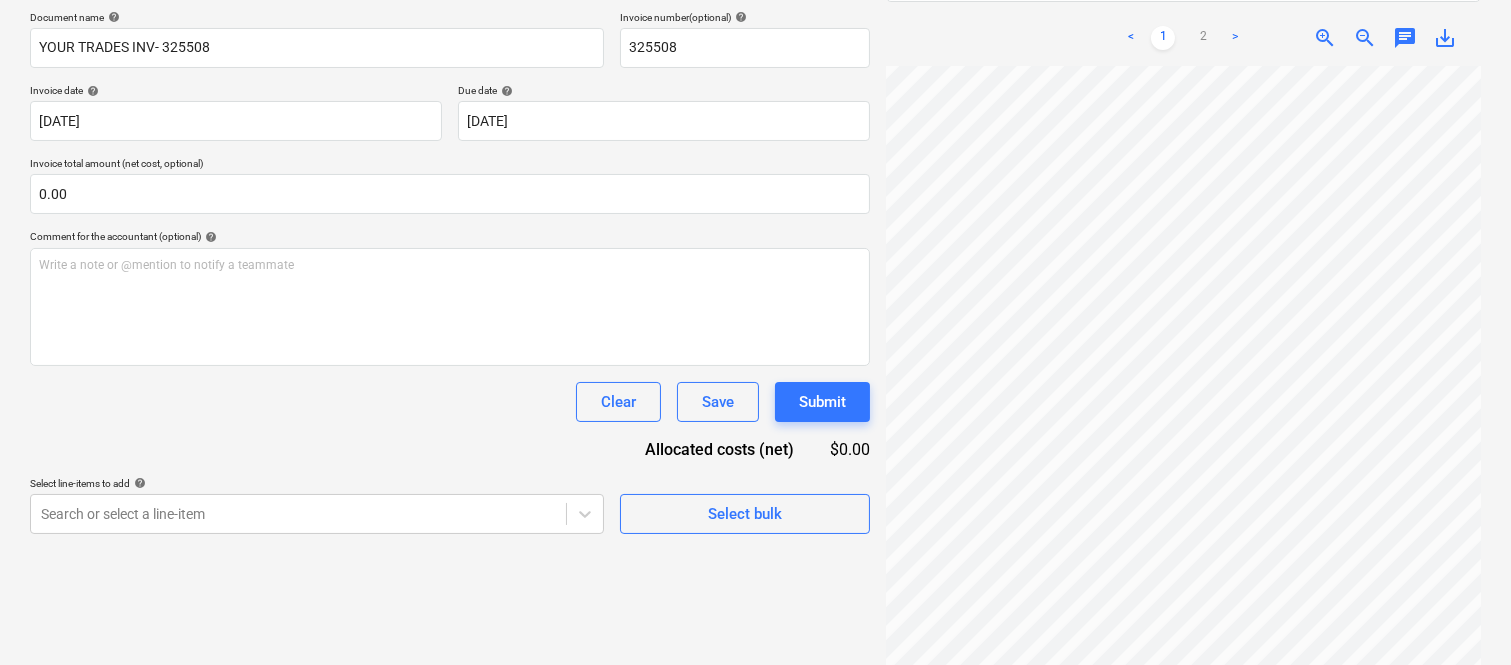 click on "Create new document Select company Your Trades   Add new company Select document type help Standalone purchase invoice or receipt Document name help YOUR TRADES INV- 325508 Invoice number  (optional) help 325508 Invoice date help [DATE] 17.07.2025 Press the down arrow key to interact with the calendar and
select a date. Press the question mark key to get the keyboard shortcuts for changing dates. Due date help [DATE] [DATE] Press the down arrow key to interact with the calendar and
select a date. Press the question mark key to get the keyboard shortcuts for changing dates. Invoice total amount (net cost, optional) 0.00 Comment for the accountant (optional) help Write a note or @mention to notify a teammate ﻿ Clear Save Submit Allocated costs (net) $0.00 Select line-items to add help Search or select a line-item Select bulk Invoice 325508.pdf clear add sort FROM: Accounts Signature Property Partners  TO: [PERSON_NAME]  , ...  Show more ...  Show more < 1 2 > zoom_in zoom_out chat 0" at bounding box center (755, 241) 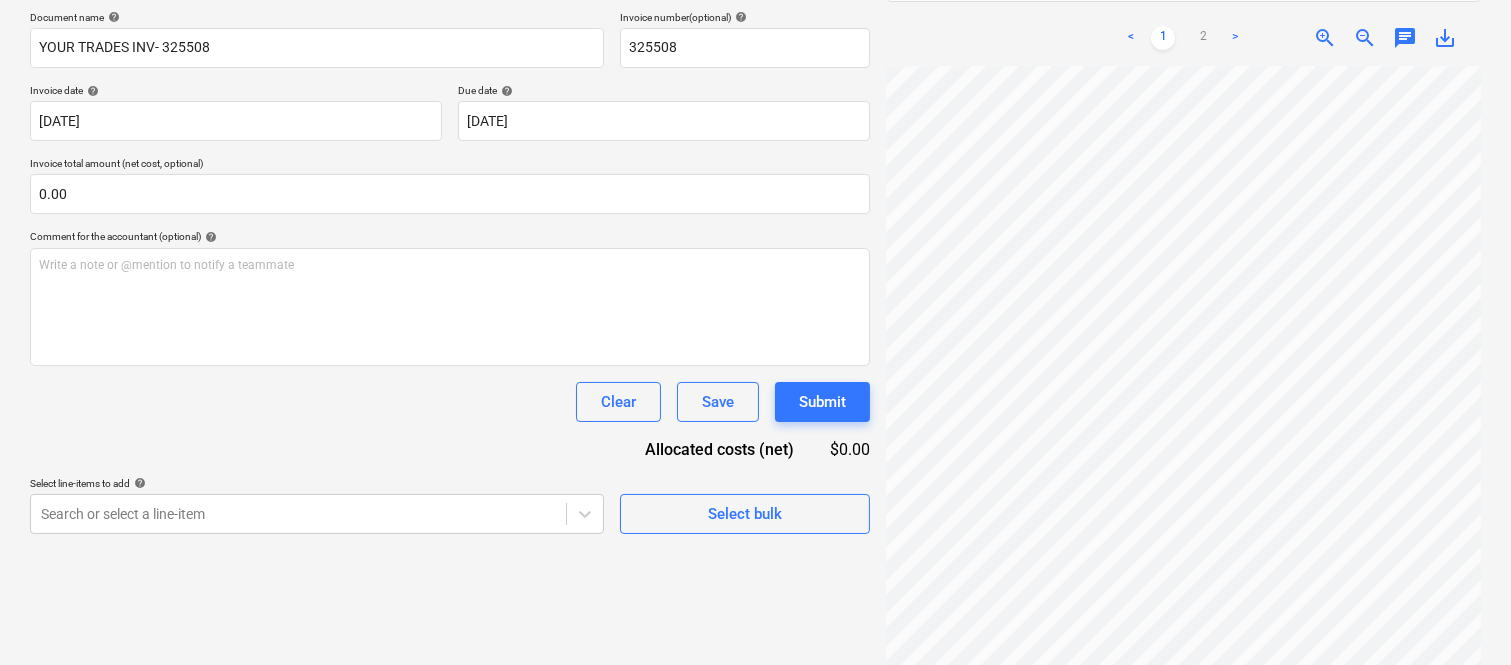 scroll, scrollTop: 431, scrollLeft: 485, axis: both 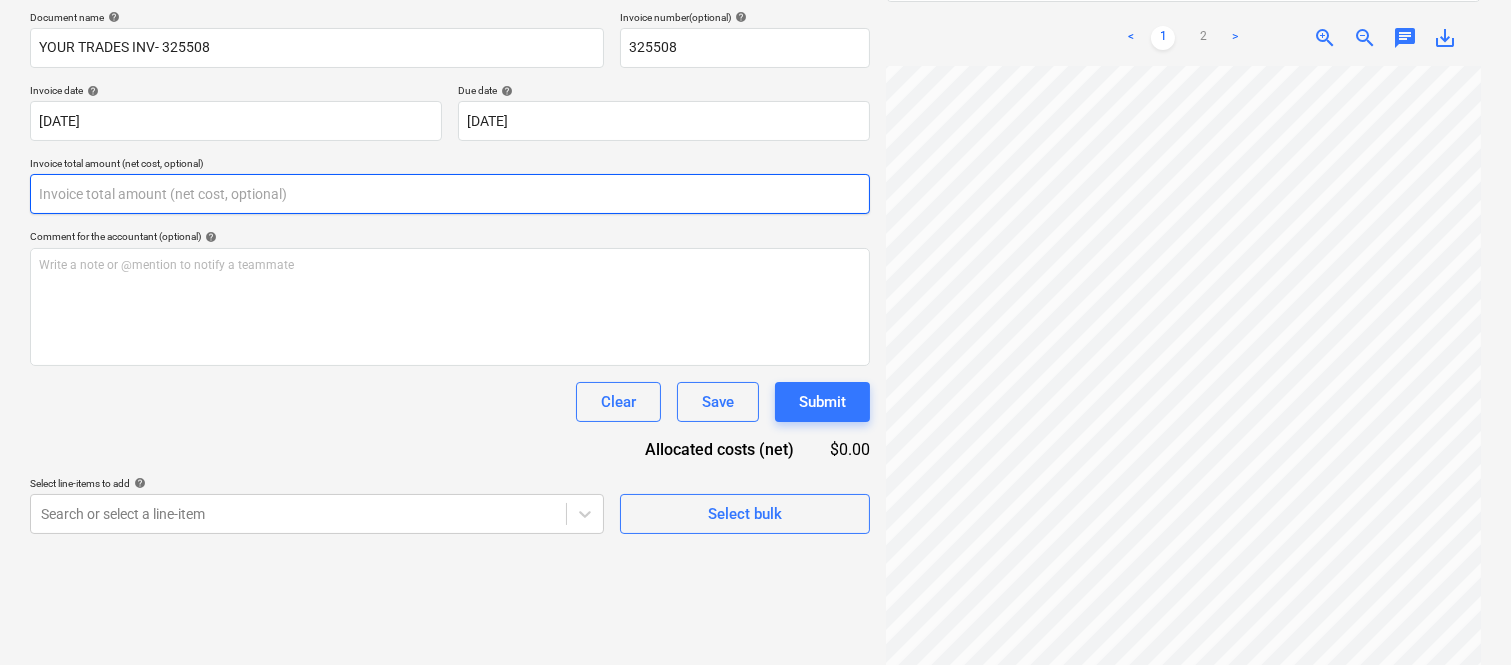 click at bounding box center [450, 194] 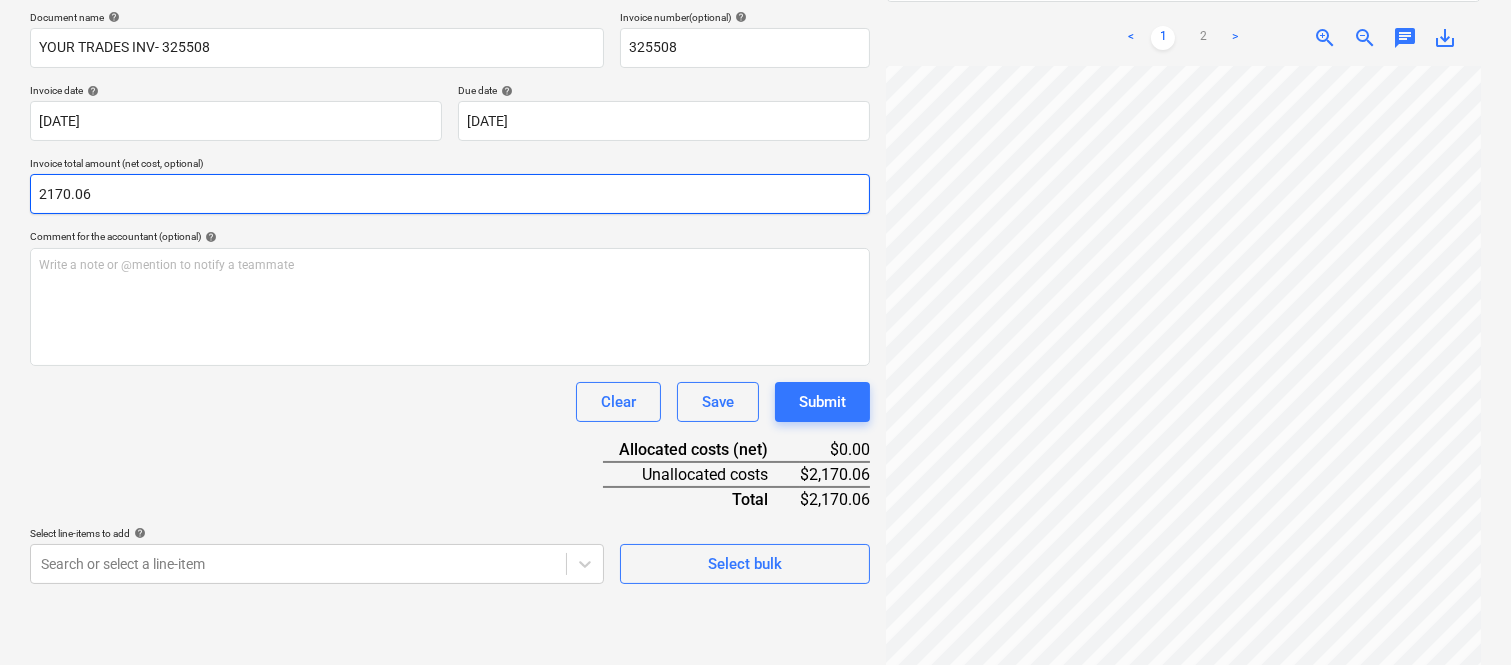 type on "2170.06" 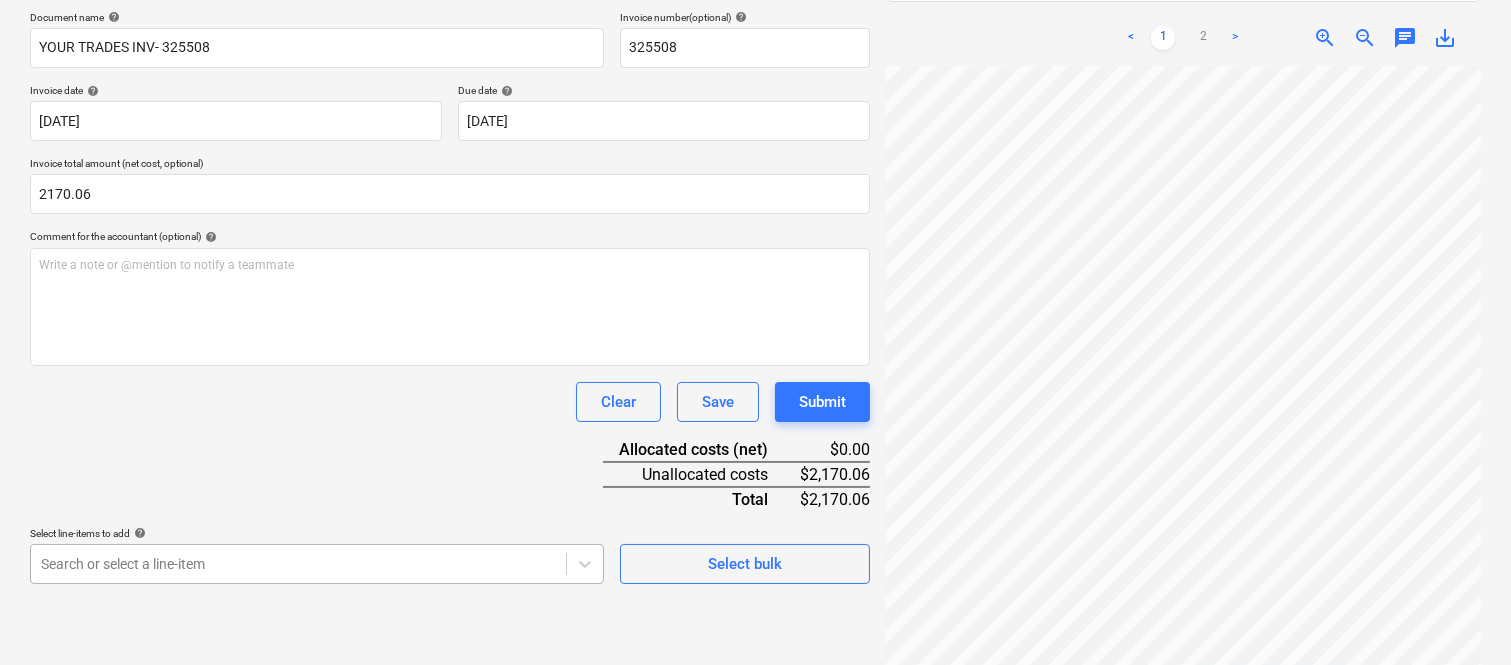 click on "Sales Projects Contacts Company Inbox 1 Approvals format_size keyboard_arrow_down help search Search notifications 99+ keyboard_arrow_down A. Berdera keyboard_arrow_down [PERSON_NAME] Budget 9+ Client contract RFTs Subcontracts Claims Purchase orders Costs 9+ Income Files 4 Analytics Settings Create new document Select company Your Trades   Add new company Select document type help Standalone purchase invoice or receipt Document name help YOUR TRADES INV- 325508 Invoice number  (optional) help 325508 Invoice date help [DATE] 17.07.2025 Press the down arrow key to interact with the calendar and
select a date. Press the question mark key to get the keyboard shortcuts for changing dates. Due date help [DATE] [DATE] Press the down arrow key to interact with the calendar and
select a date. Press the question mark key to get the keyboard shortcuts for changing dates. Invoice total amount (net cost, optional) 2170.06 Comment for the accountant (optional) help ﻿ Clear Save Submit $0.00 Total ," at bounding box center (755, 32) 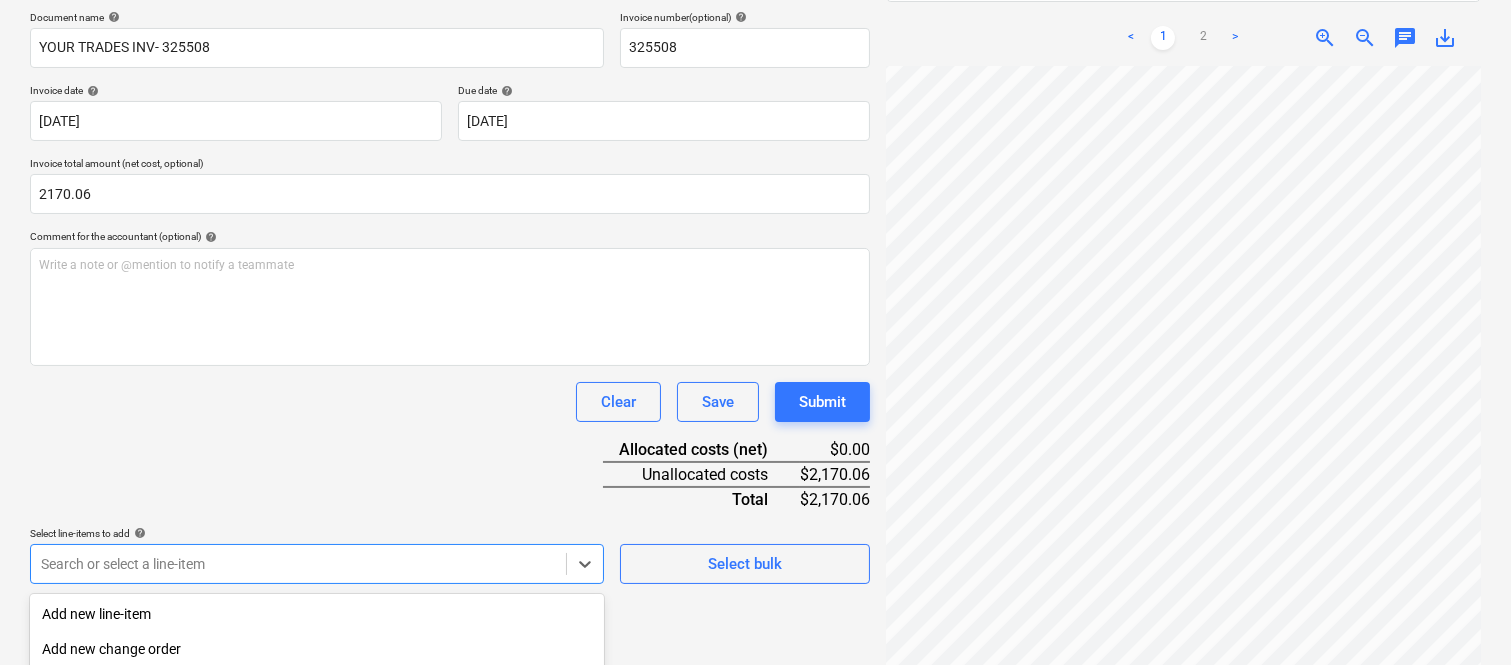 scroll, scrollTop: 532, scrollLeft: 0, axis: vertical 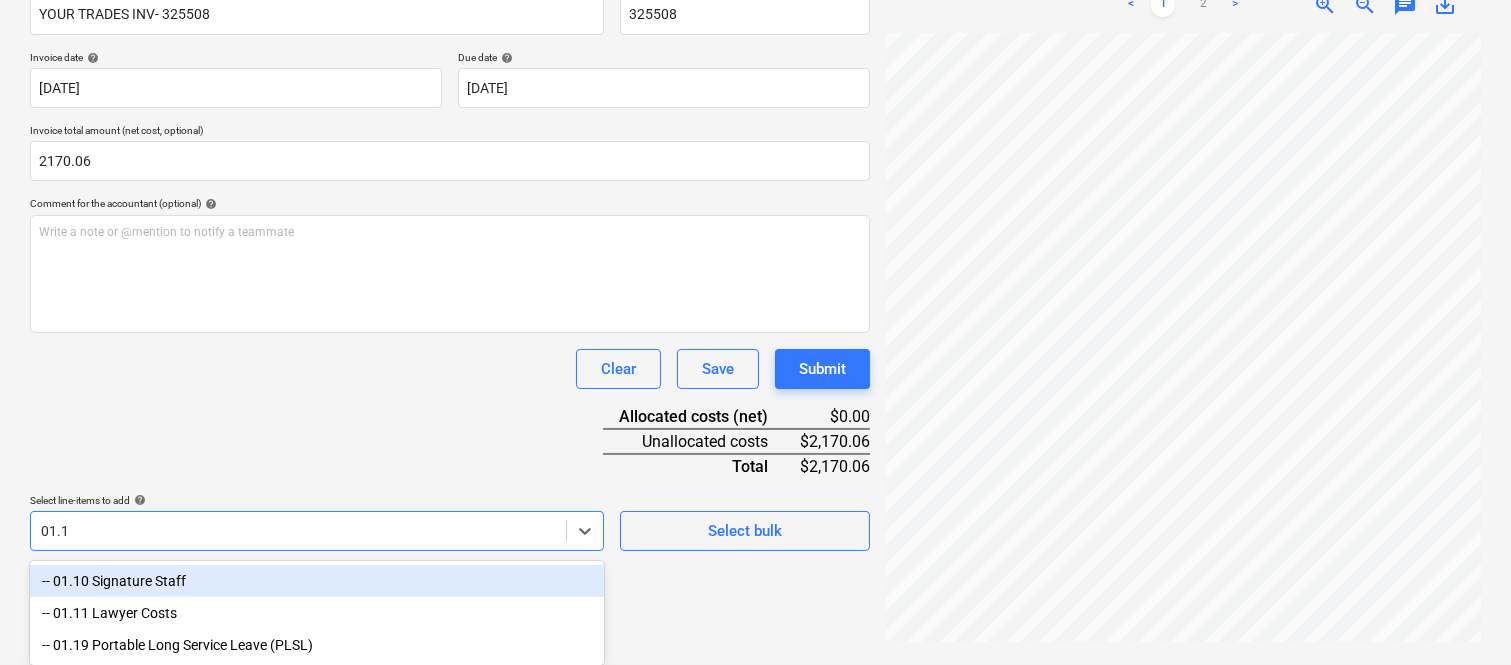 type on "01.10" 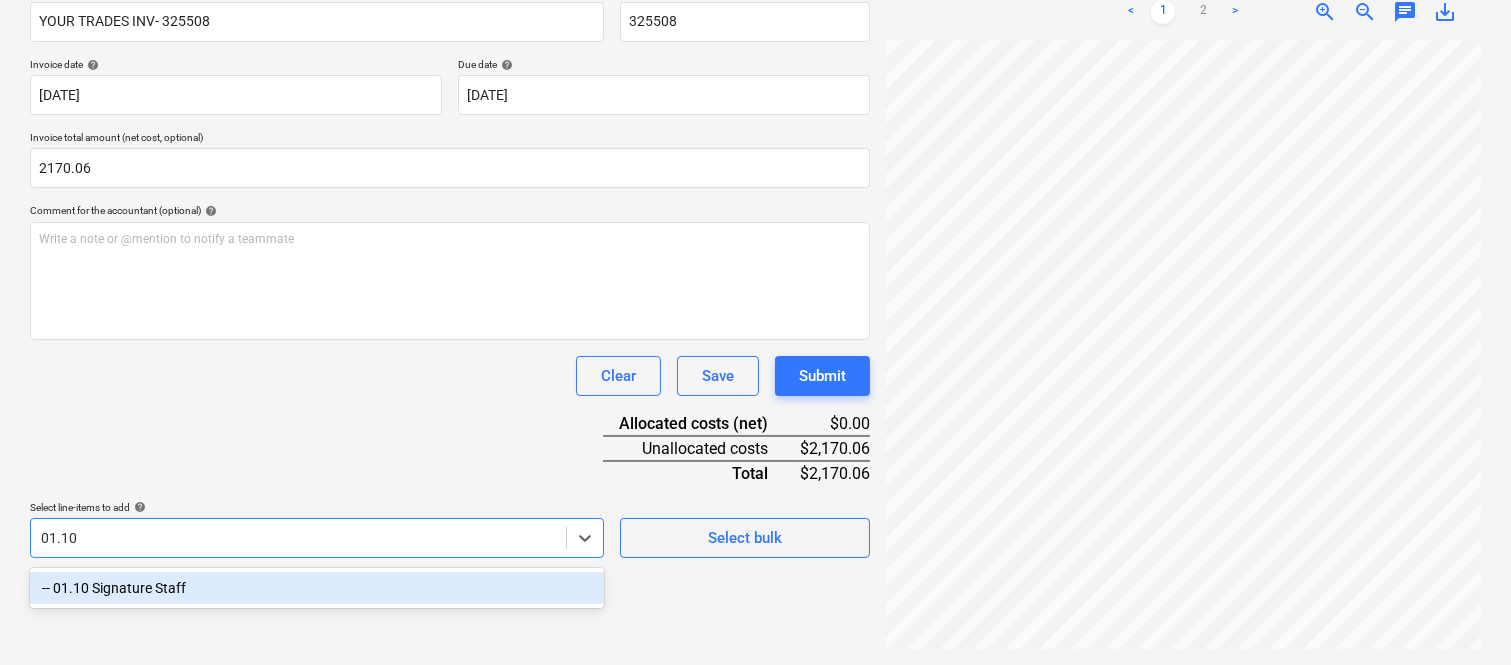 scroll, scrollTop: 300, scrollLeft: 0, axis: vertical 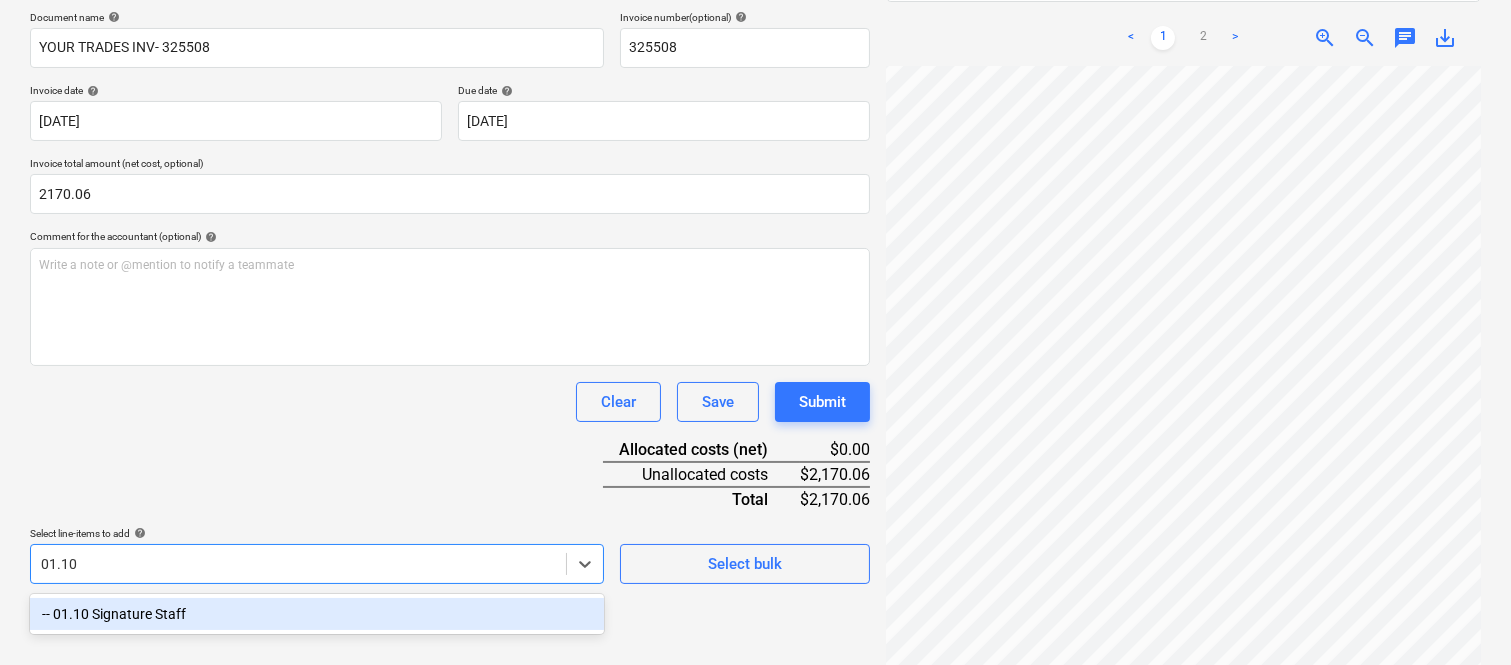 drag, startPoint x: 301, startPoint y: 615, endPoint x: 342, endPoint y: 474, distance: 146.84004 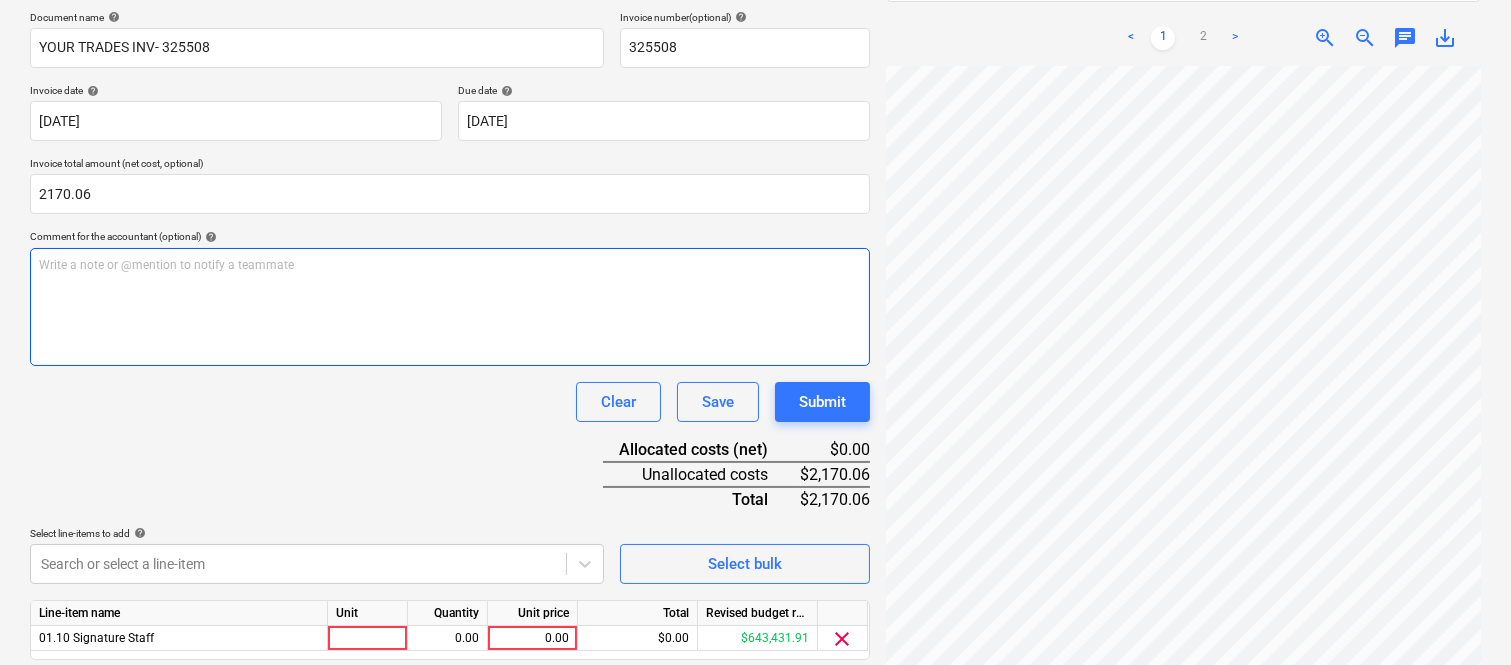 click on "Write a note or @mention to notify a teammate [PERSON_NAME]" at bounding box center (450, 307) 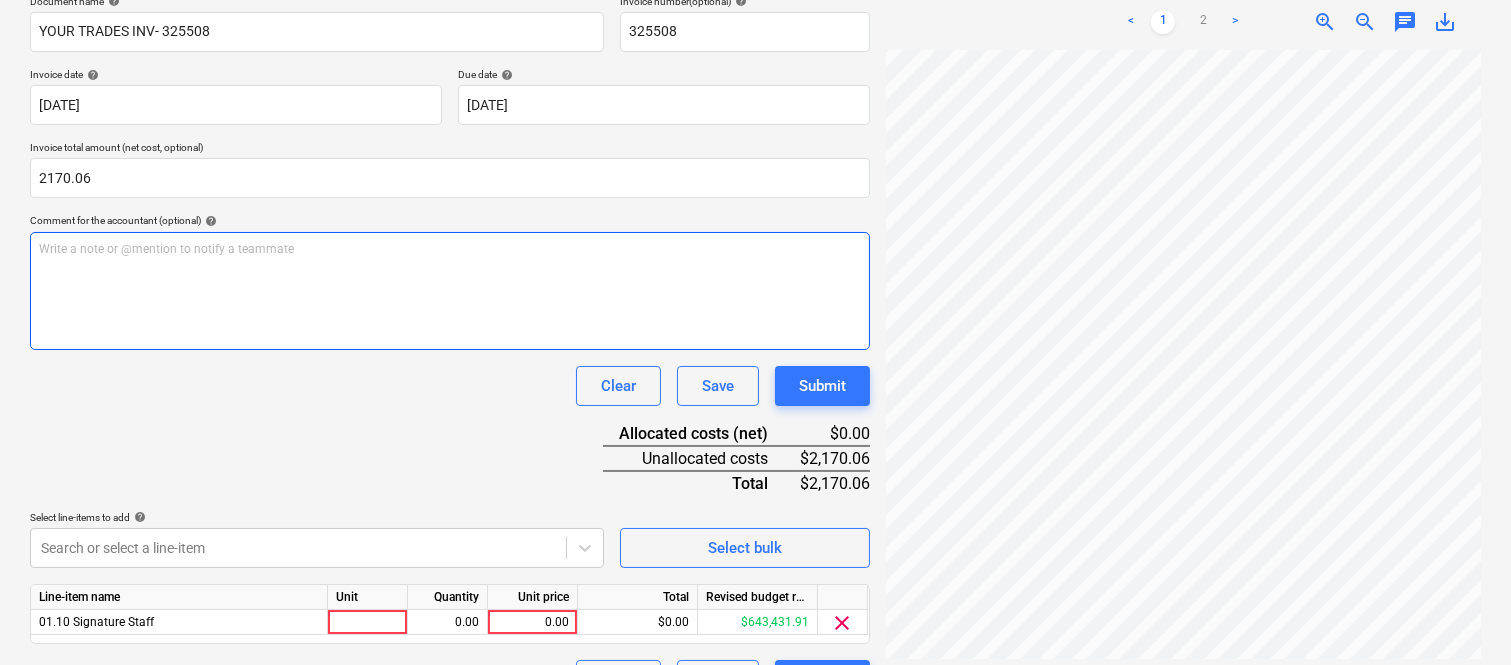 scroll, scrollTop: 367, scrollLeft: 0, axis: vertical 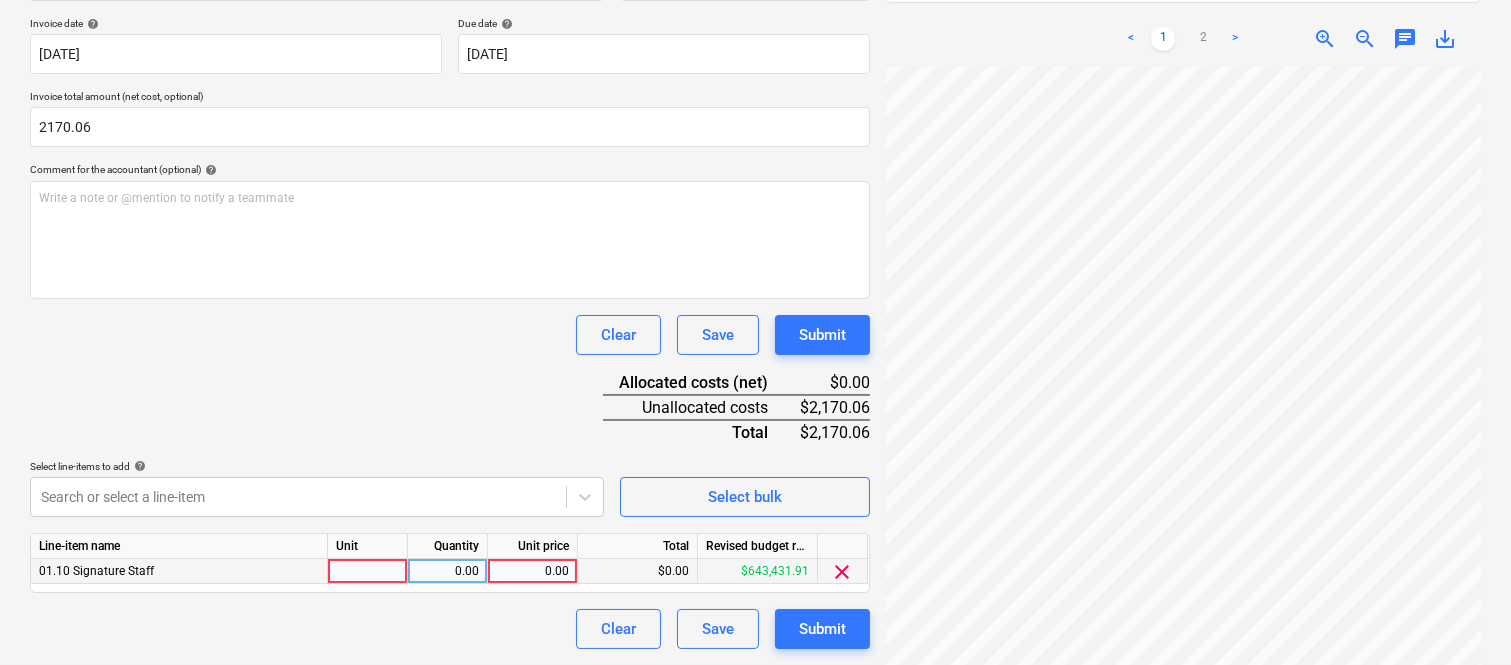 click at bounding box center [368, 571] 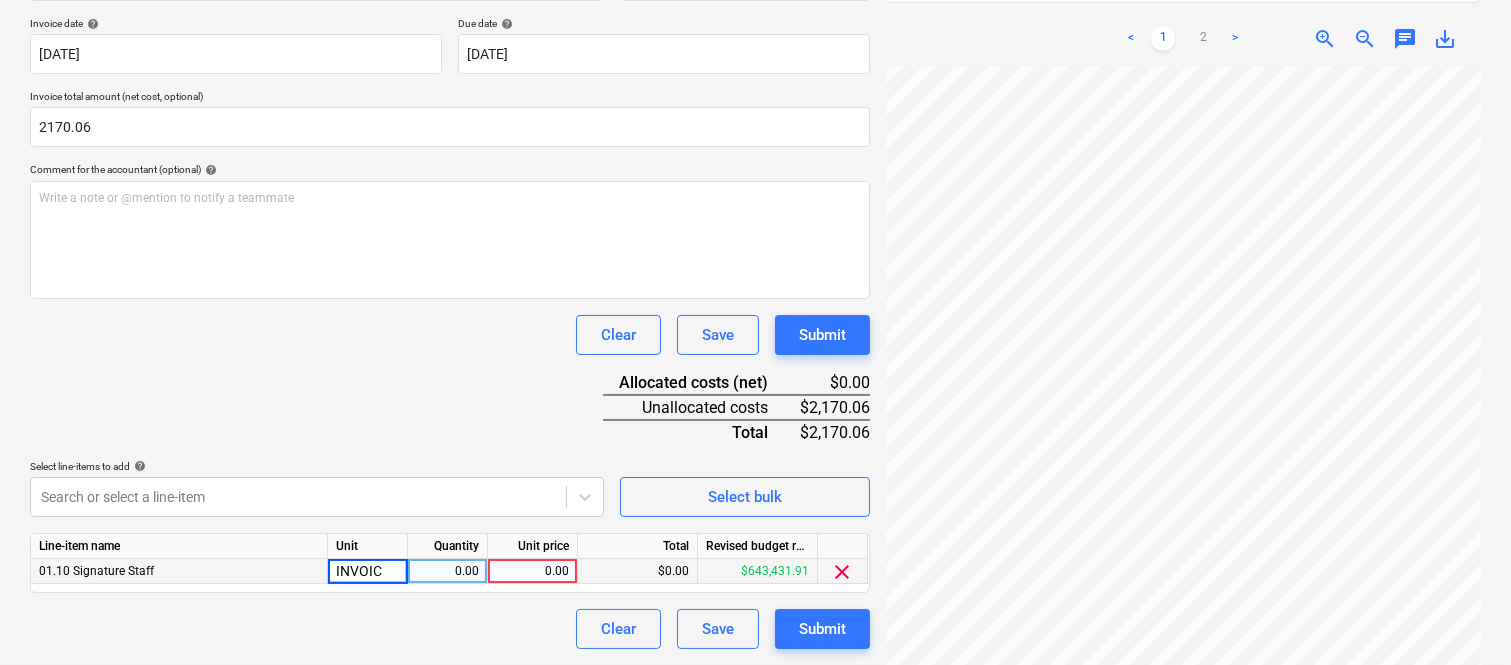 type on "INVOICE" 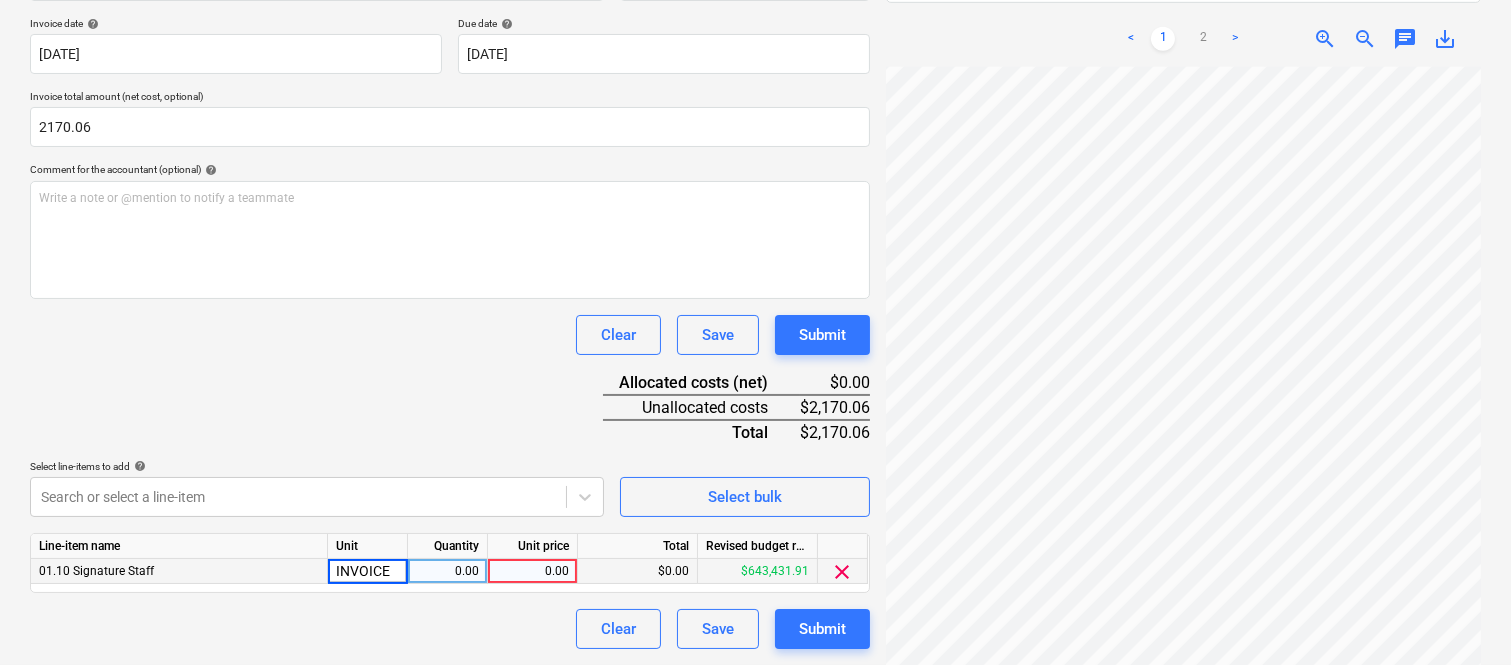 click on "0.00" at bounding box center [447, 571] 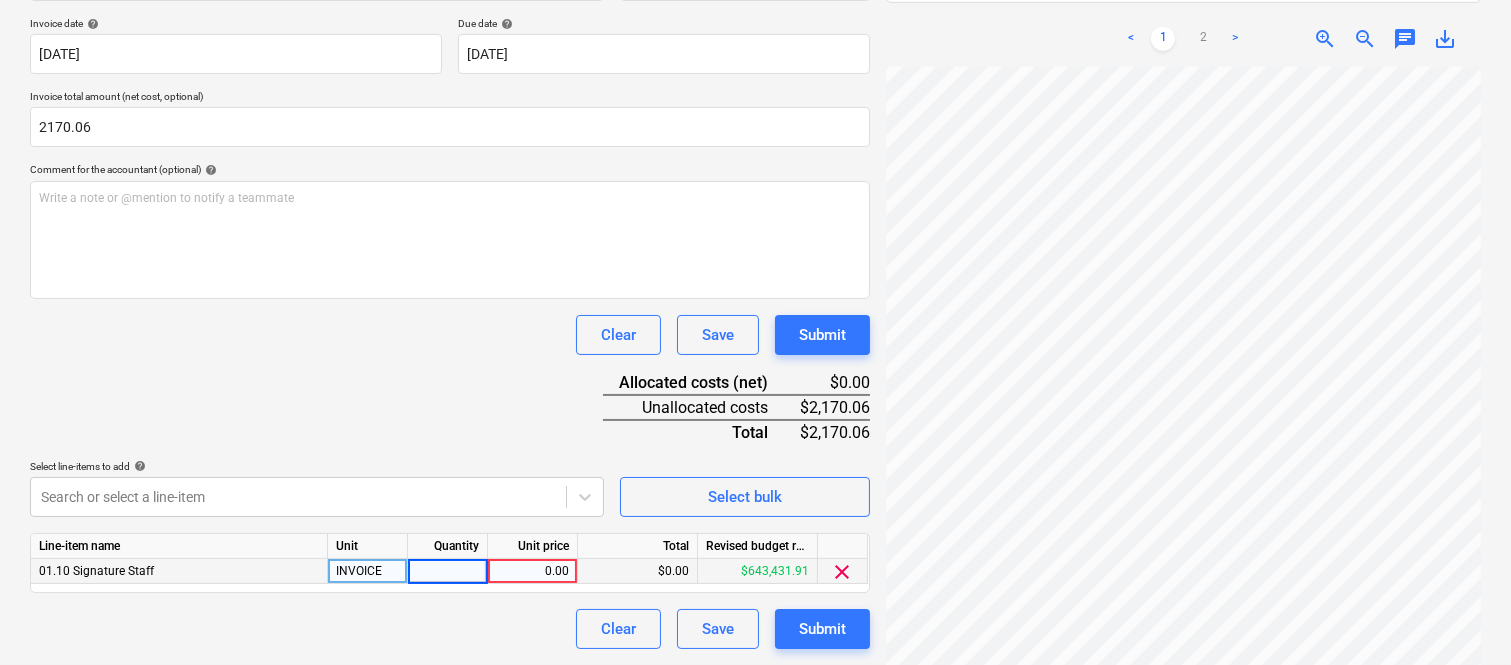 type on "1" 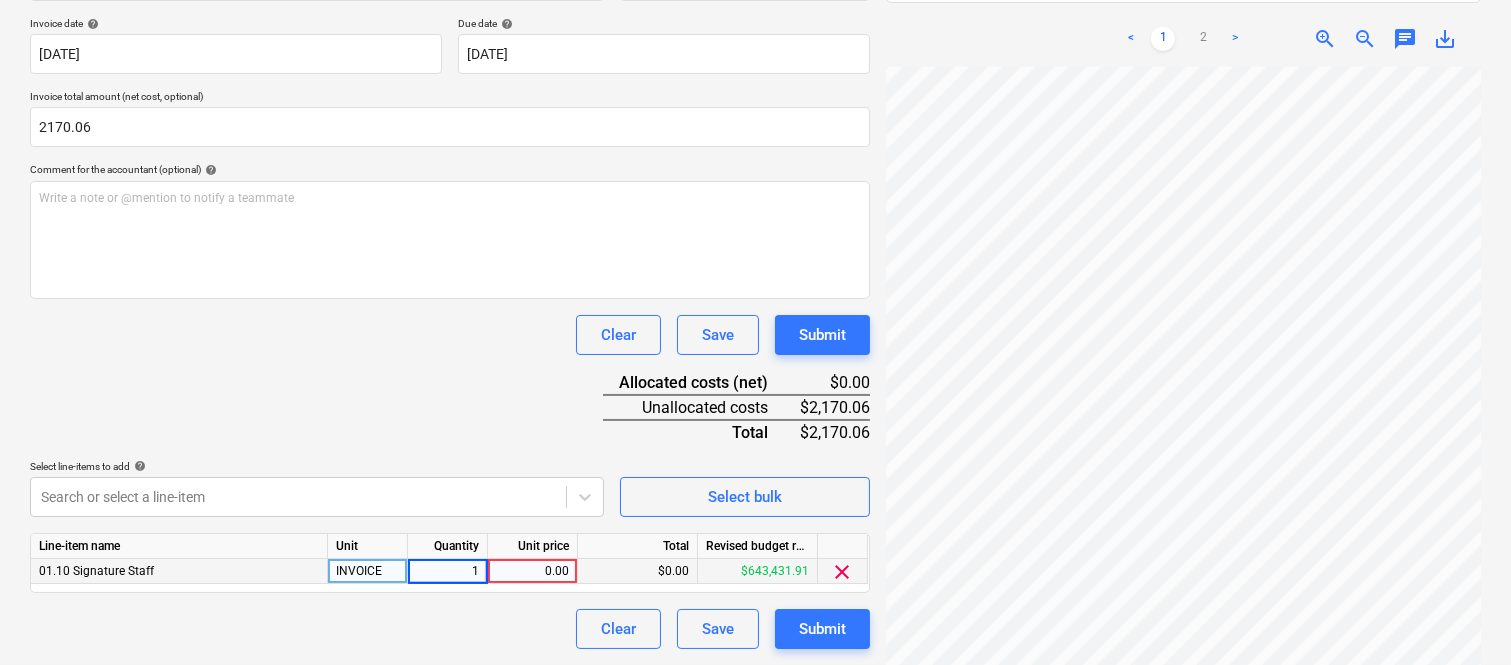 click on "0.00" at bounding box center [532, 571] 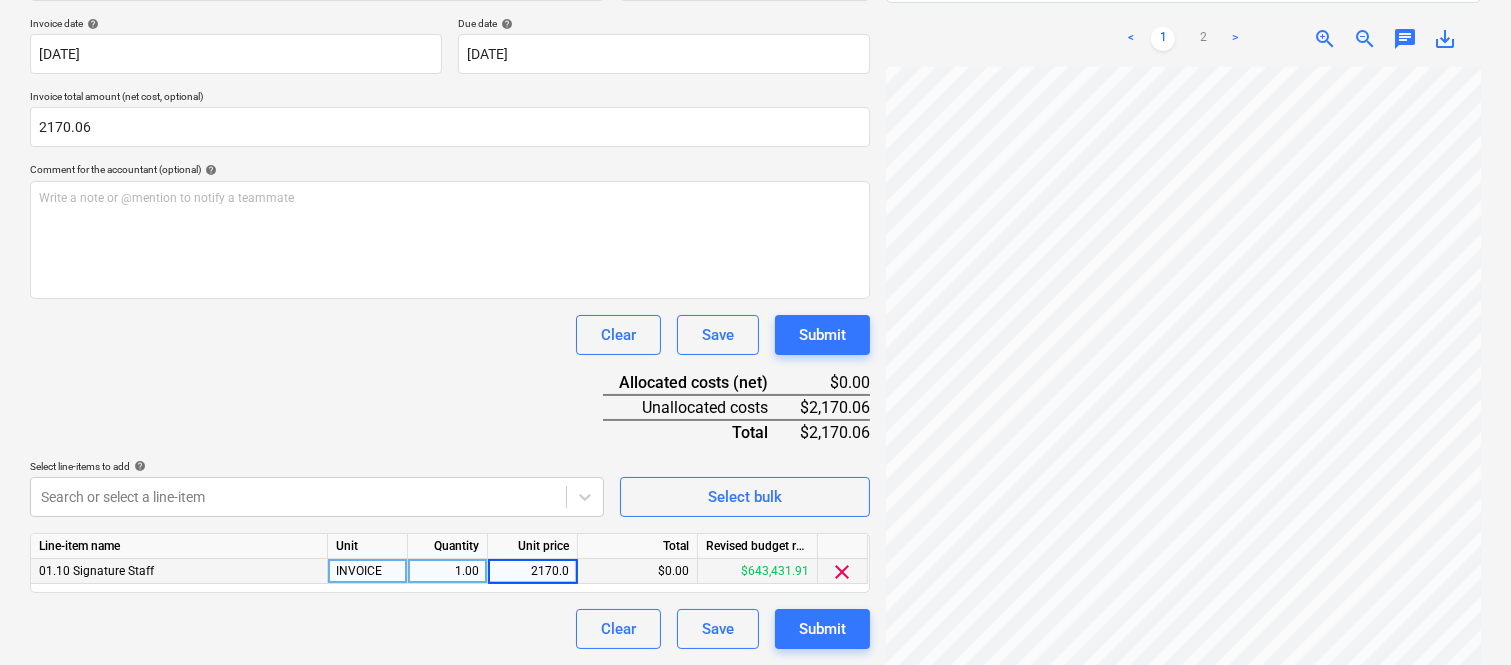 type on "2170.06" 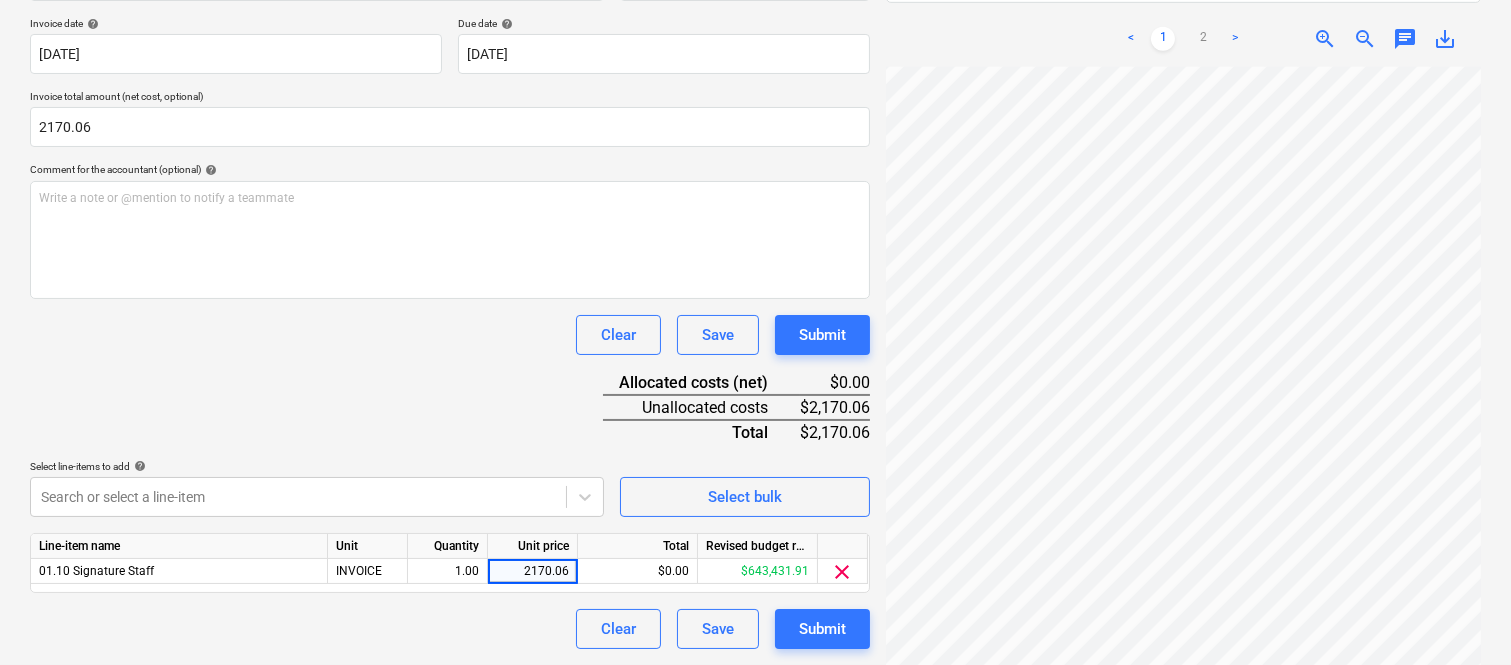 click on "Clear Save Submit" at bounding box center [450, 629] 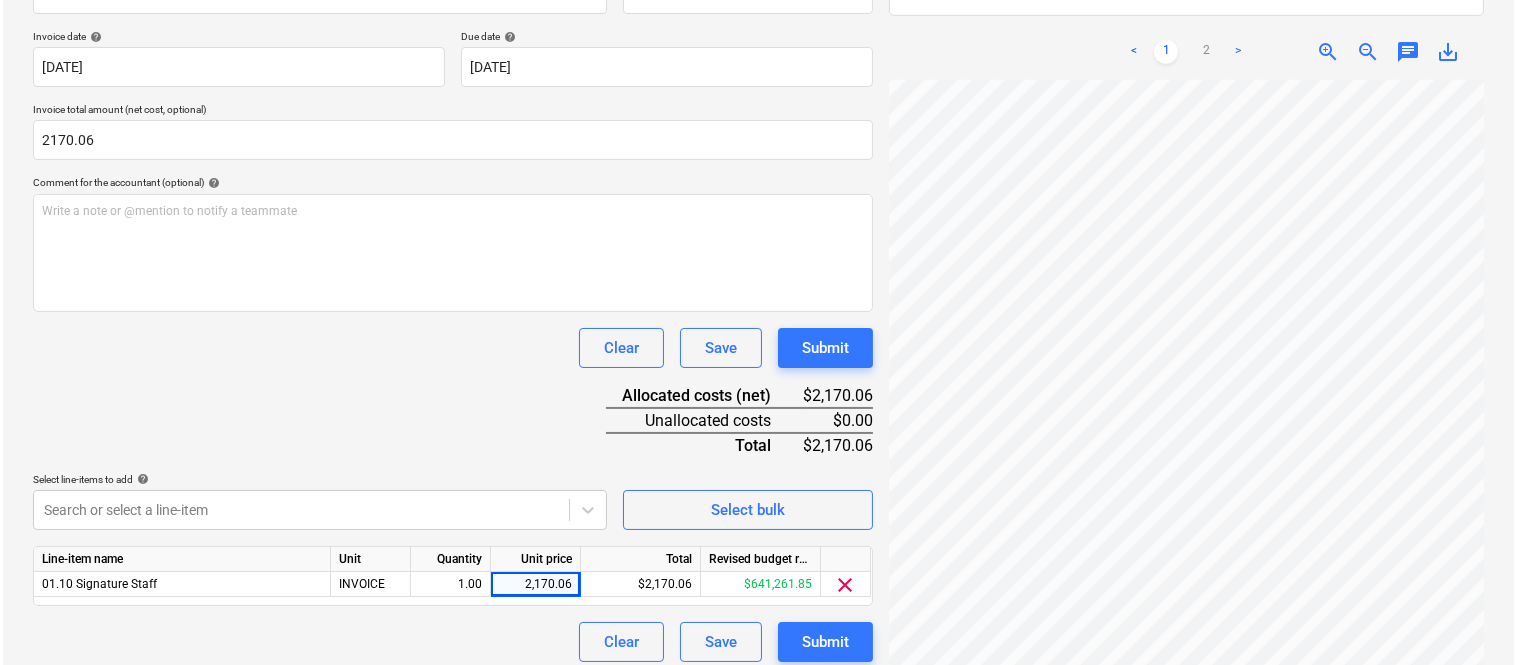 scroll, scrollTop: 367, scrollLeft: 0, axis: vertical 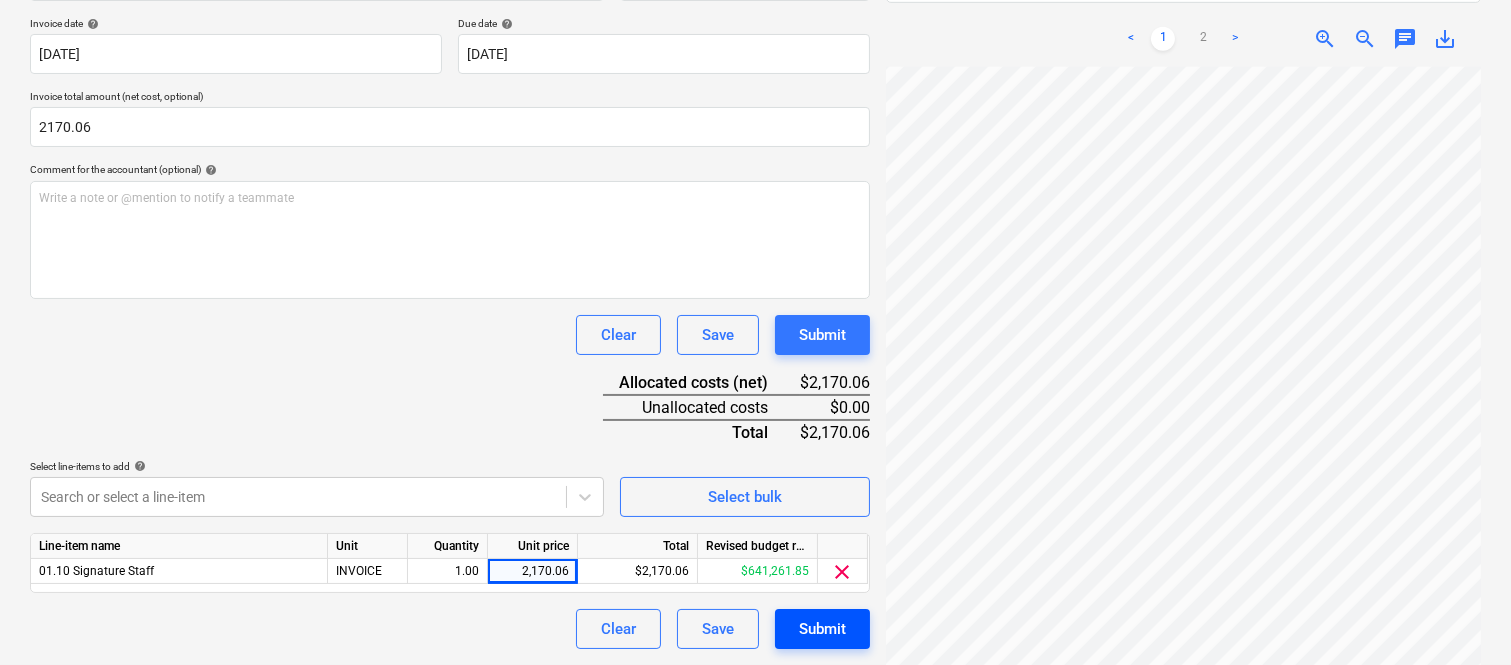 click on "Submit" at bounding box center [822, 629] 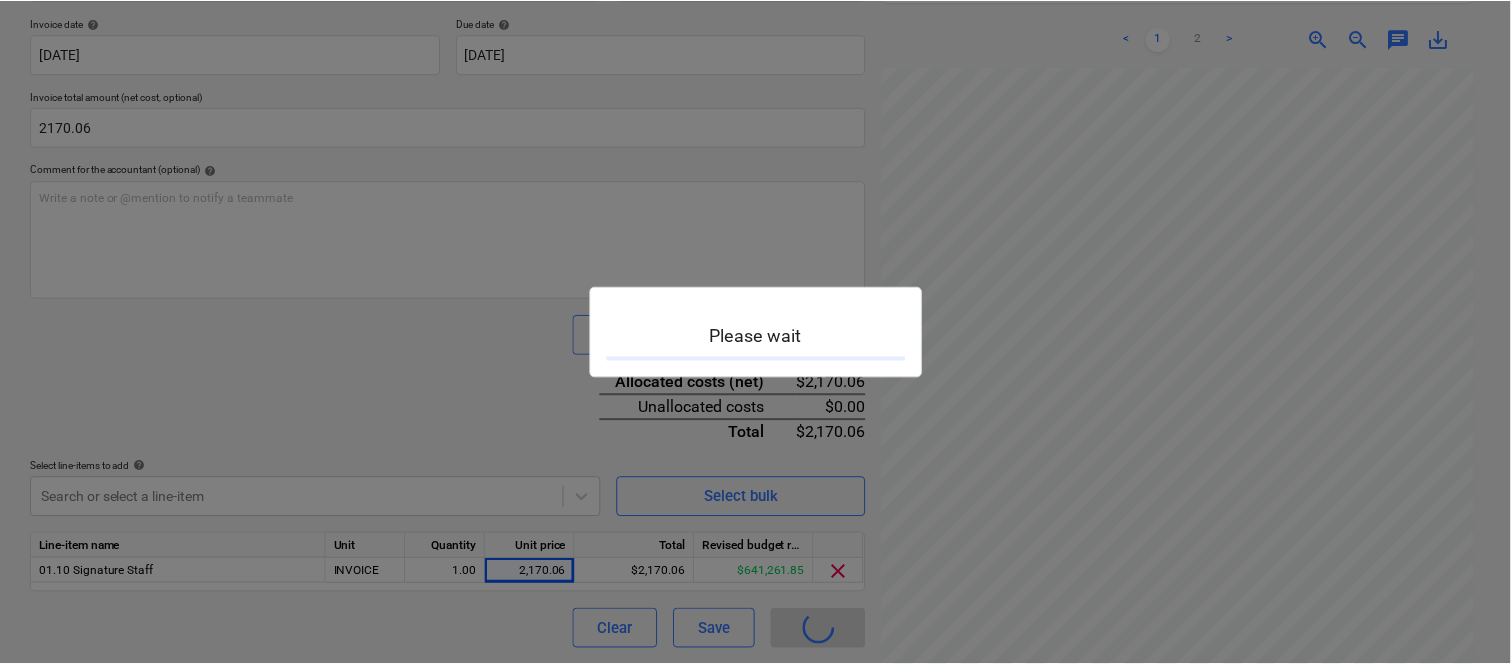 scroll, scrollTop: 0, scrollLeft: 0, axis: both 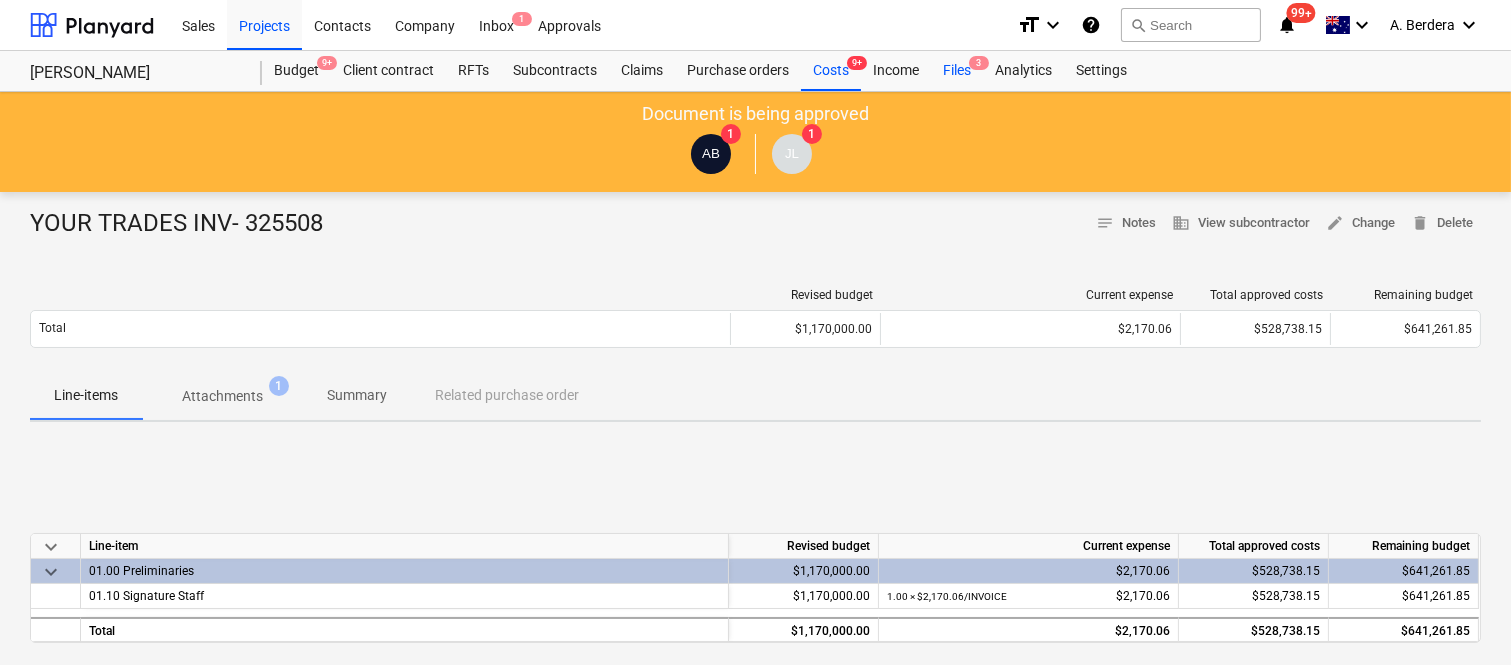 click on "Files 3" at bounding box center (957, 71) 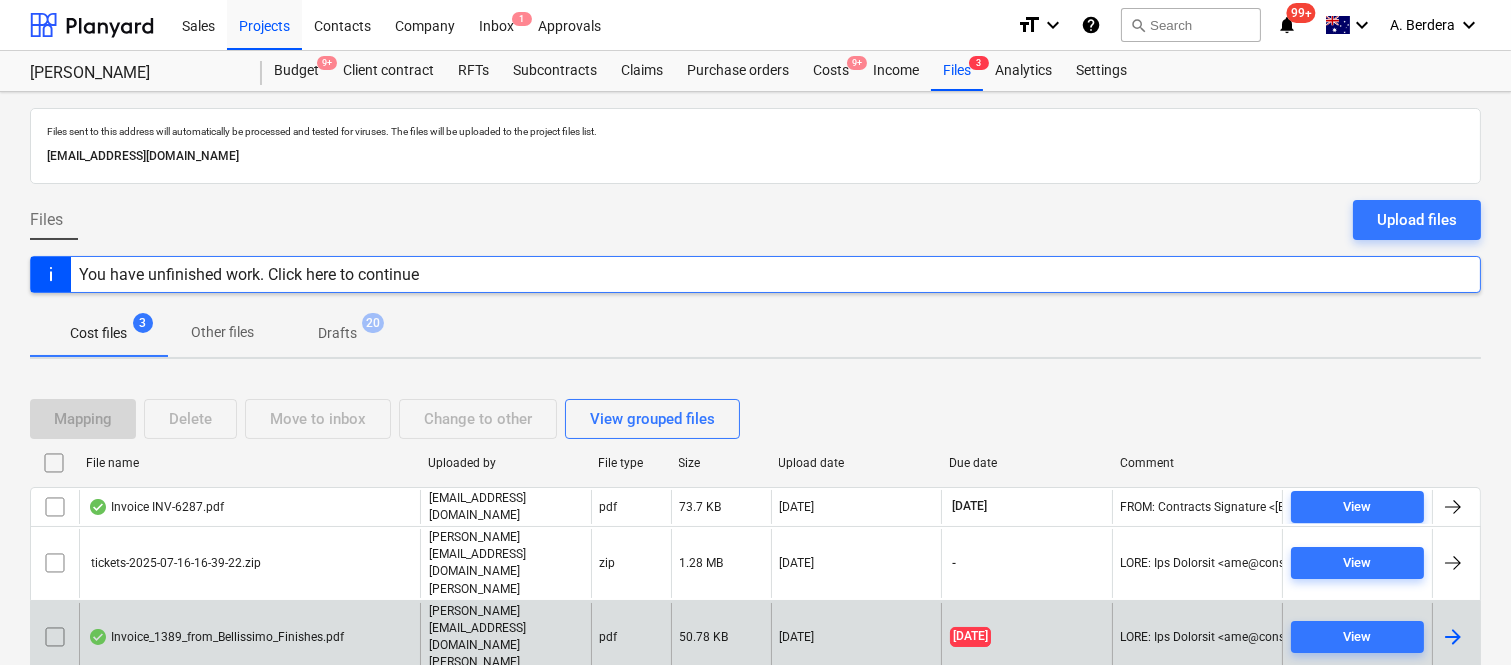 click on "Invoice_1389_from_Bellissimo_Finishes.pdf" at bounding box center [216, 637] 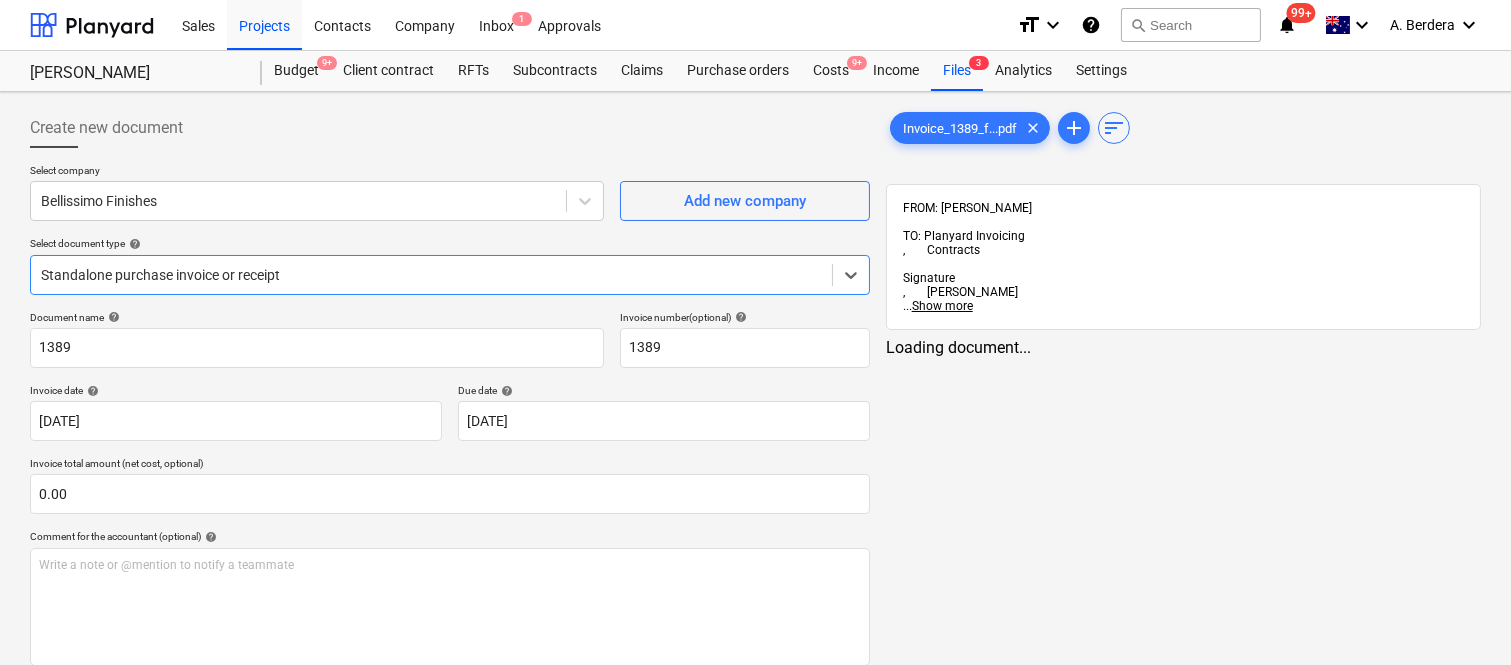 type on "1389" 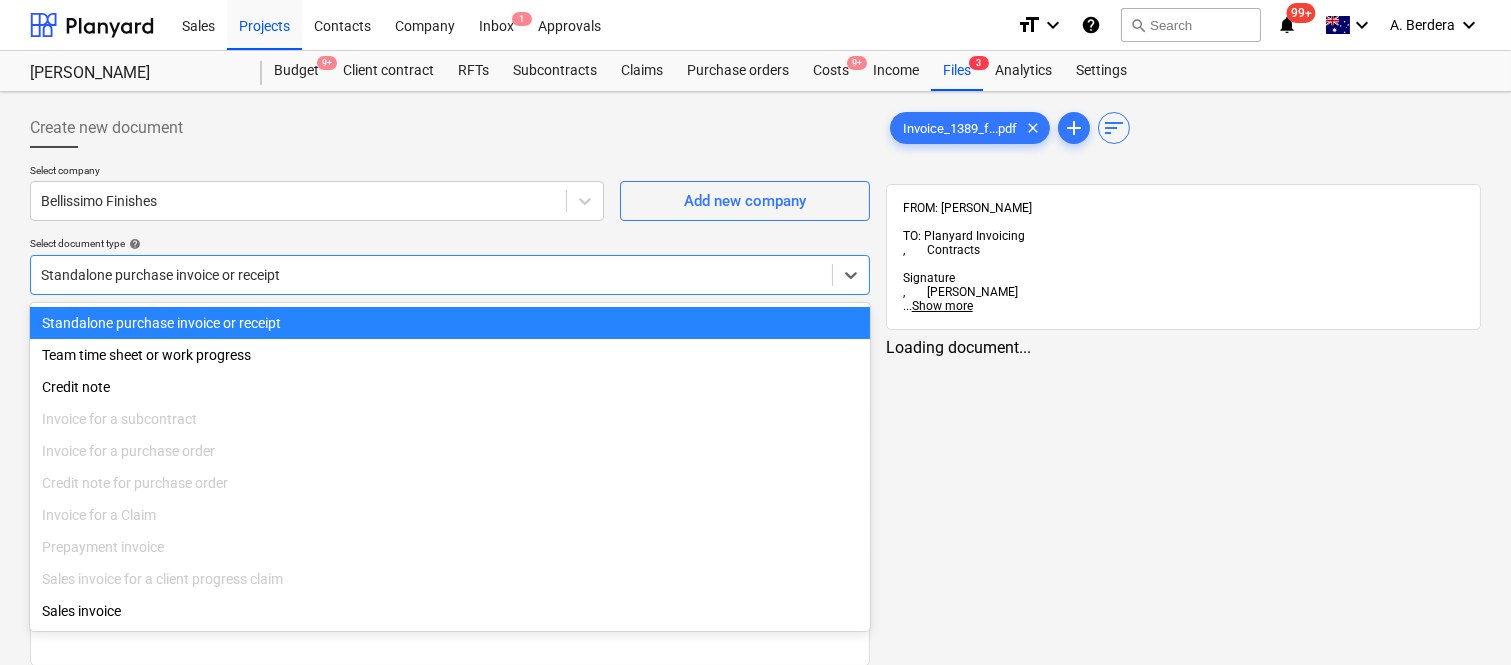 click on "Standalone purchase invoice or receipt" at bounding box center (450, 323) 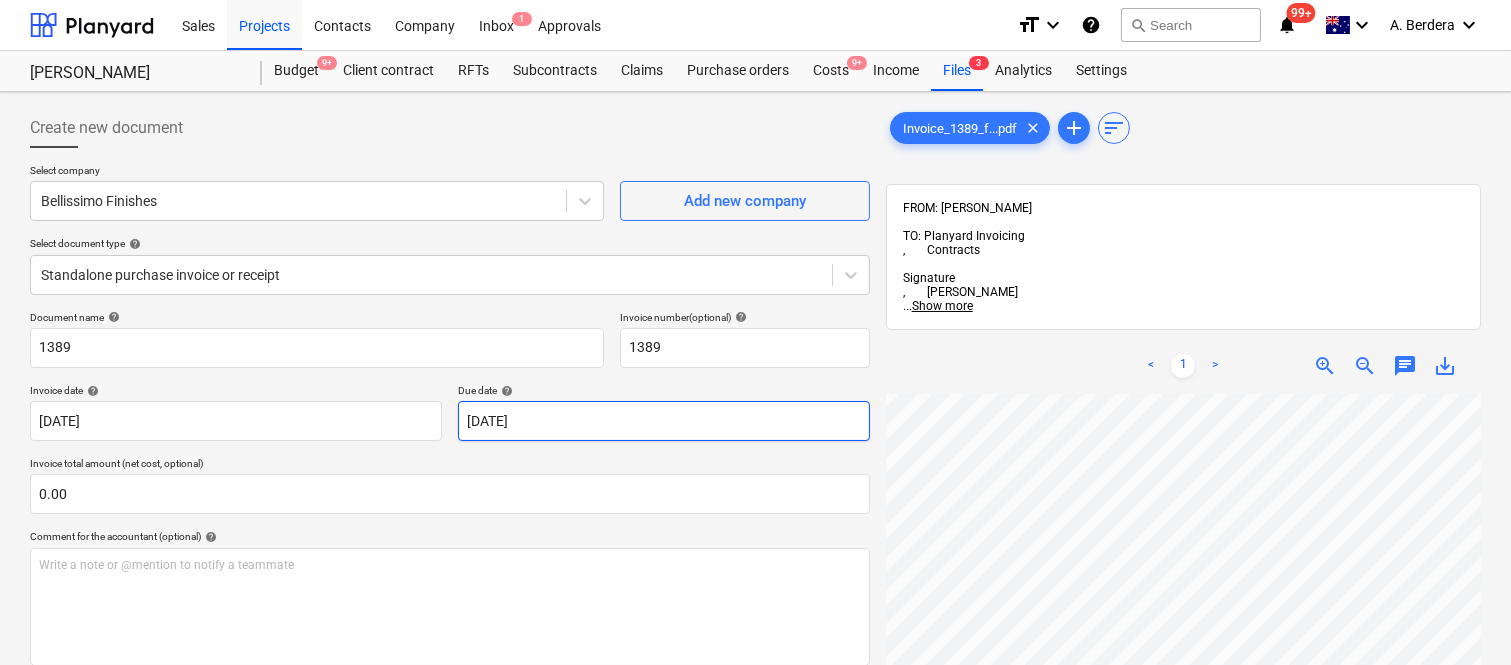 scroll, scrollTop: 140, scrollLeft: 485, axis: both 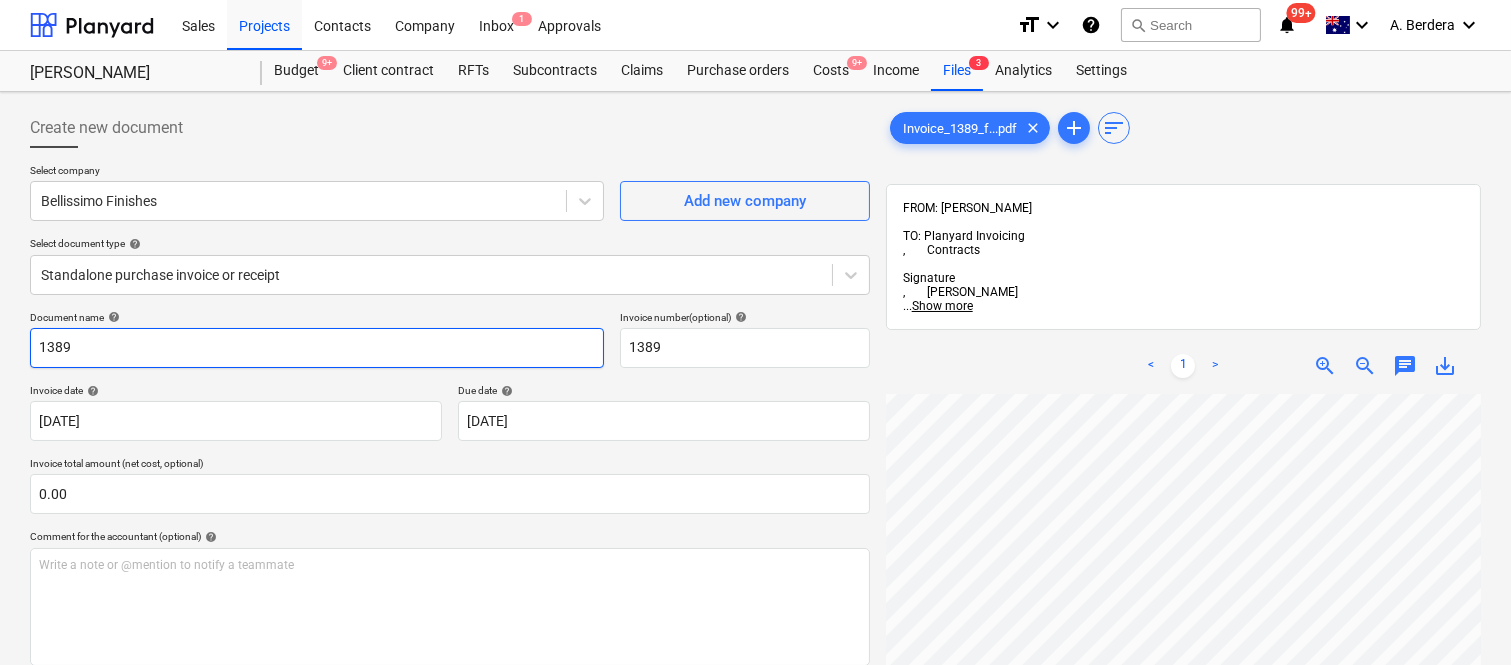 click on "1389" at bounding box center (317, 348) 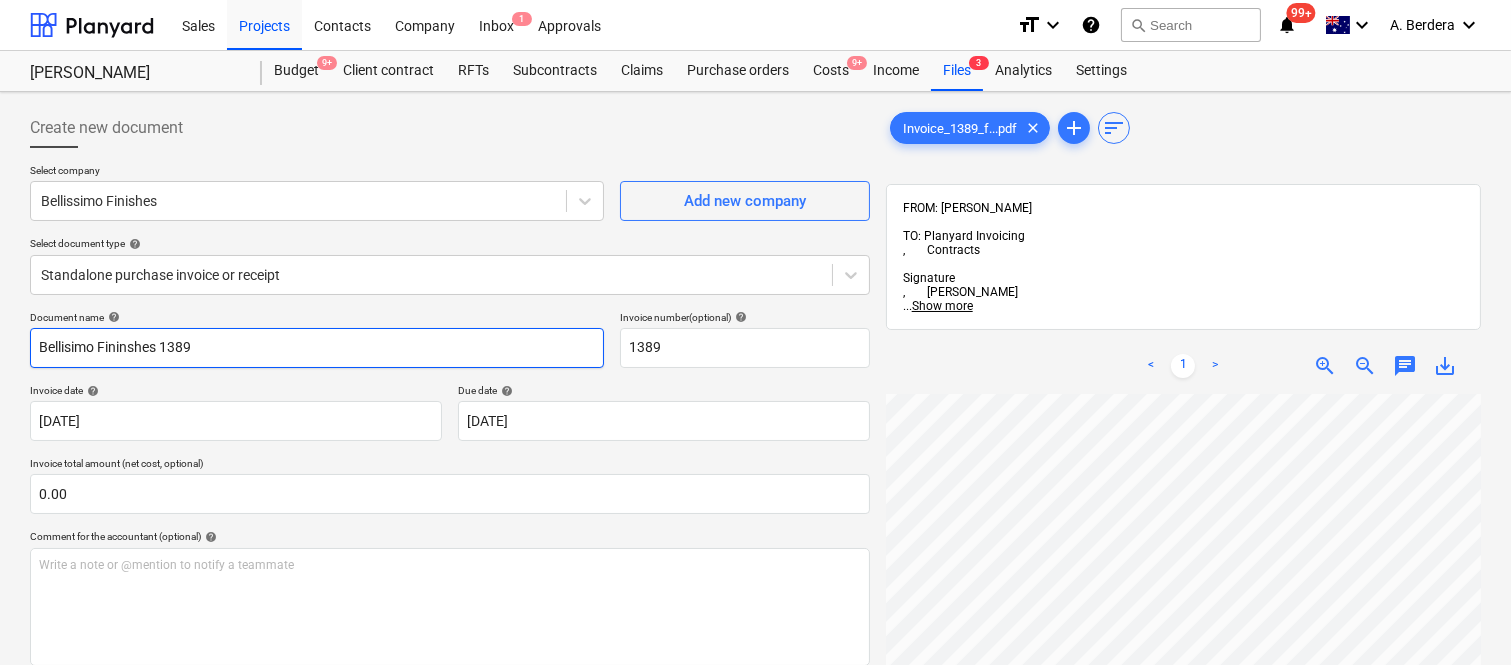 click on "Bellisimo Fininshes 1389" at bounding box center [317, 348] 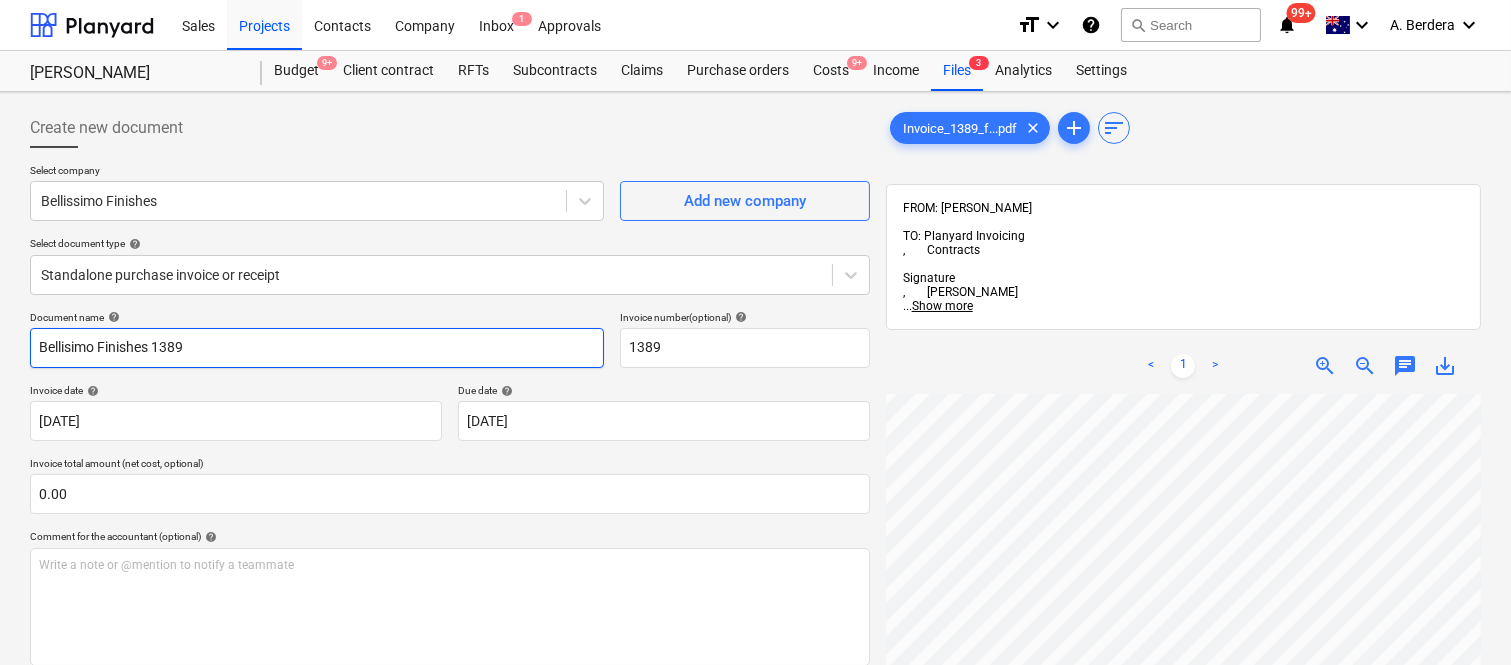 click on "Bellisimo Finishes 1389" at bounding box center (317, 348) 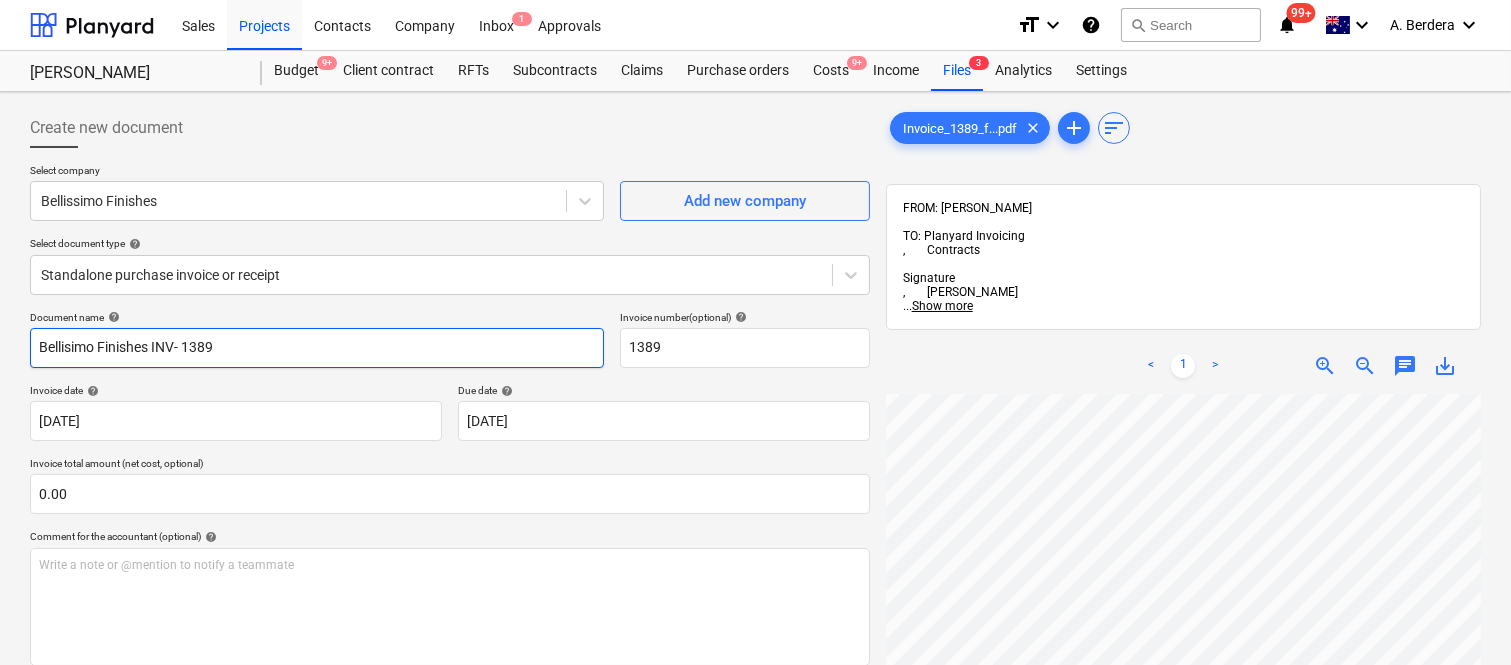 scroll, scrollTop: 790, scrollLeft: 485, axis: both 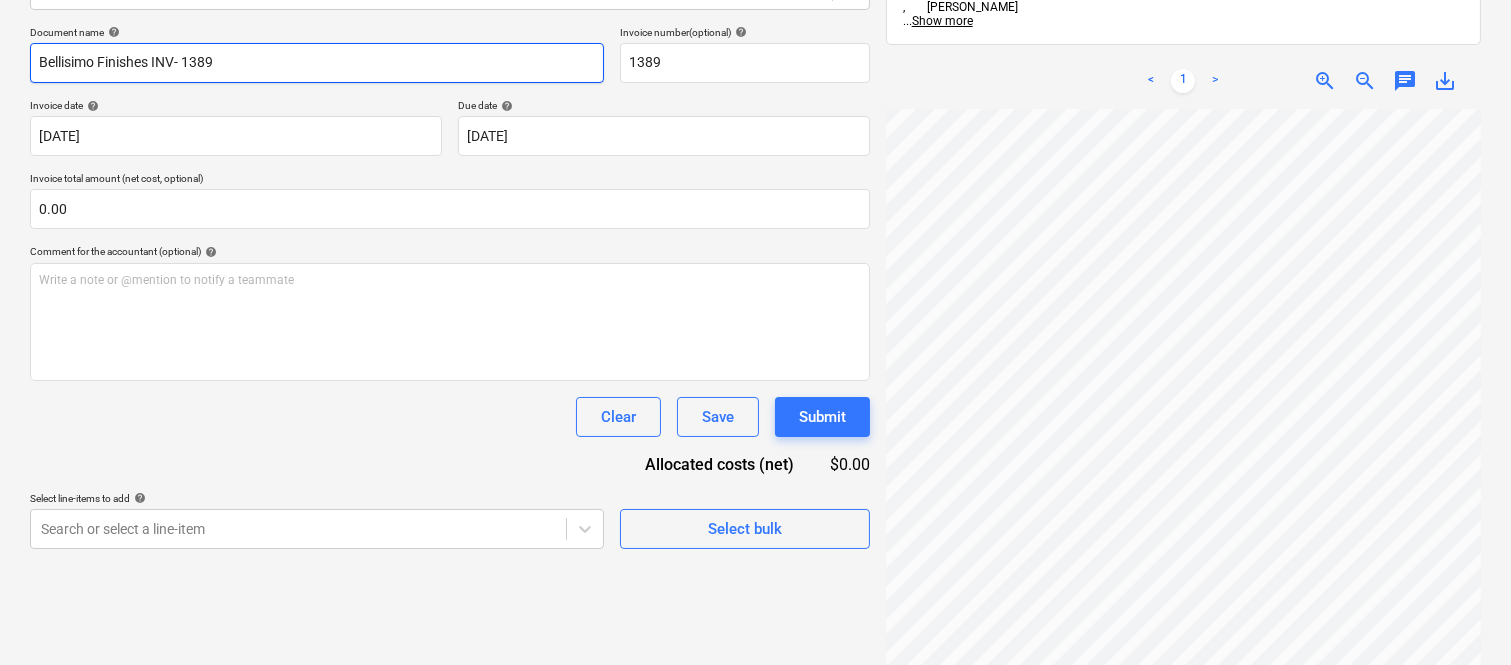 type on "Bellisimo Finishes INV- 1389" 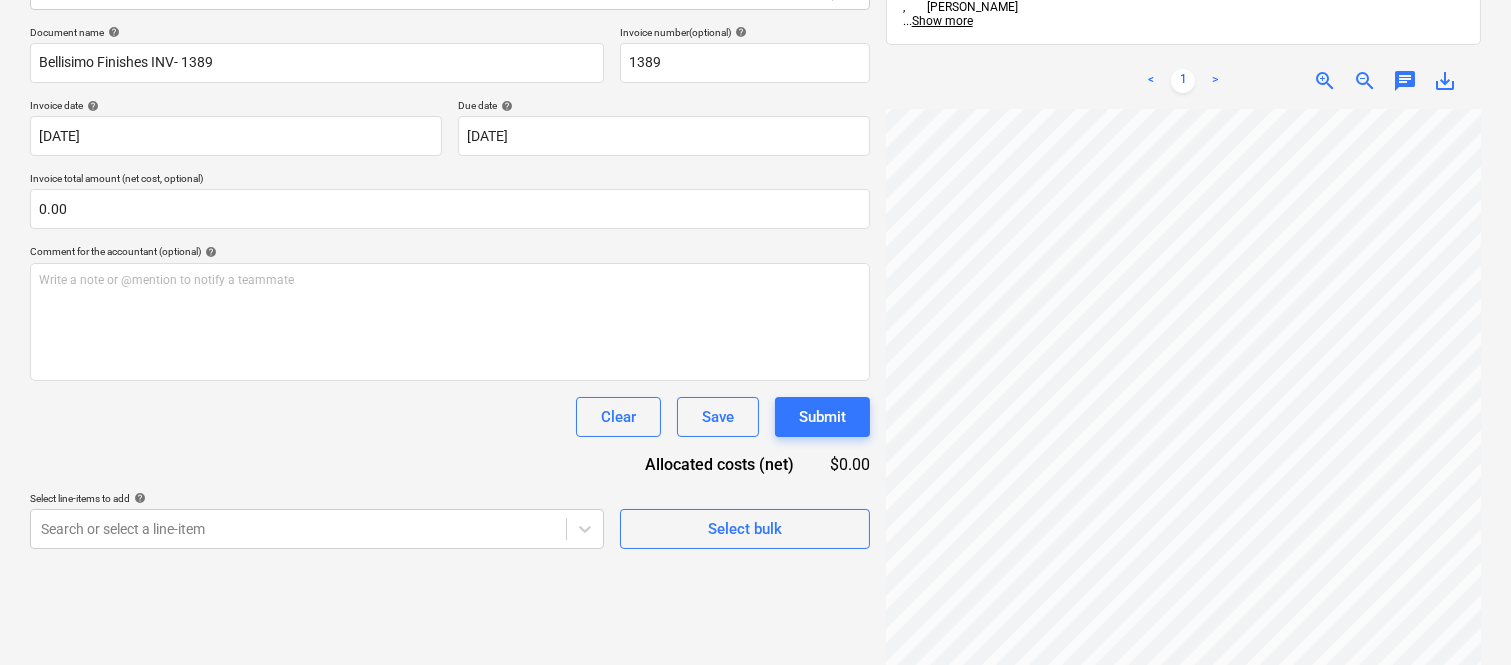 scroll, scrollTop: 635, scrollLeft: 485, axis: both 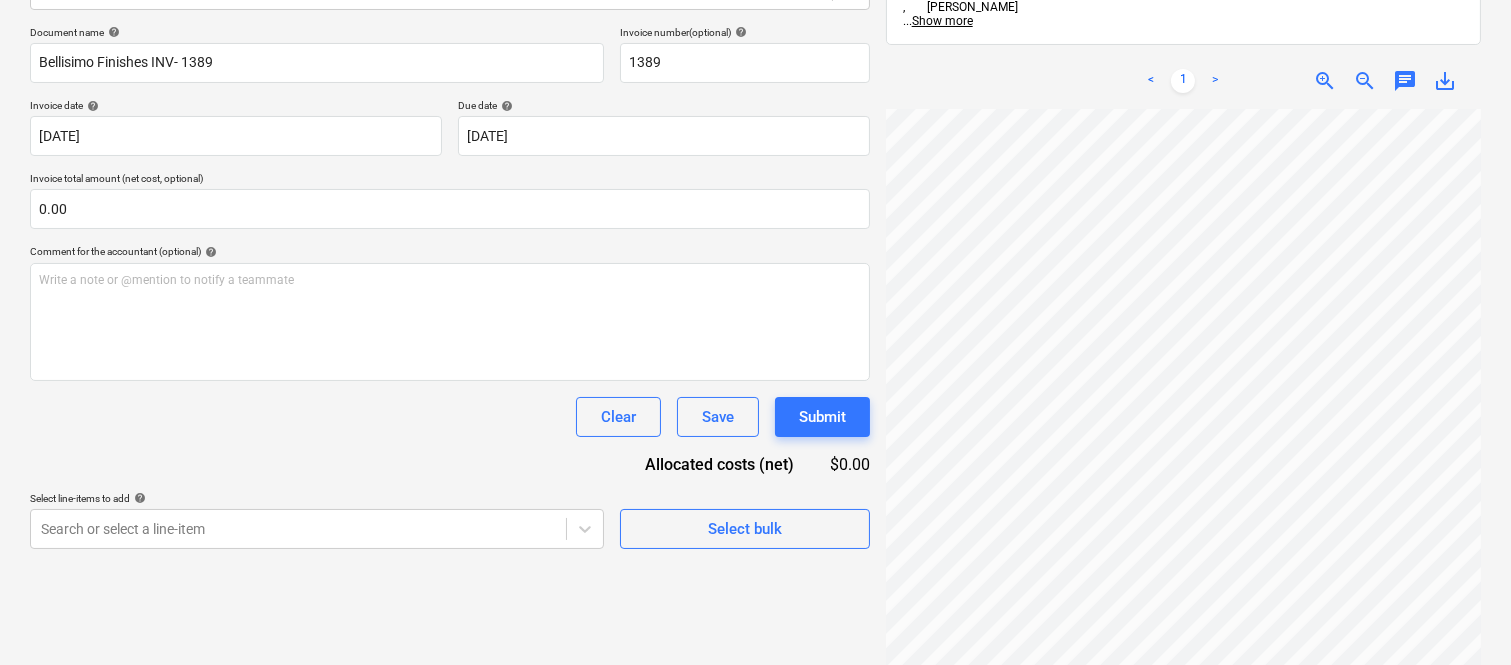 click on "Document name help [PERSON_NAME] INV- 1389 Invoice number  (optional) help 1389 Invoice date help [DATE] 17.07.2025 Press the down arrow key to interact with the calendar and
select a date. Press the question mark key to get the keyboard shortcuts for changing dates. Due date help [DATE] 17.07.2025 Press the down arrow key to interact with the calendar and
select a date. Press the question mark key to get the keyboard shortcuts for changing dates. Invoice total amount (net cost, optional) 0.00 Comment for the accountant (optional) help Write a note or @mention to notify a teammate ﻿ Clear Save Submit Allocated costs (net) $0.00 Select line-items to add help Search or select a line-item Select bulk" at bounding box center (450, 287) 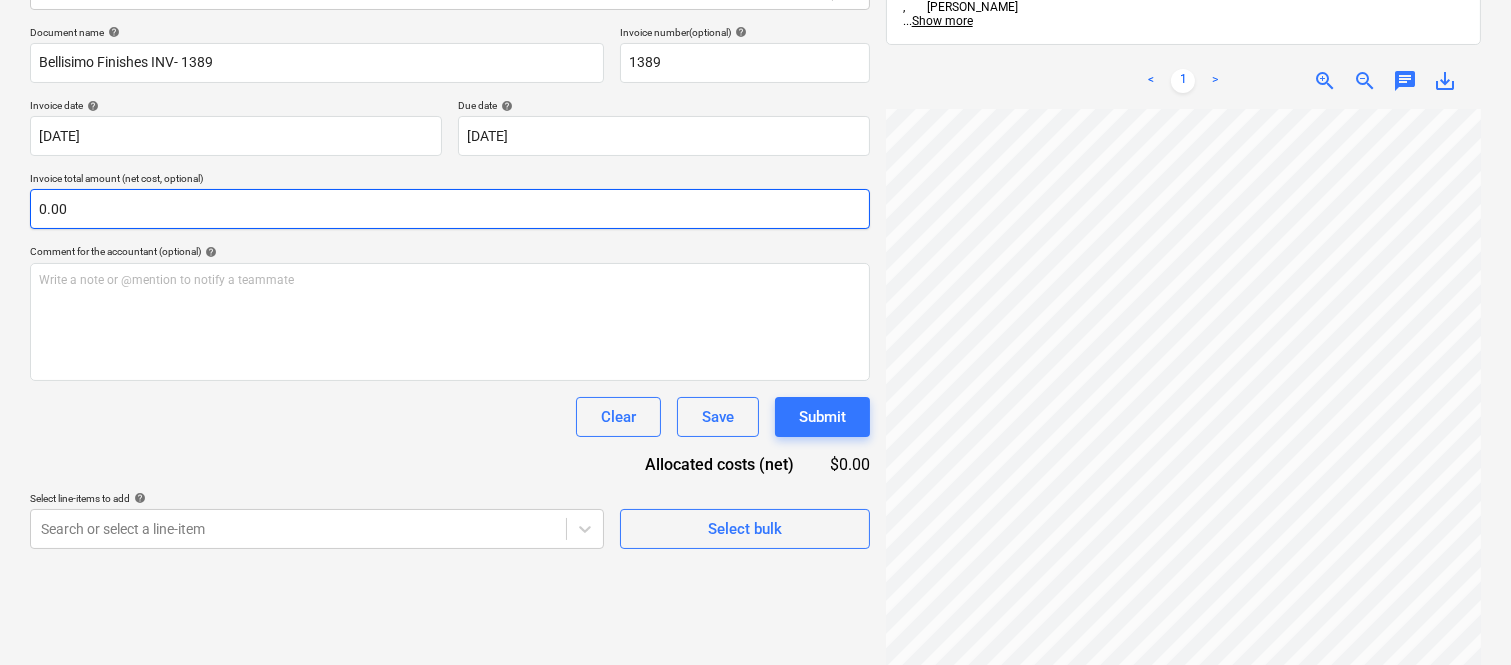 click on "0.00" at bounding box center (450, 209) 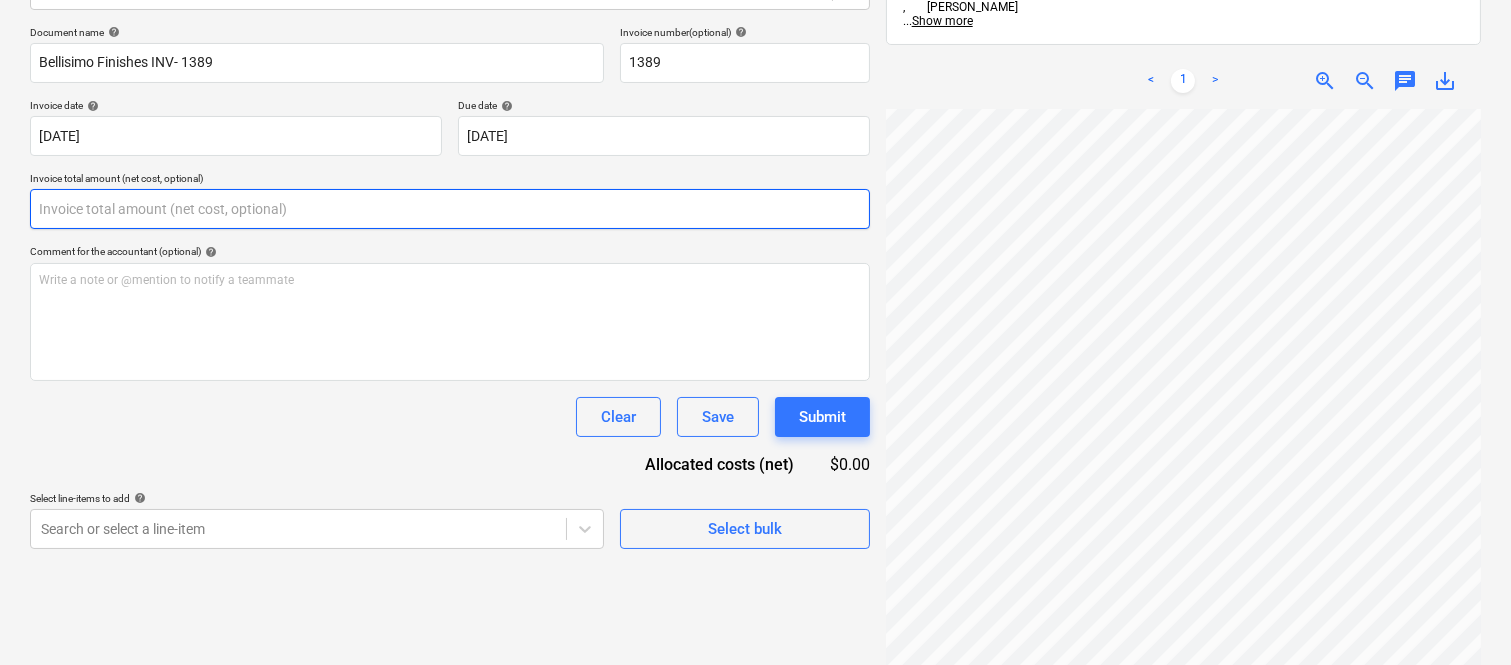 paste on "19,690" 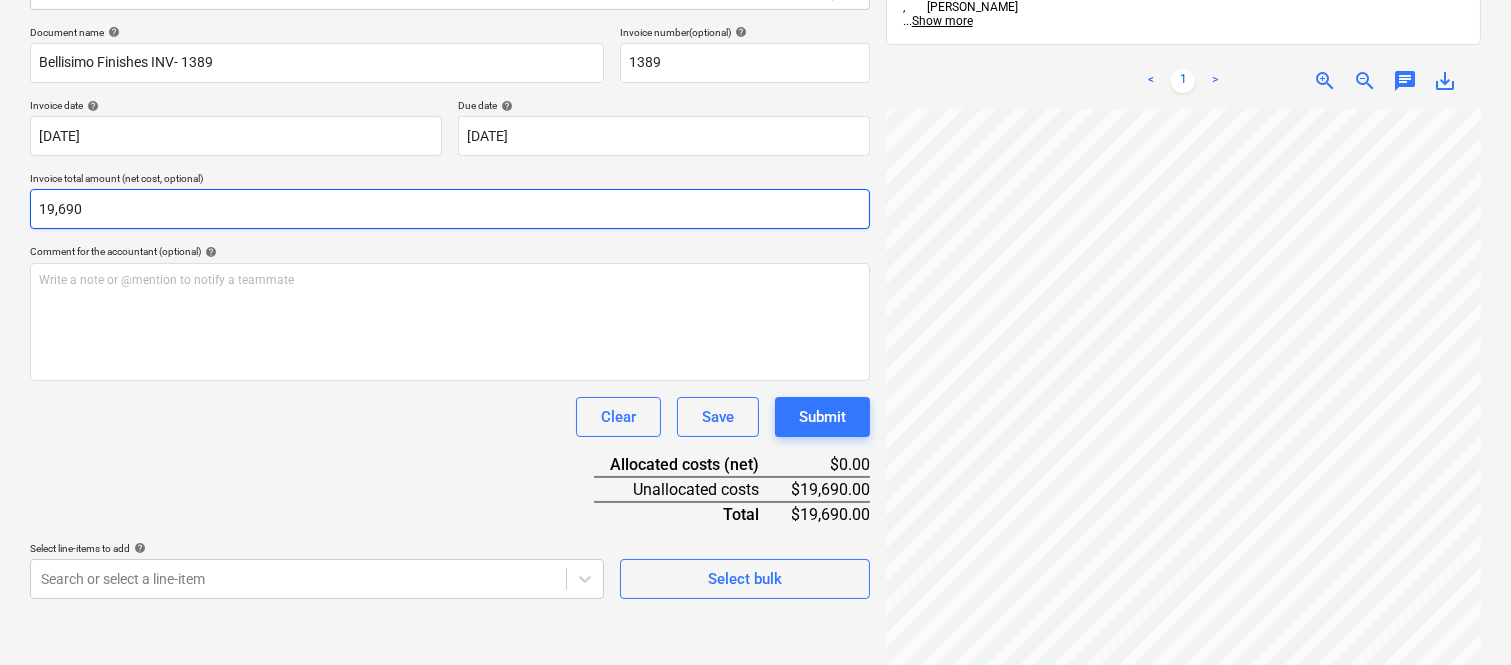type on "19,690" 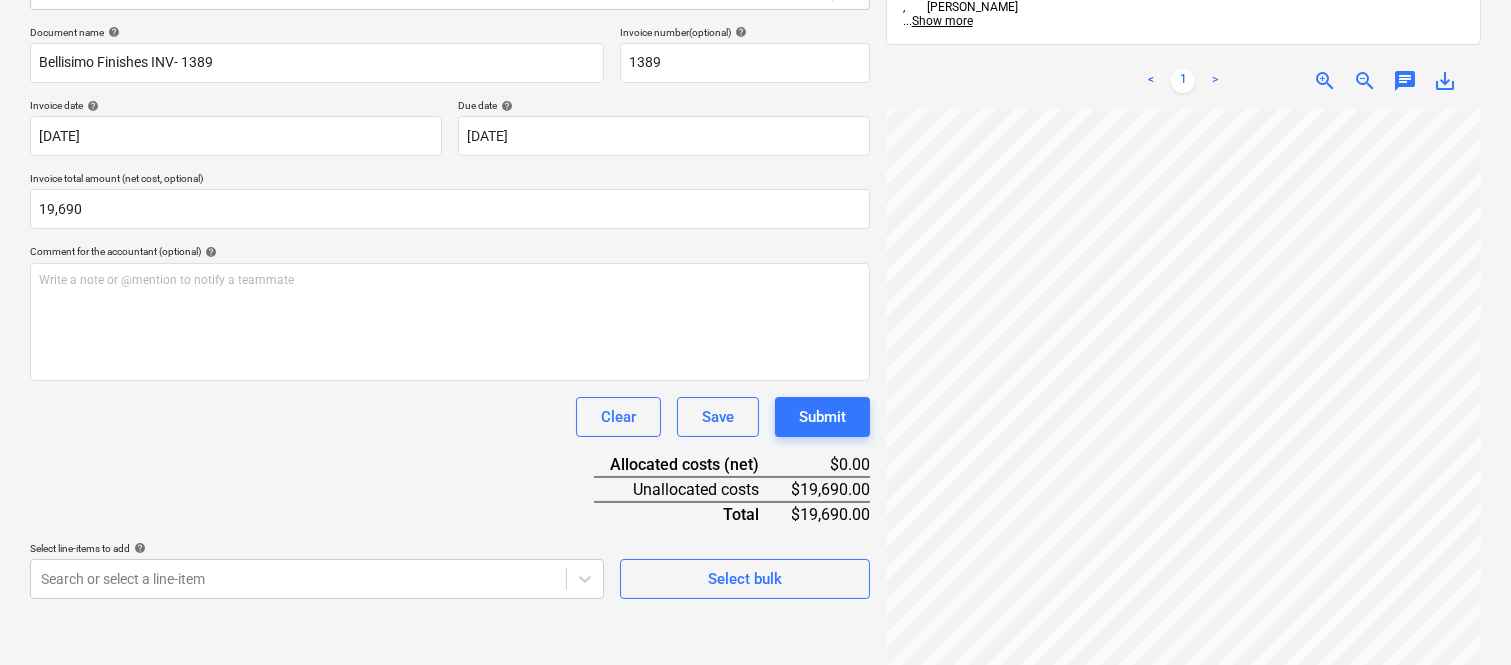 click on "Document name help [PERSON_NAME] INV- 1389 Invoice number  (optional) help 1389 Invoice date help [DATE] 17.07.2025 Press the down arrow key to interact with the calendar and
select a date. Press the question mark key to get the keyboard shortcuts for changing dates. Due date help [DATE] 17.07.2025 Press the down arrow key to interact with the calendar and
select a date. Press the question mark key to get the keyboard shortcuts for changing dates. Invoice total amount (net cost, optional) 19,690 Comment for the accountant (optional) help Write a note or @mention to notify a teammate ﻿ Clear Save Submit Allocated costs (net) $0.00 Unallocated costs $19,690.00 Total $19,690.00 Select line-items to add help Search or select a line-item Select bulk" at bounding box center (450, 312) 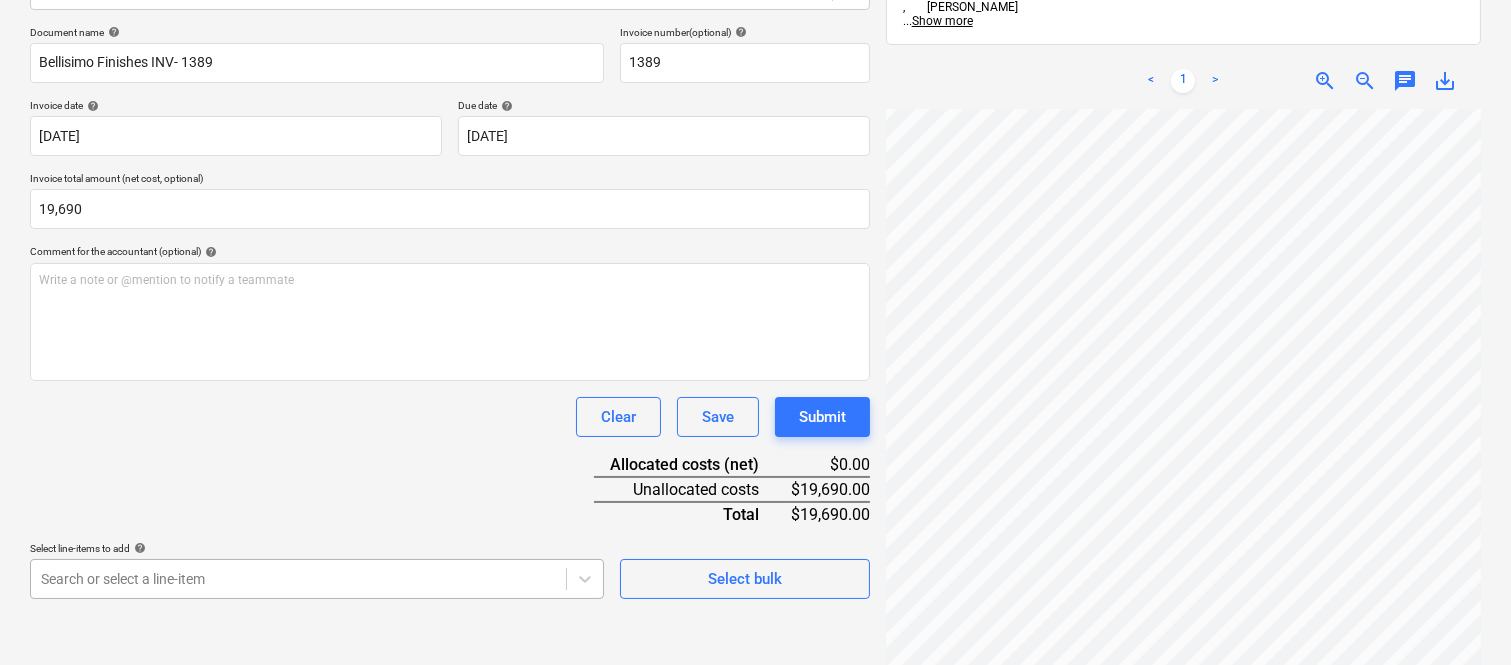 click on "Sales Projects Contacts Company Inbox 1 Approvals format_size keyboard_arrow_down help search Search notifications 99+ keyboard_arrow_down A. Berdera keyboard_arrow_down [PERSON_NAME] Budget 9+ Client contract RFTs Subcontracts Claims Purchase orders Costs 9+ Income Files 3 Analytics Settings Create new document Select company Bellissimo Finishes   Add new company Select document type help Standalone purchase invoice or receipt Document name help Bellisimo Finishes INV- 1389 Invoice number  (optional) help 1389 Invoice date help [DATE] 17.07.2025 Press the down arrow key to interact with the calendar and
select a date. Press the question mark key to get the keyboard shortcuts for changing dates. Due date help [DATE] 17.07.2025 Press the down arrow key to interact with the calendar and
select a date. Press the question mark key to get the keyboard shortcuts for changing dates. Invoice total amount (net cost, optional) 19,690 Comment for the accountant (optional) help ﻿ Clear Save Submit help" at bounding box center [755, 47] 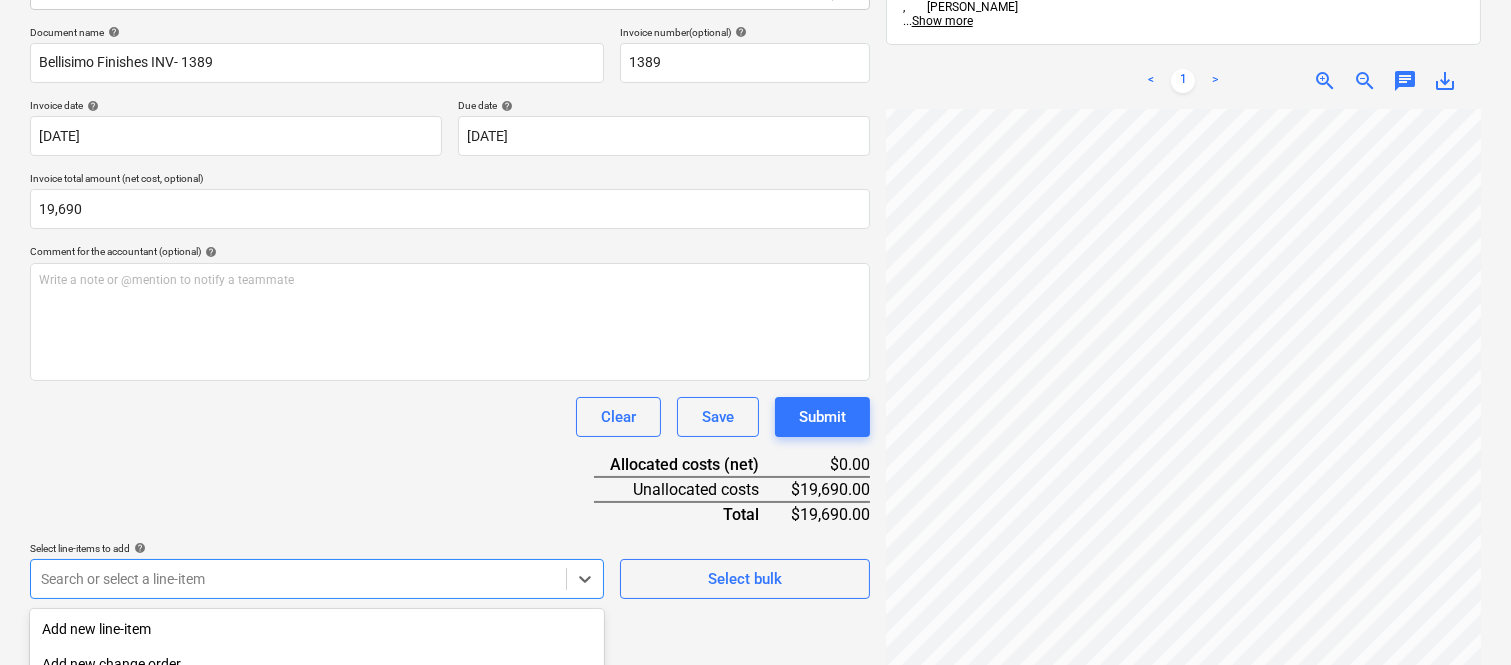 scroll, scrollTop: 532, scrollLeft: 0, axis: vertical 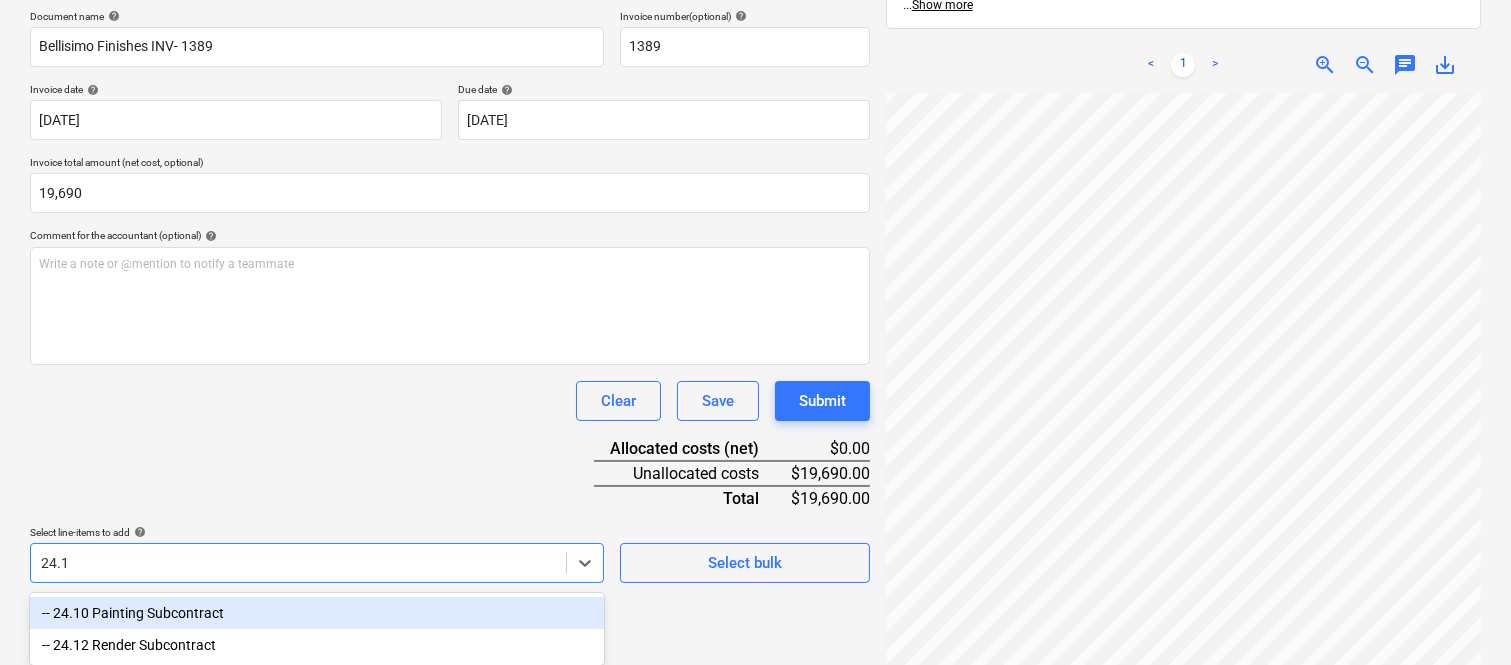 type on "24.12" 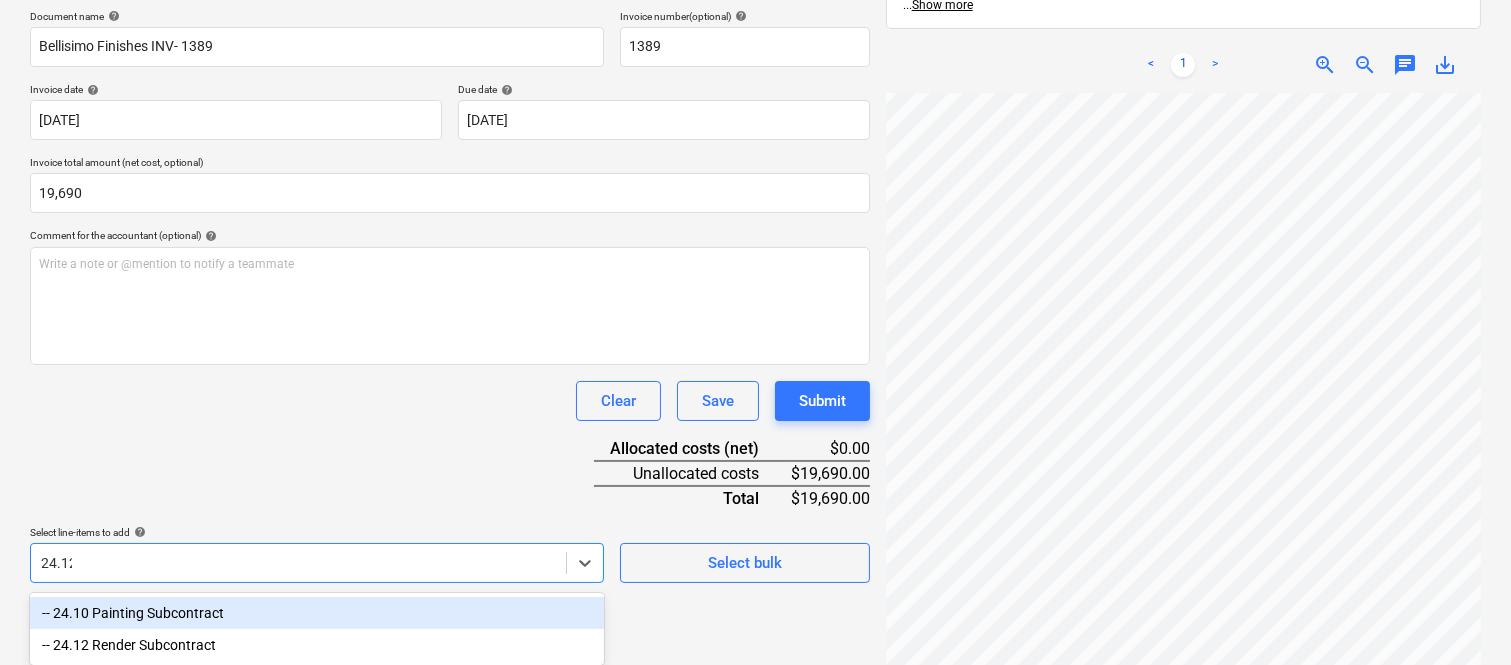 scroll, scrollTop: 285, scrollLeft: 0, axis: vertical 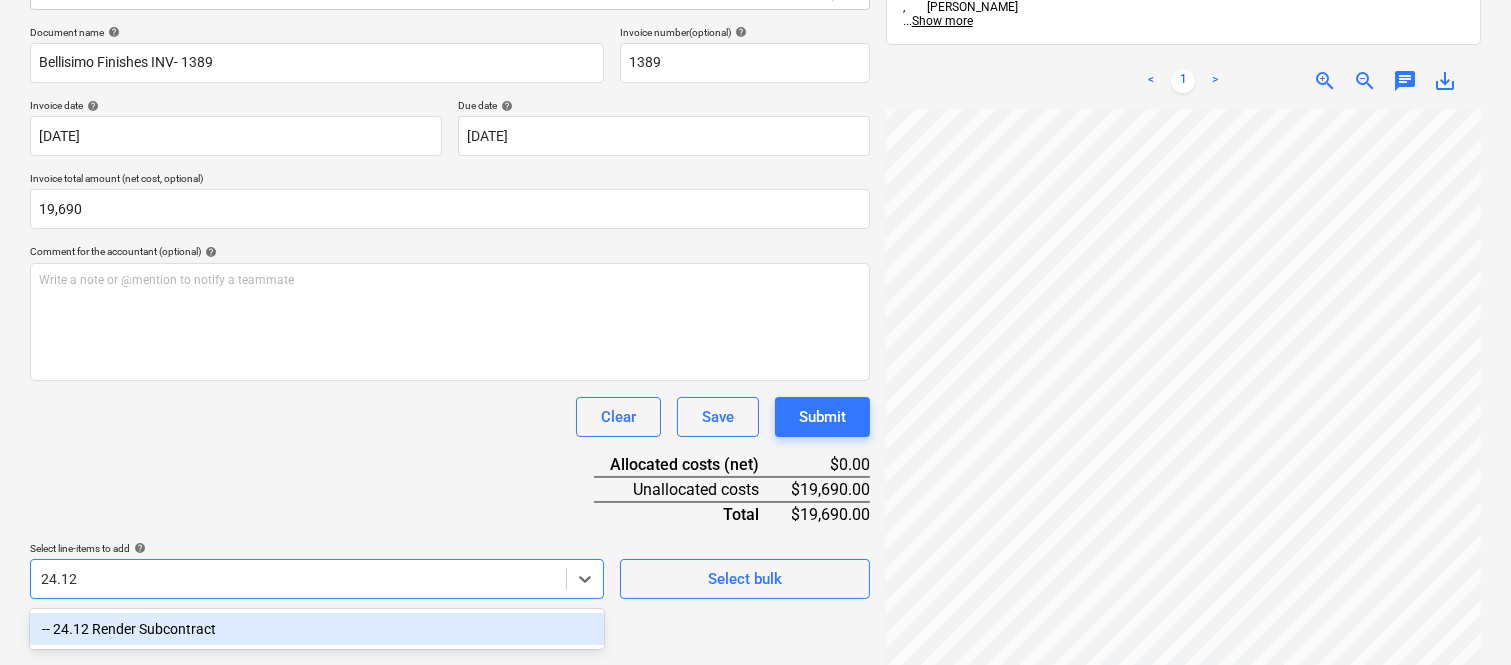 drag, startPoint x: 235, startPoint y: 617, endPoint x: 276, endPoint y: 502, distance: 122.09013 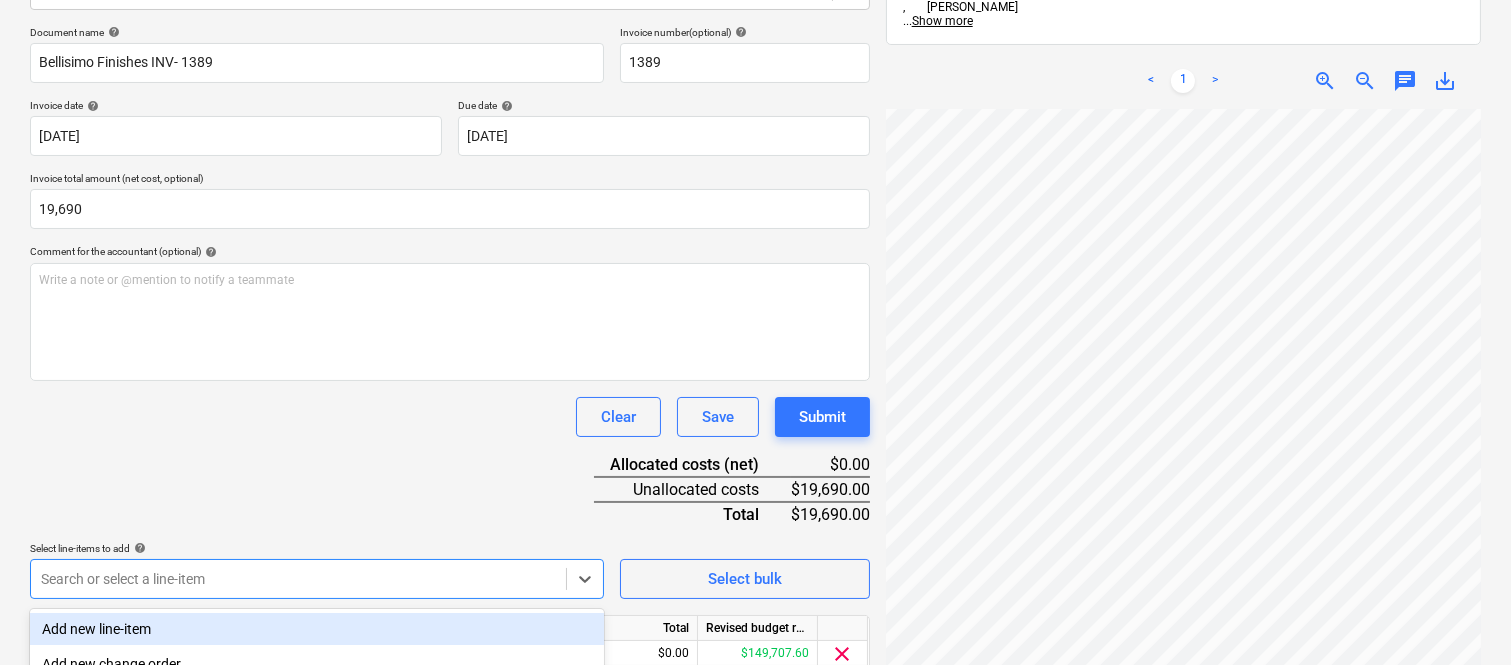 click on "Document name help [PERSON_NAME] INV- 1389 Invoice number  (optional) help 1389 Invoice date help [DATE] 17.07.2025 Press the down arrow key to interact with the calendar and
select a date. Press the question mark key to get the keyboard shortcuts for changing dates. Due date help [DATE] 17.07.2025 Press the down arrow key to interact with the calendar and
select a date. Press the question mark key to get the keyboard shortcuts for changing dates. Invoice total amount (net cost, optional) 19,690 Comment for the accountant (optional) help Write a note or @mention to notify a teammate ﻿ Clear Save Submit Allocated costs (net) $0.00 Unallocated costs $19,690.00 Total $19,690.00 Select line-items to add help option --  24.12 Render Subcontract, selected. option Add new line-item focused, 1 of 182. 182 results available. Use Up and Down to choose options, press Enter to select the currently focused option, press Escape to exit the menu, press Tab to select the option and exit the menu. Unit" at bounding box center (450, 378) 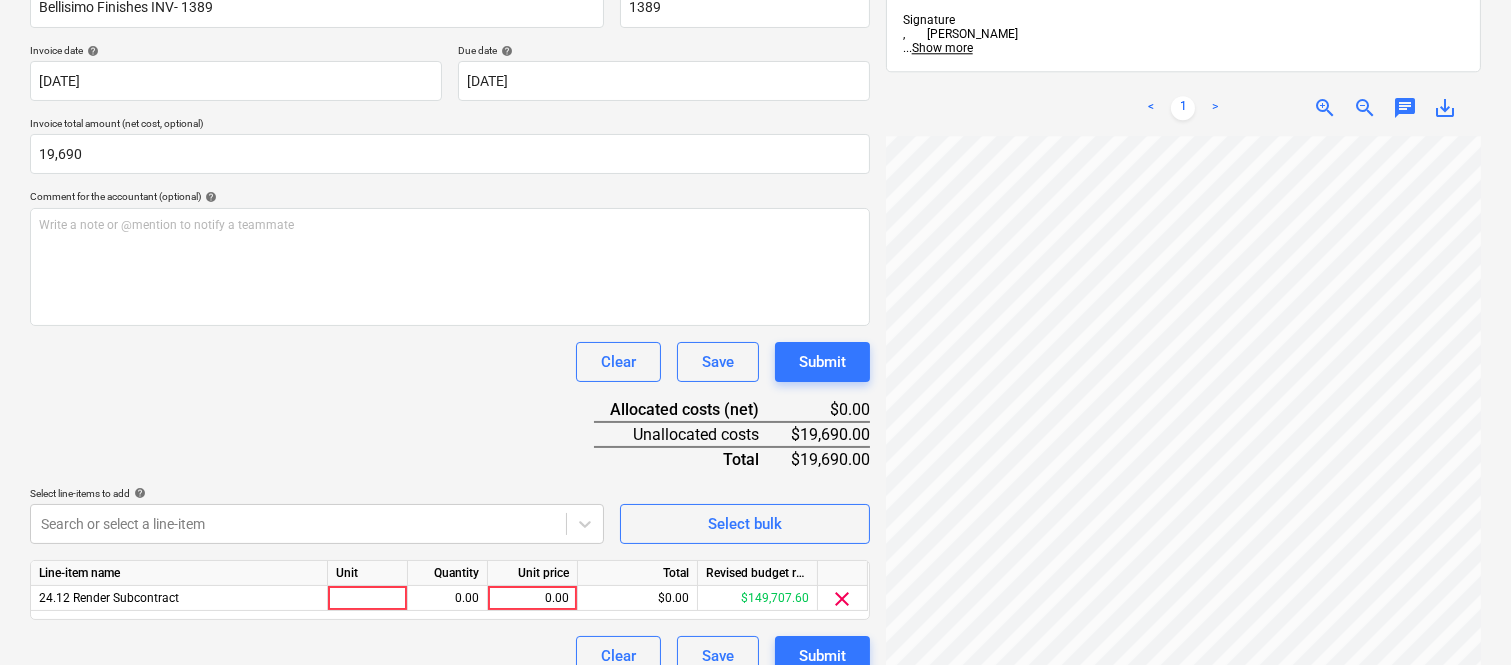 scroll, scrollTop: 367, scrollLeft: 0, axis: vertical 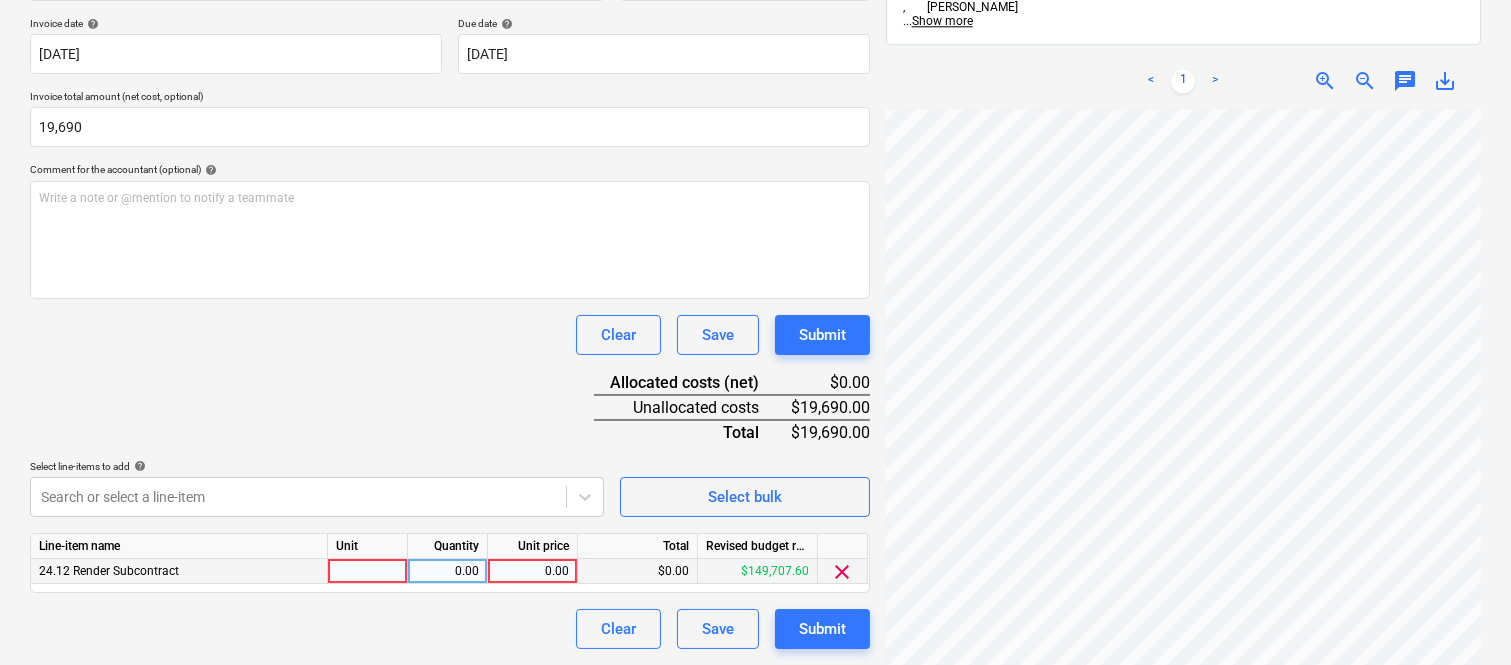 click at bounding box center [368, 571] 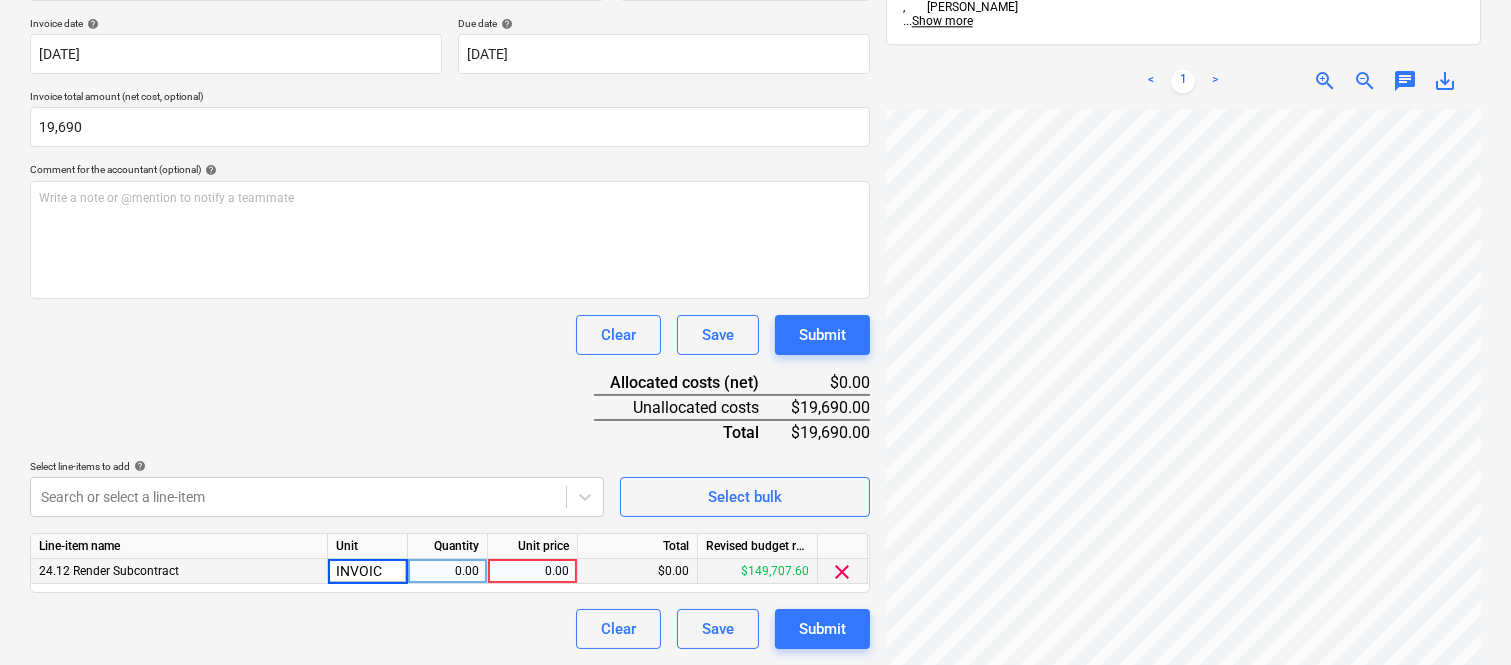 type on "INVOICE" 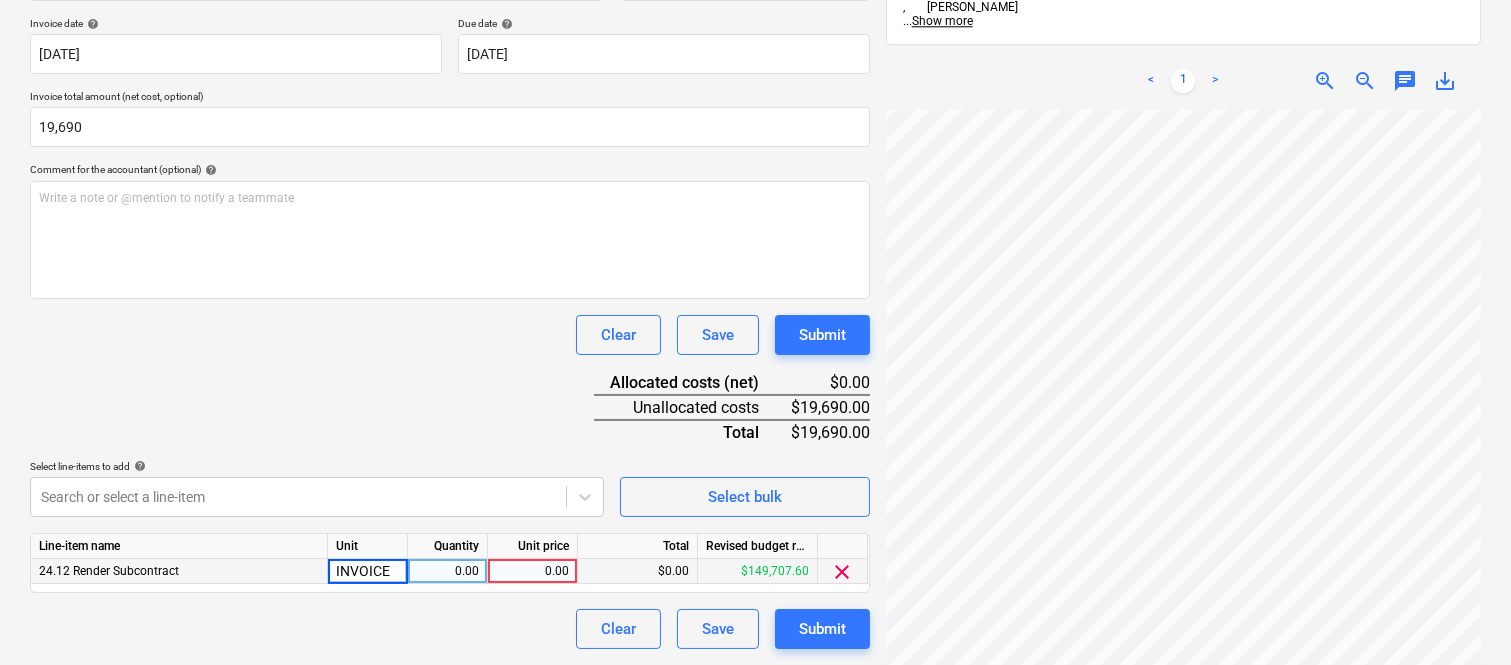 click on "0.00" at bounding box center [447, 571] 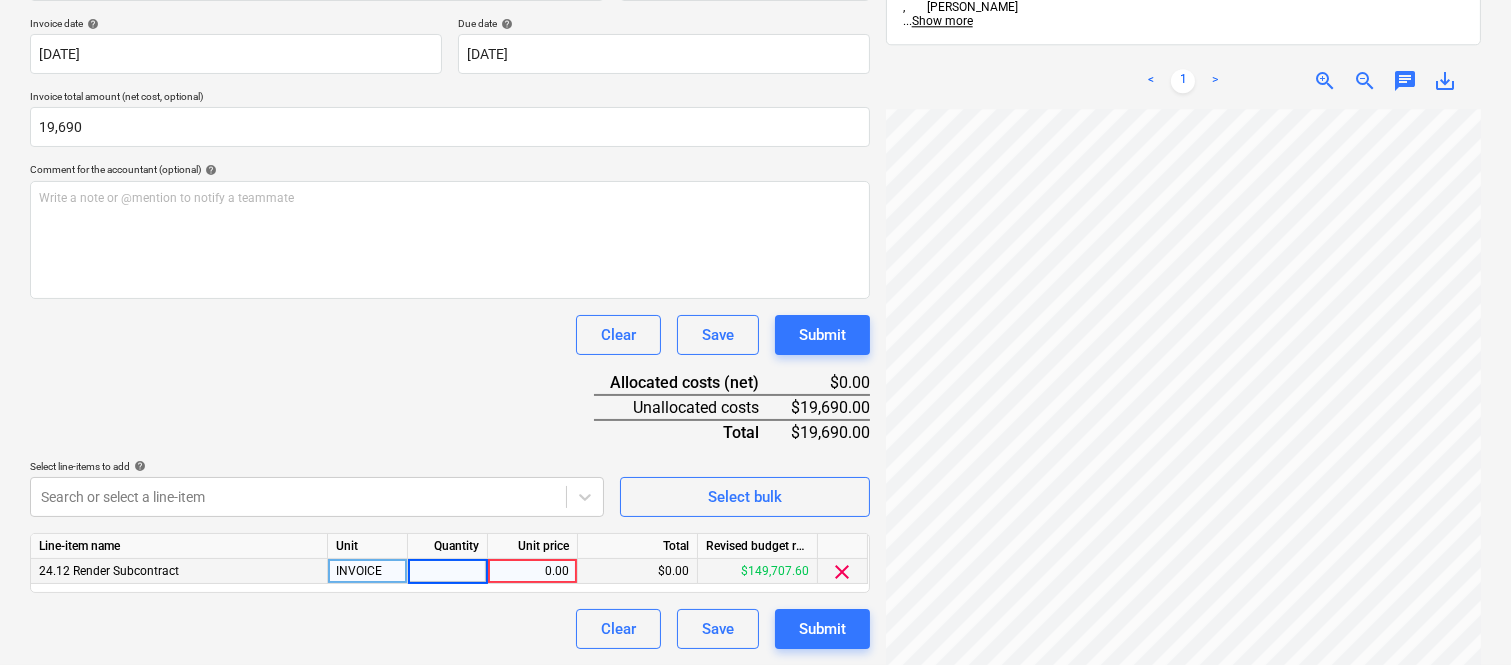 type on "1" 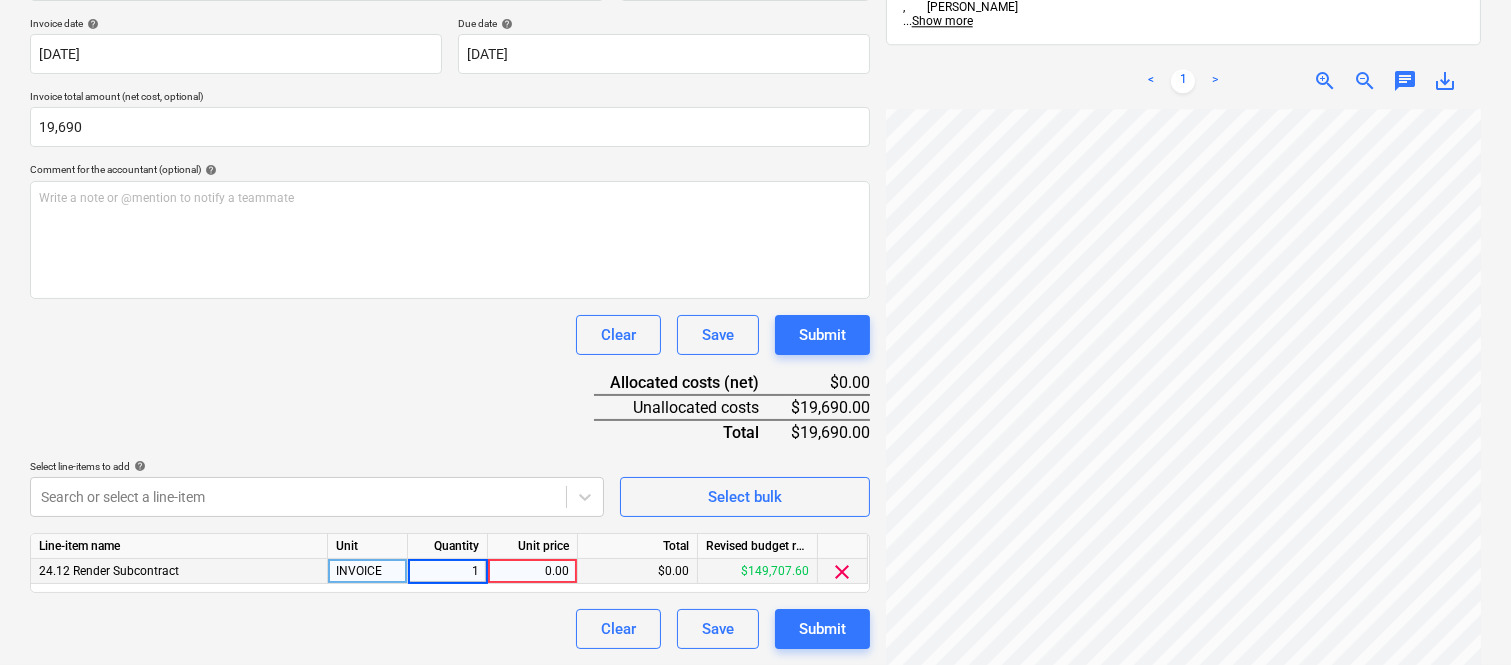 click on "0.00" at bounding box center [532, 571] 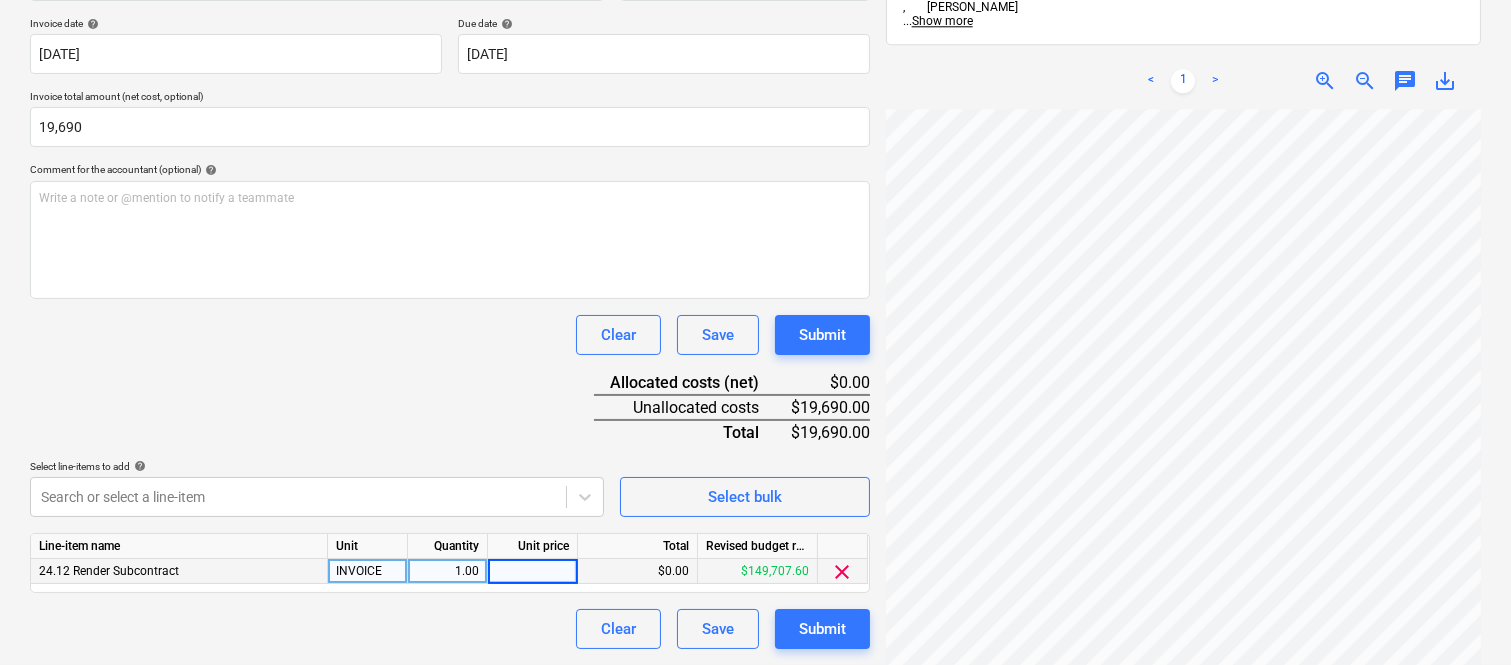 type on "19,690" 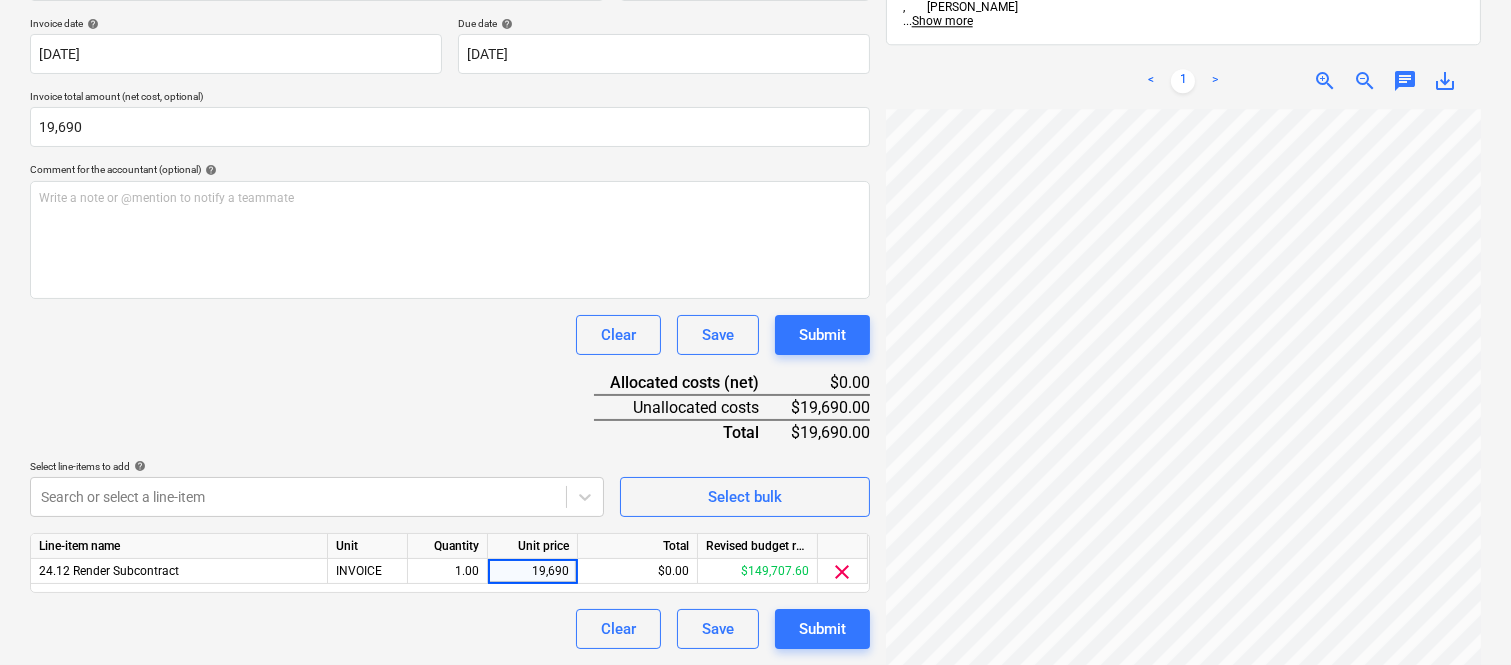 click on "Clear Save Submit" at bounding box center [450, 629] 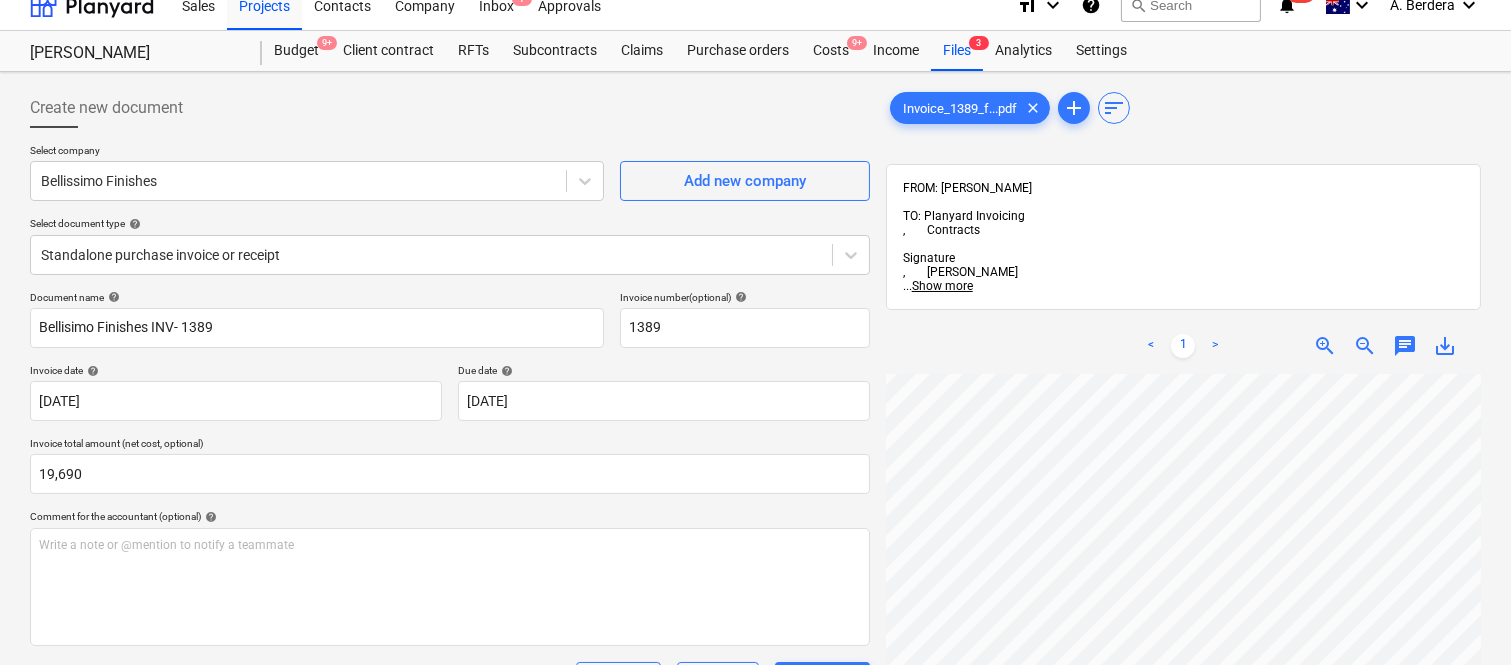 scroll, scrollTop: 0, scrollLeft: 0, axis: both 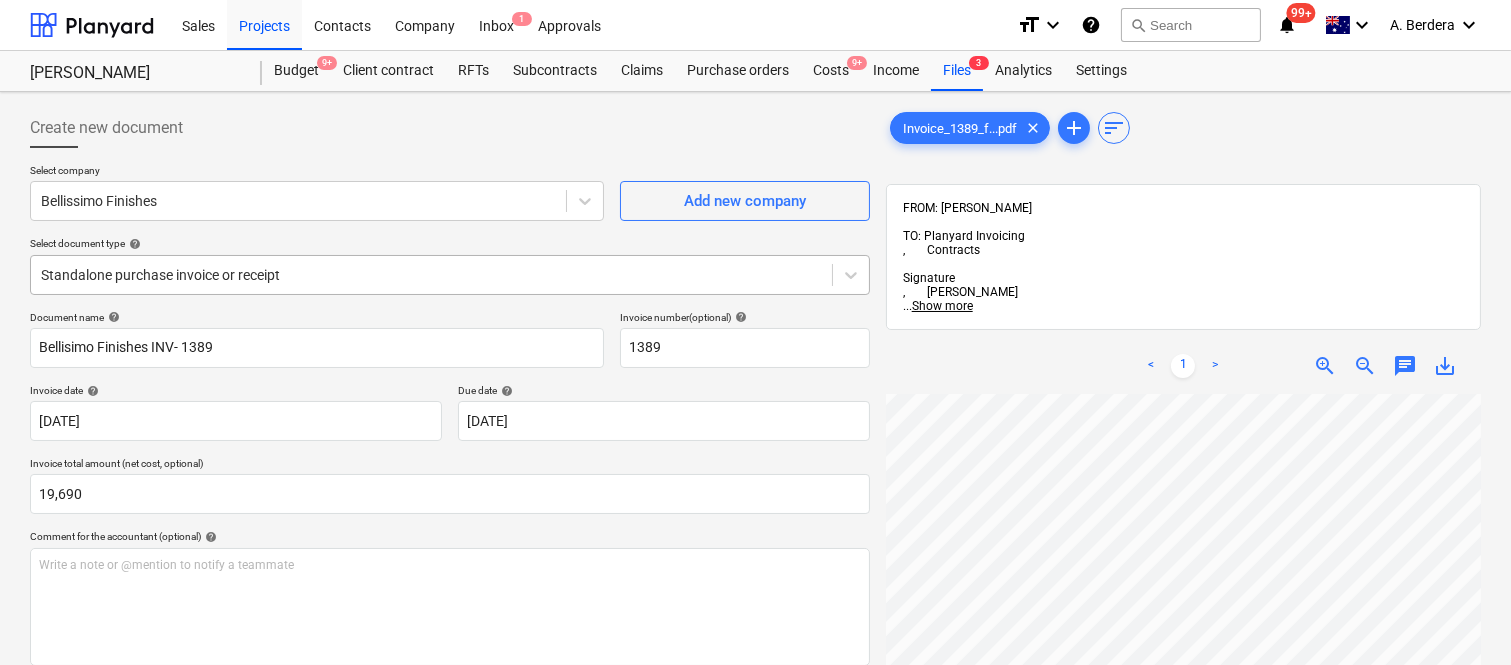 click at bounding box center (431, 275) 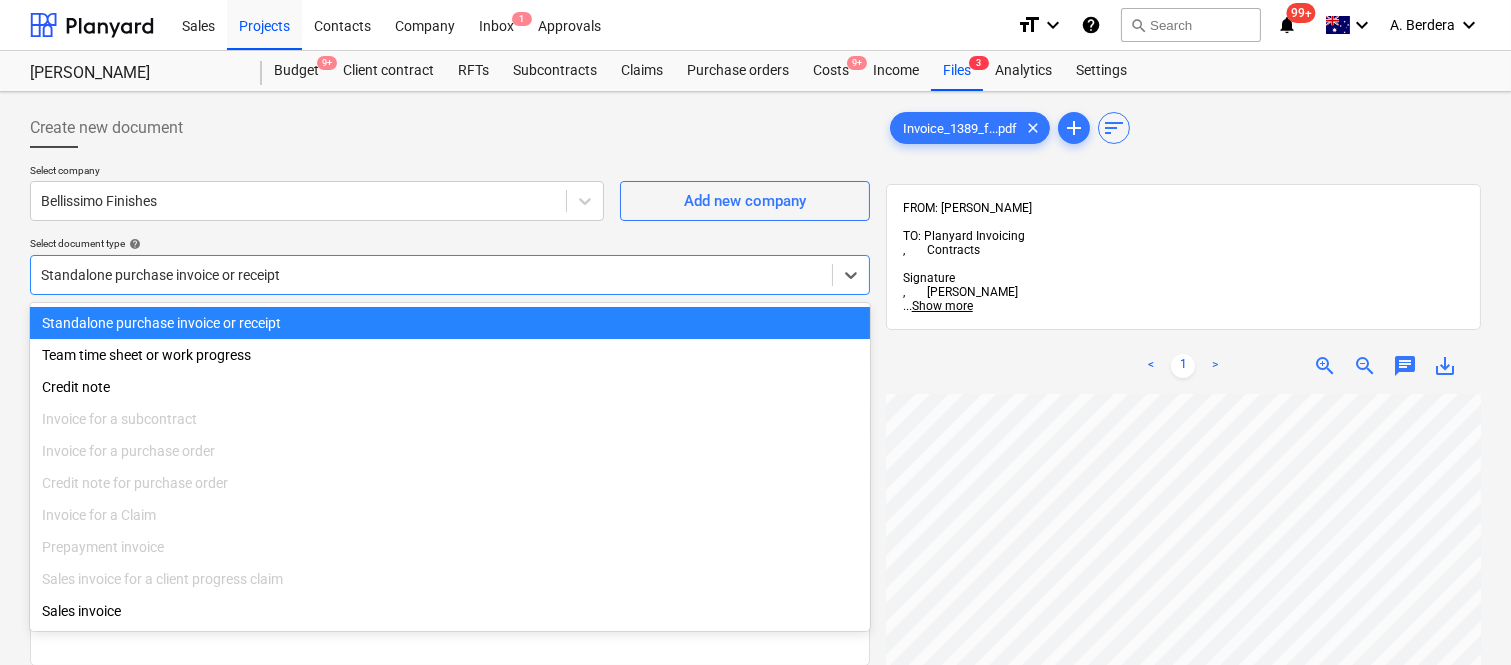 click on "Standalone purchase invoice or receipt" at bounding box center [450, 323] 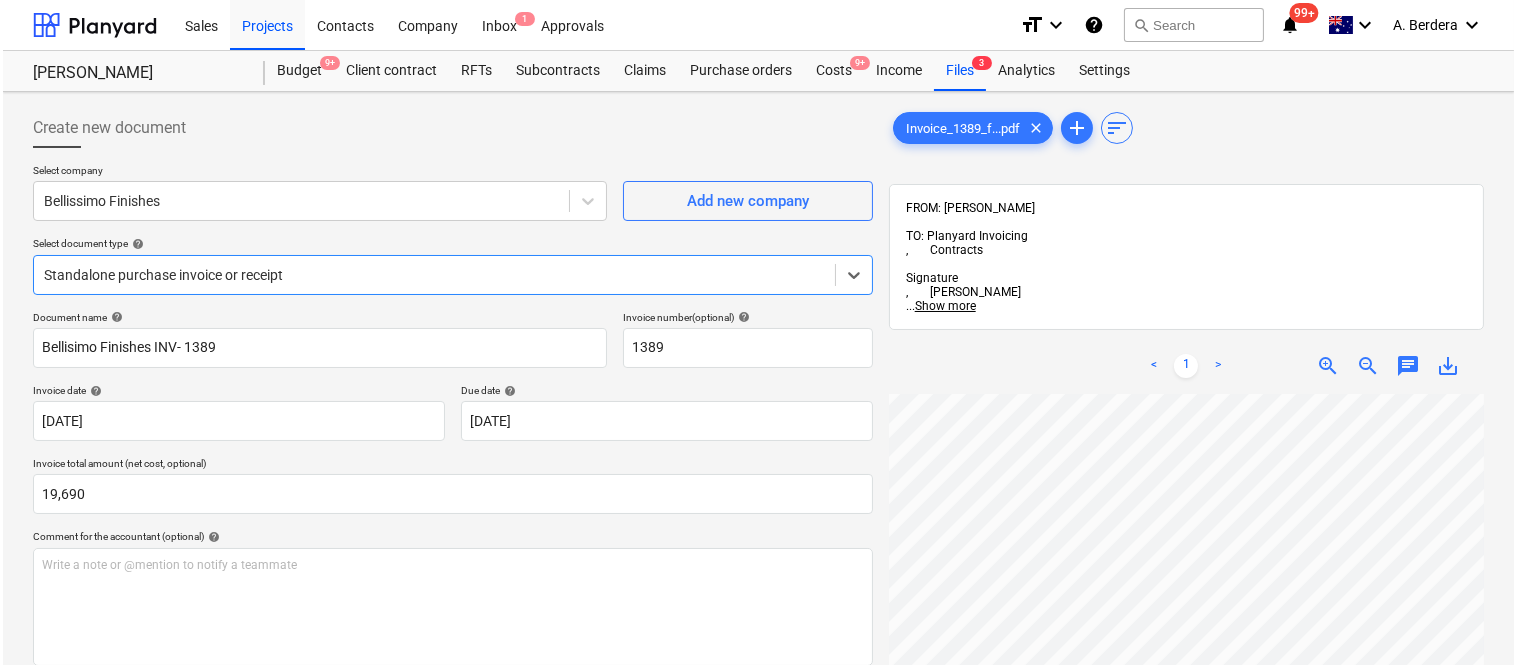 scroll, scrollTop: 367, scrollLeft: 0, axis: vertical 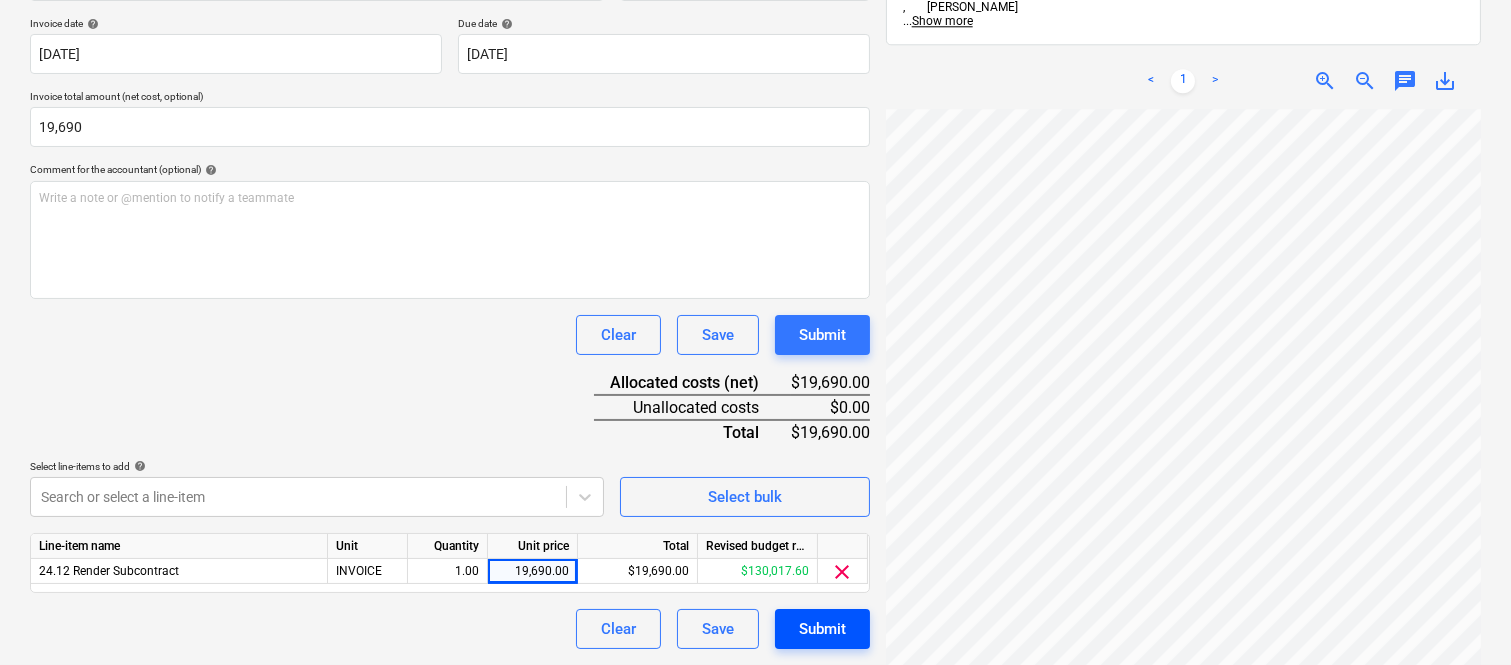 click on "Submit" at bounding box center [822, 629] 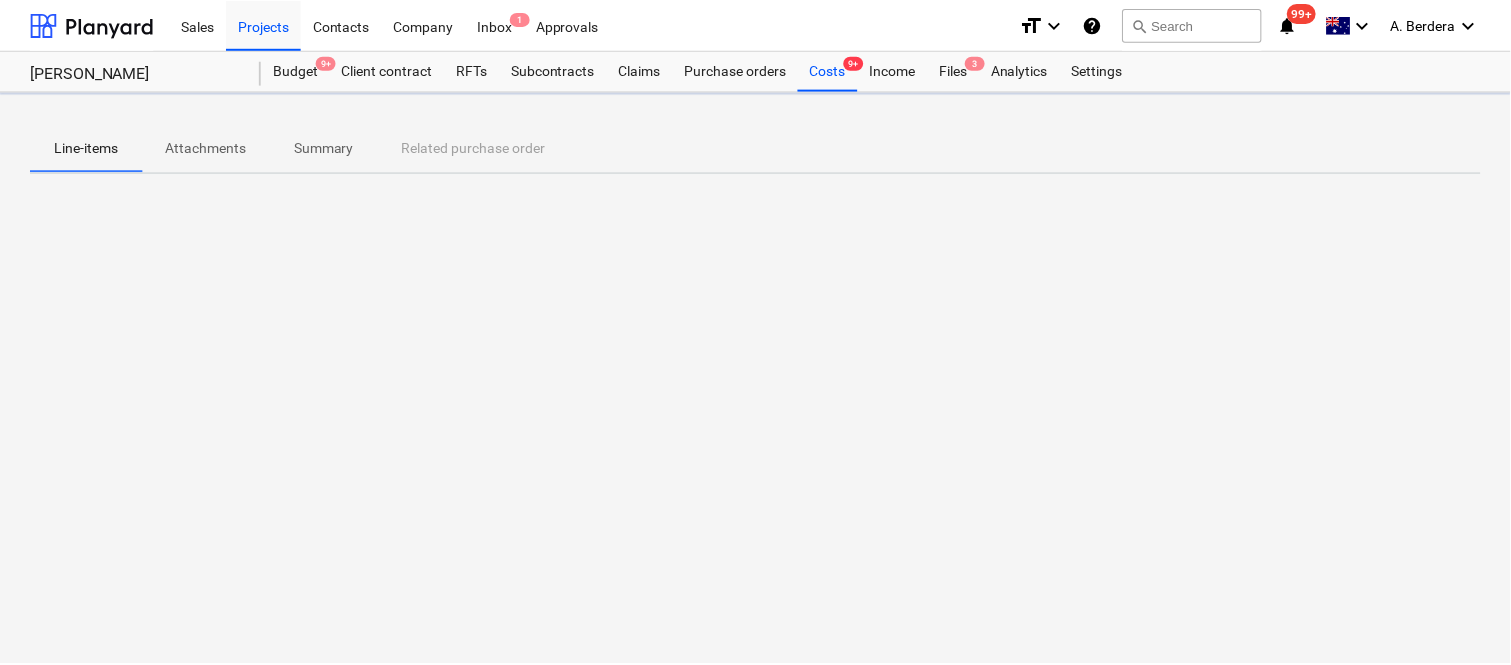 scroll, scrollTop: 0, scrollLeft: 0, axis: both 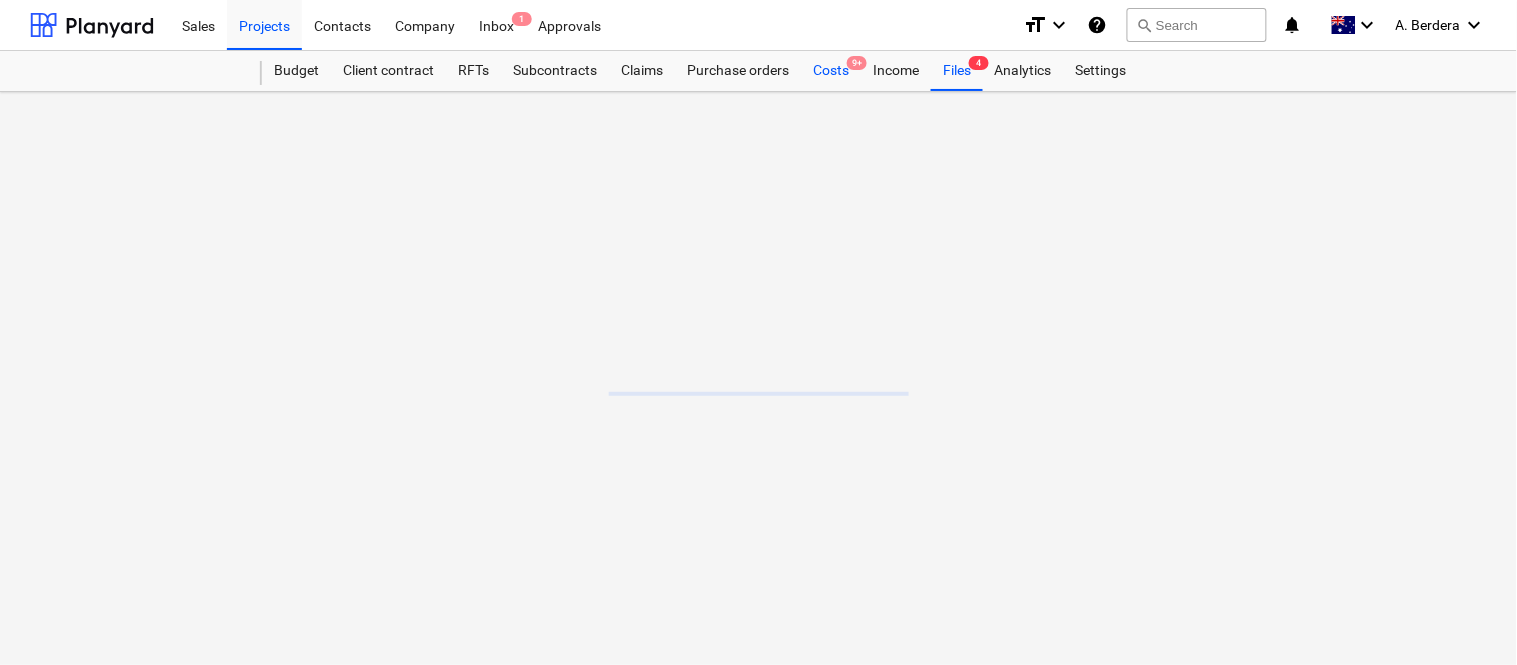 click on "Costs 9+" at bounding box center (831, 71) 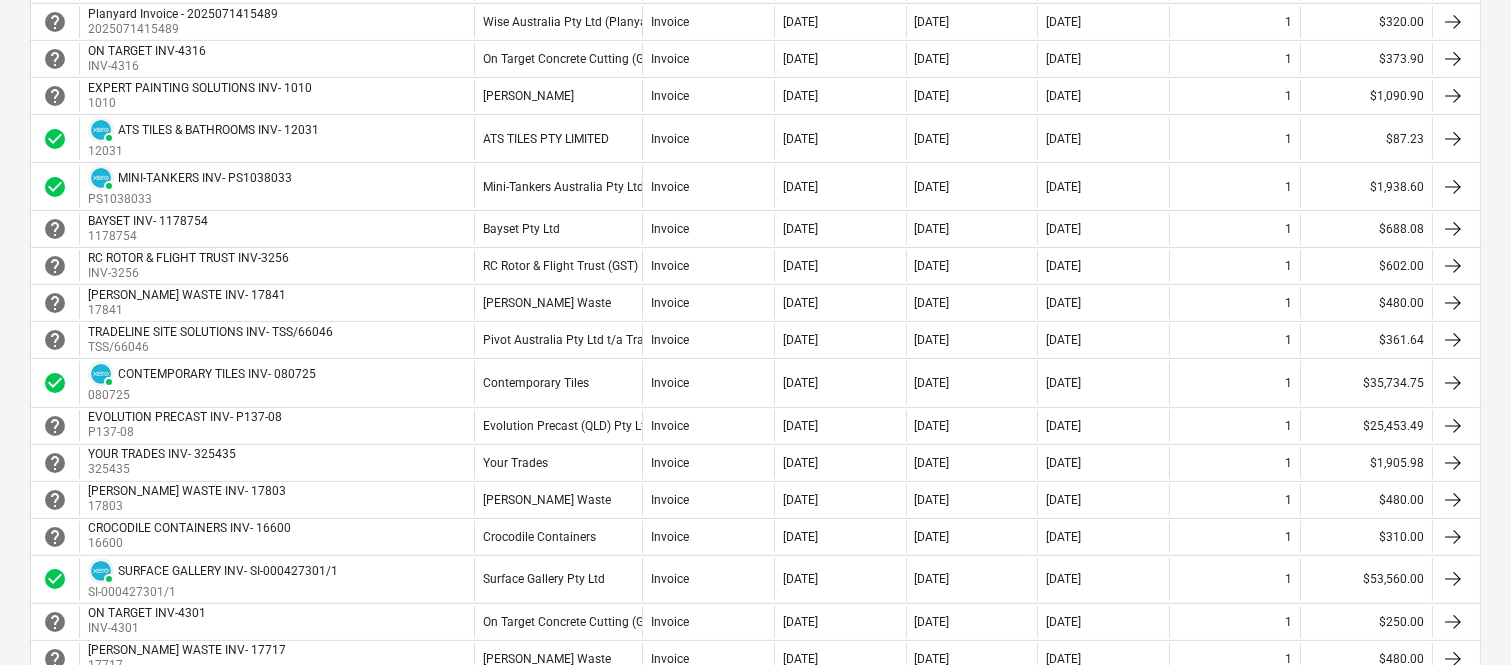 scroll, scrollTop: 1022, scrollLeft: 0, axis: vertical 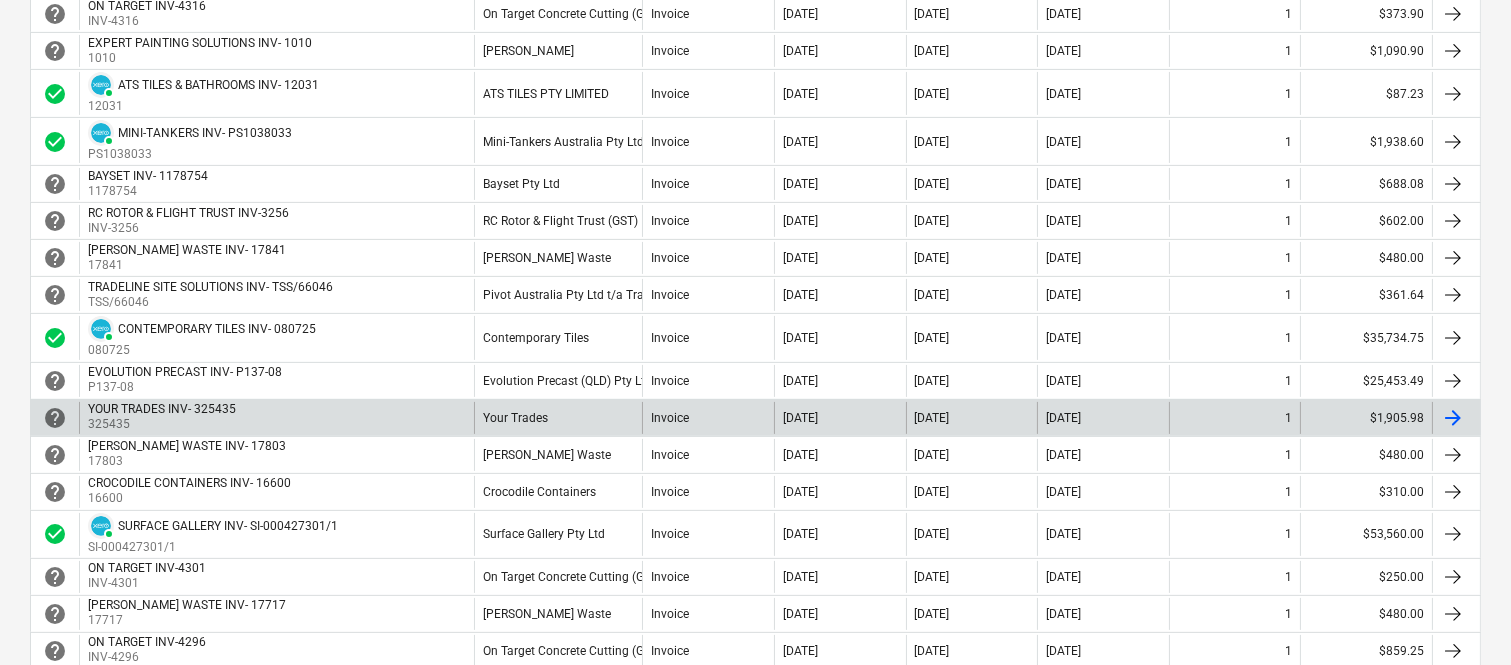 click on "Your Trades" at bounding box center [558, 418] 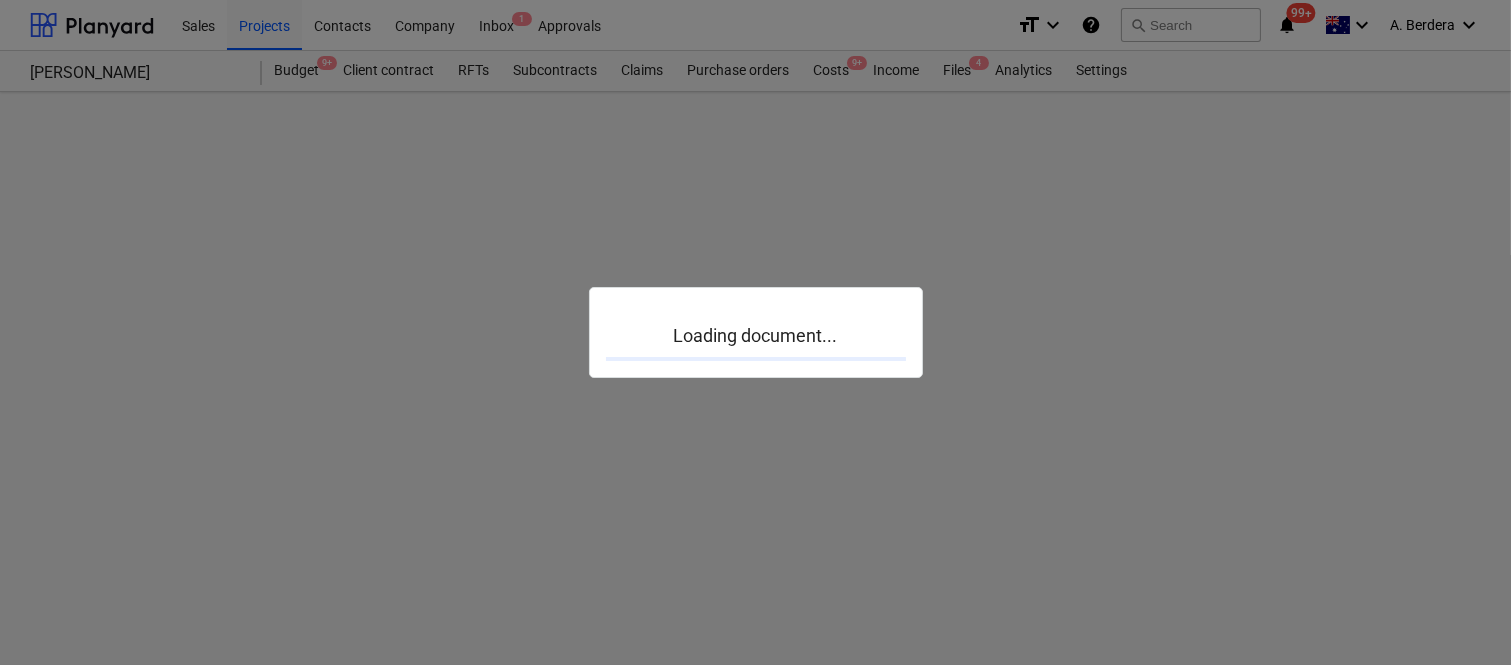 scroll, scrollTop: 0, scrollLeft: 0, axis: both 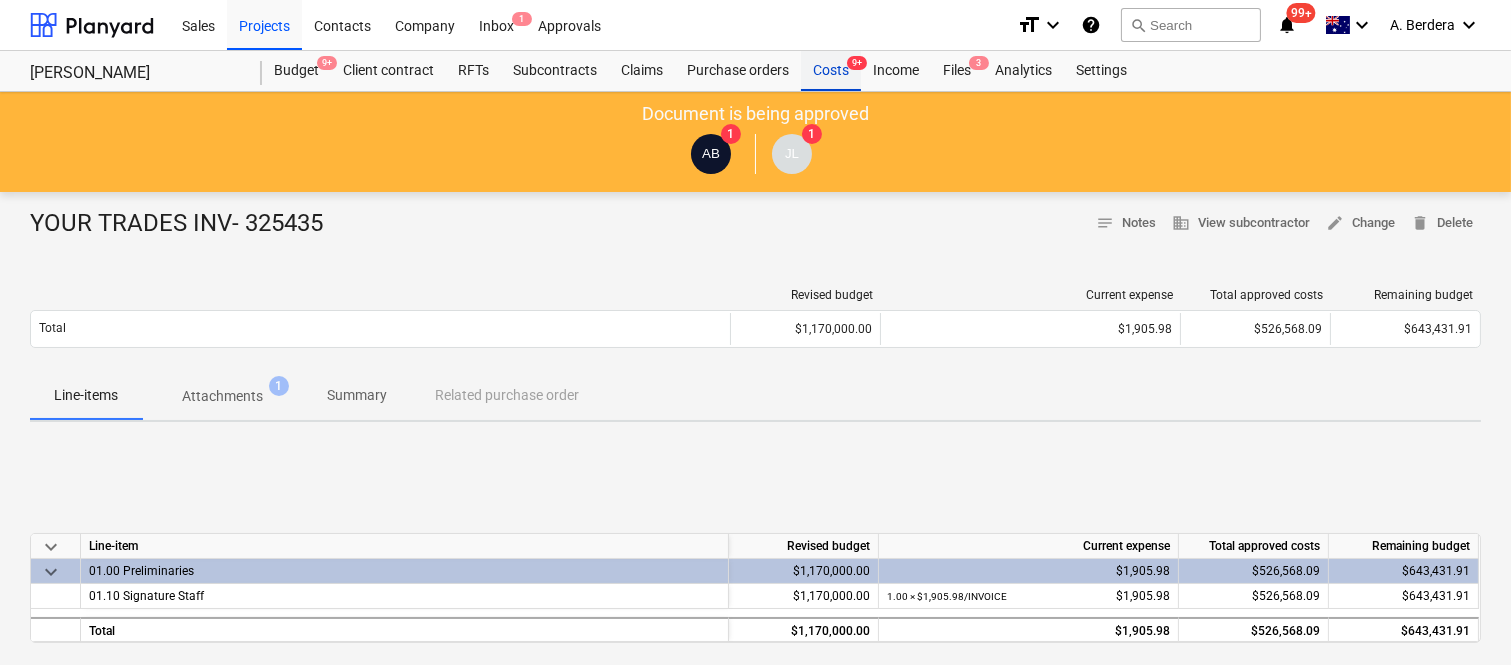 click on "Costs 9+" at bounding box center (831, 71) 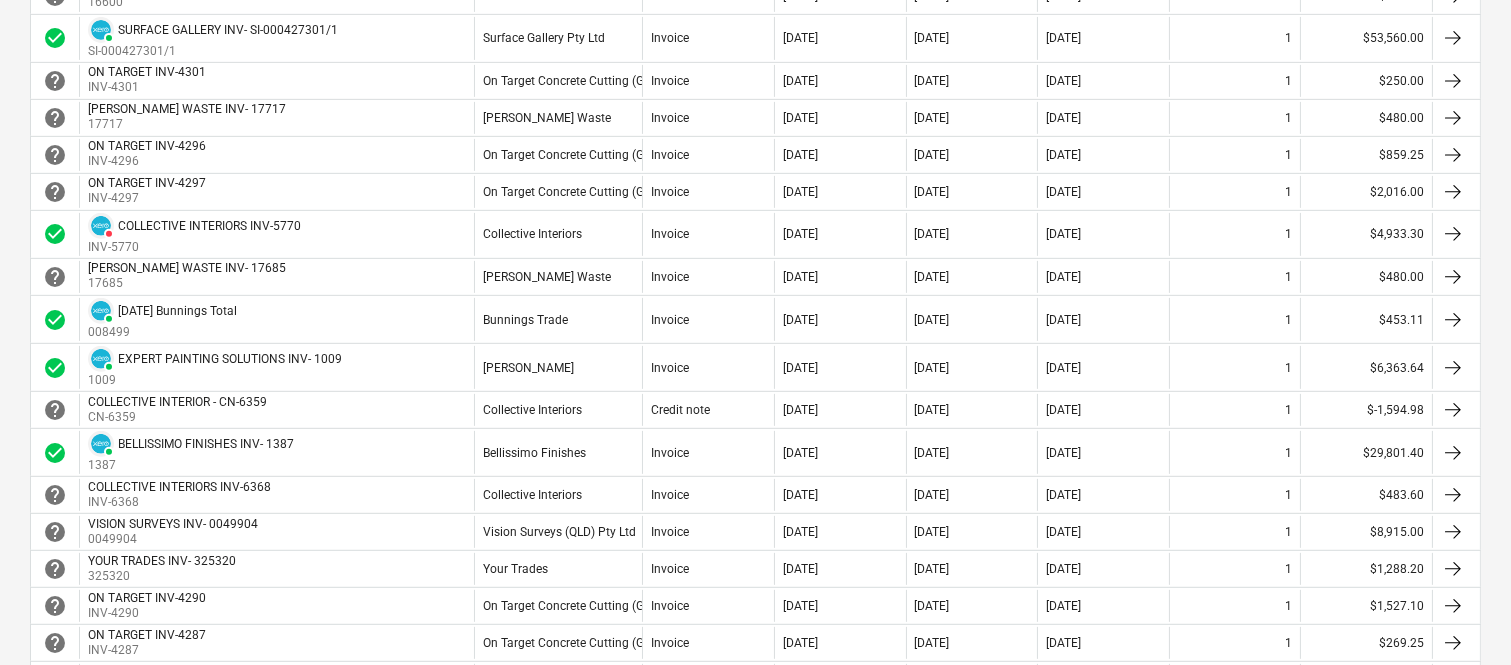 scroll, scrollTop: 1600, scrollLeft: 0, axis: vertical 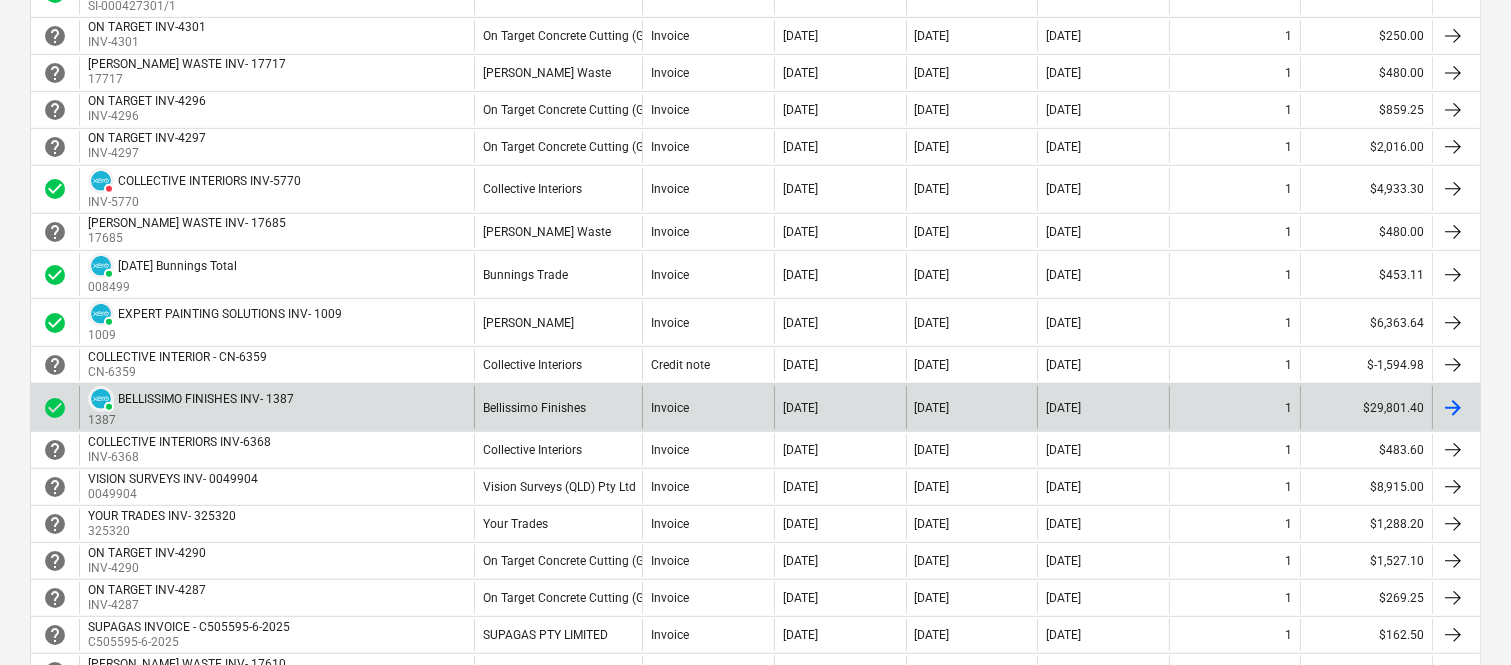 click on "Bellissimo Finishes" at bounding box center (558, 407) 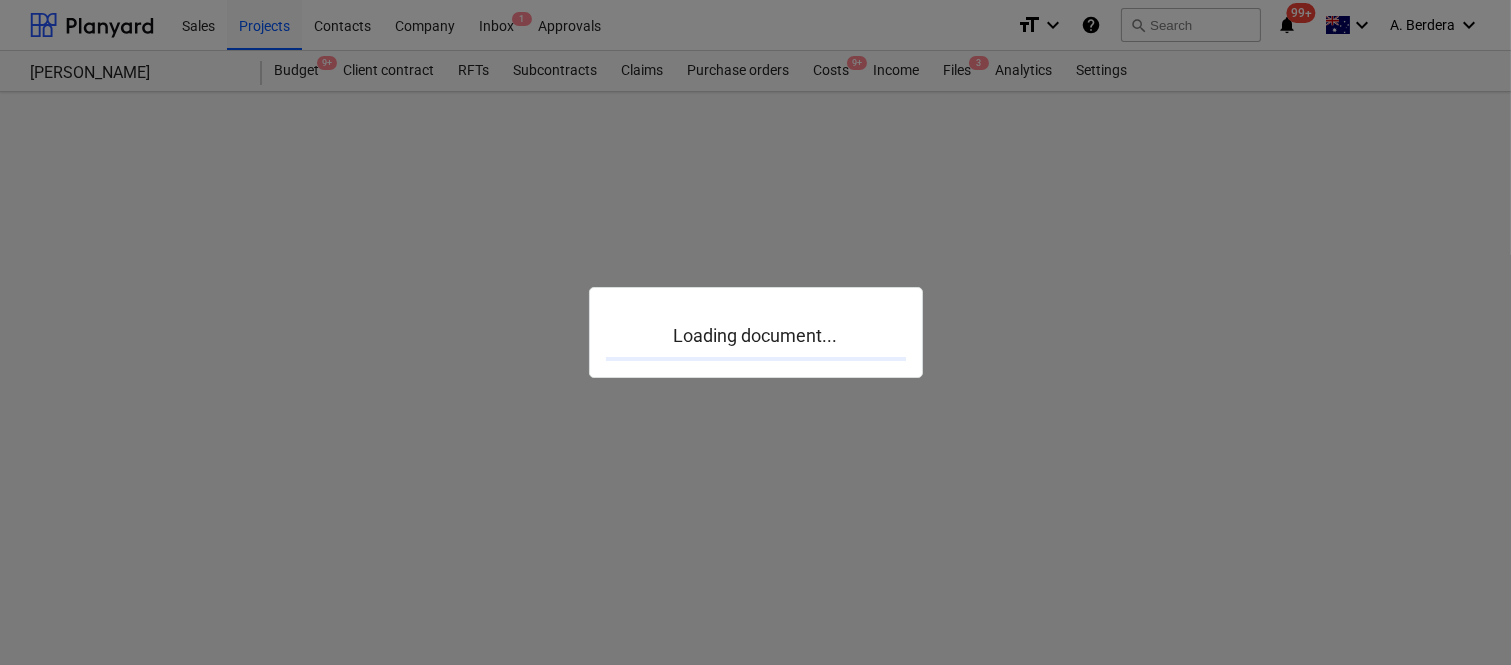 scroll, scrollTop: 0, scrollLeft: 0, axis: both 